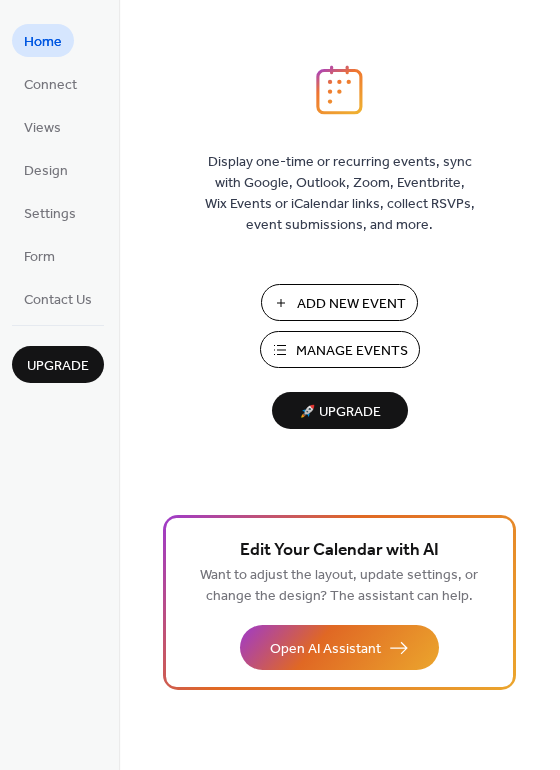 scroll, scrollTop: 0, scrollLeft: 0, axis: both 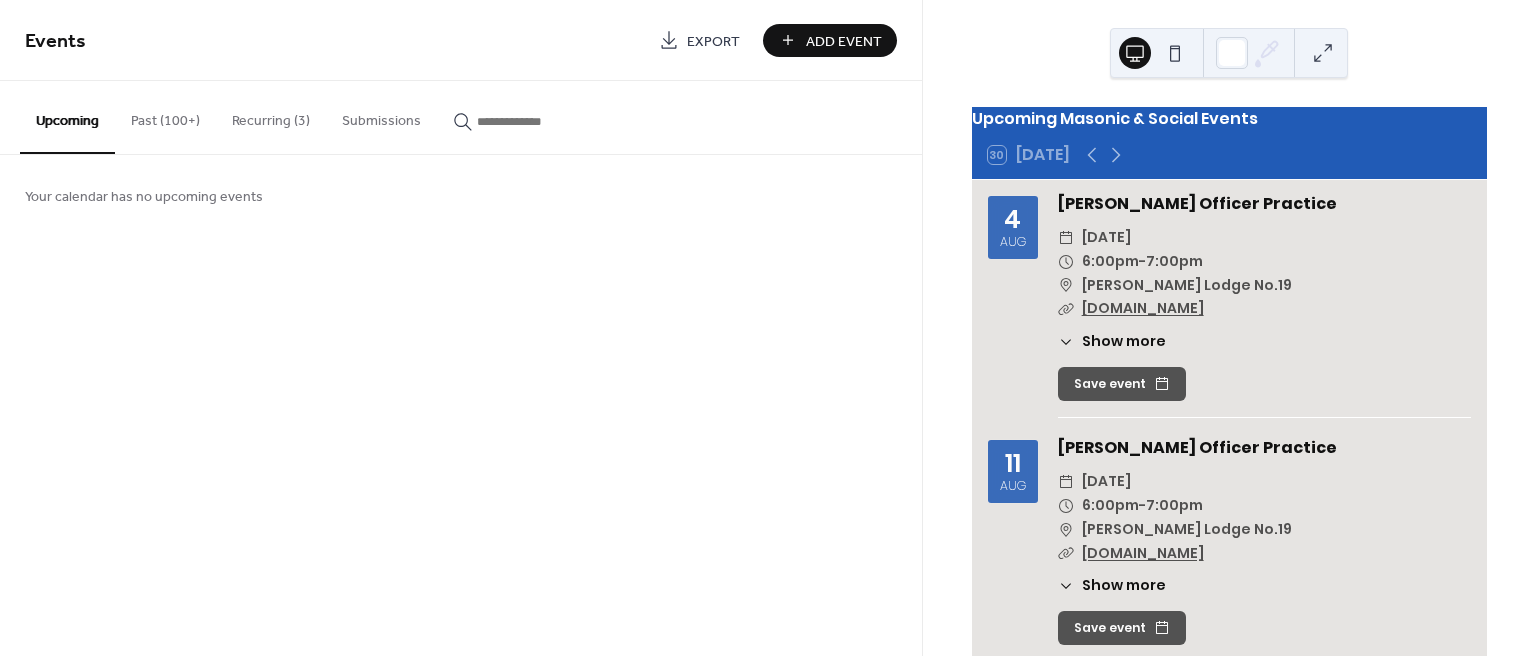drag, startPoint x: 596, startPoint y: 159, endPoint x: 411, endPoint y: 160, distance: 185.0027 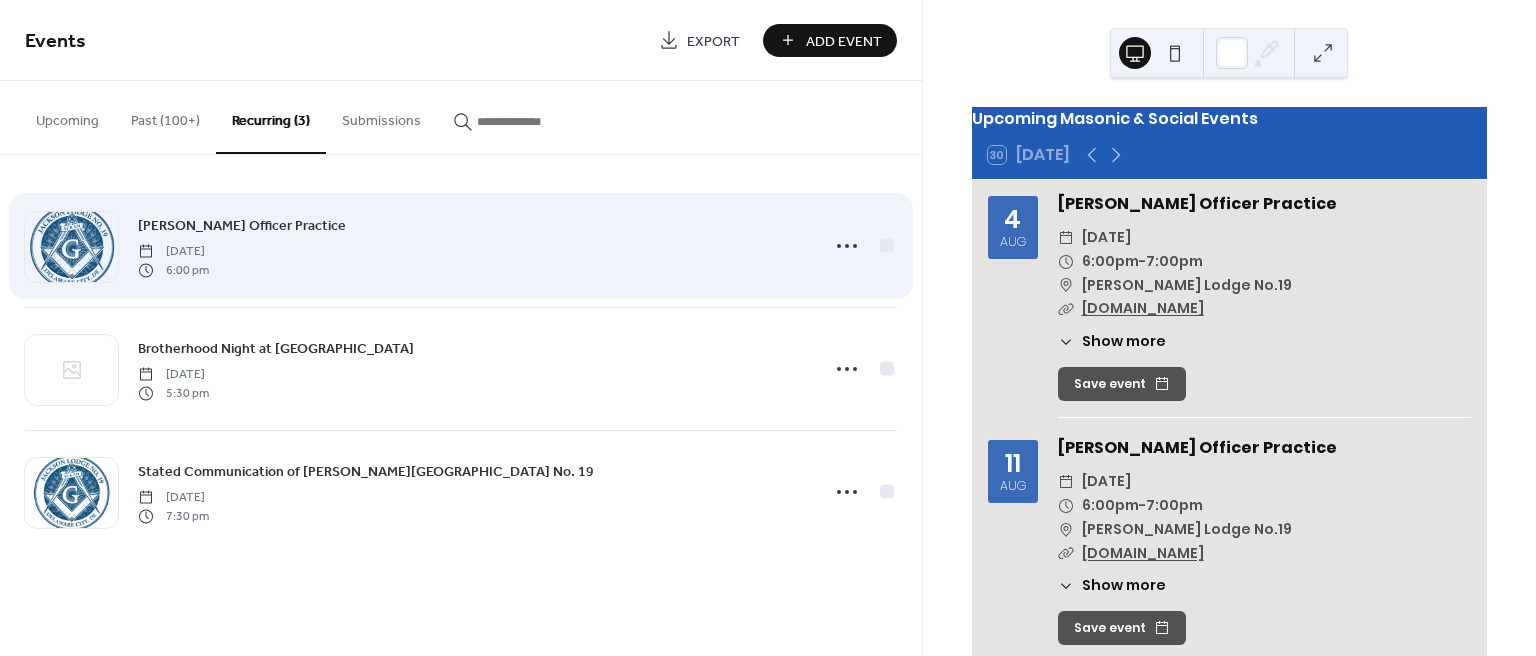 drag, startPoint x: 272, startPoint y: 207, endPoint x: 274, endPoint y: 245, distance: 38.052597 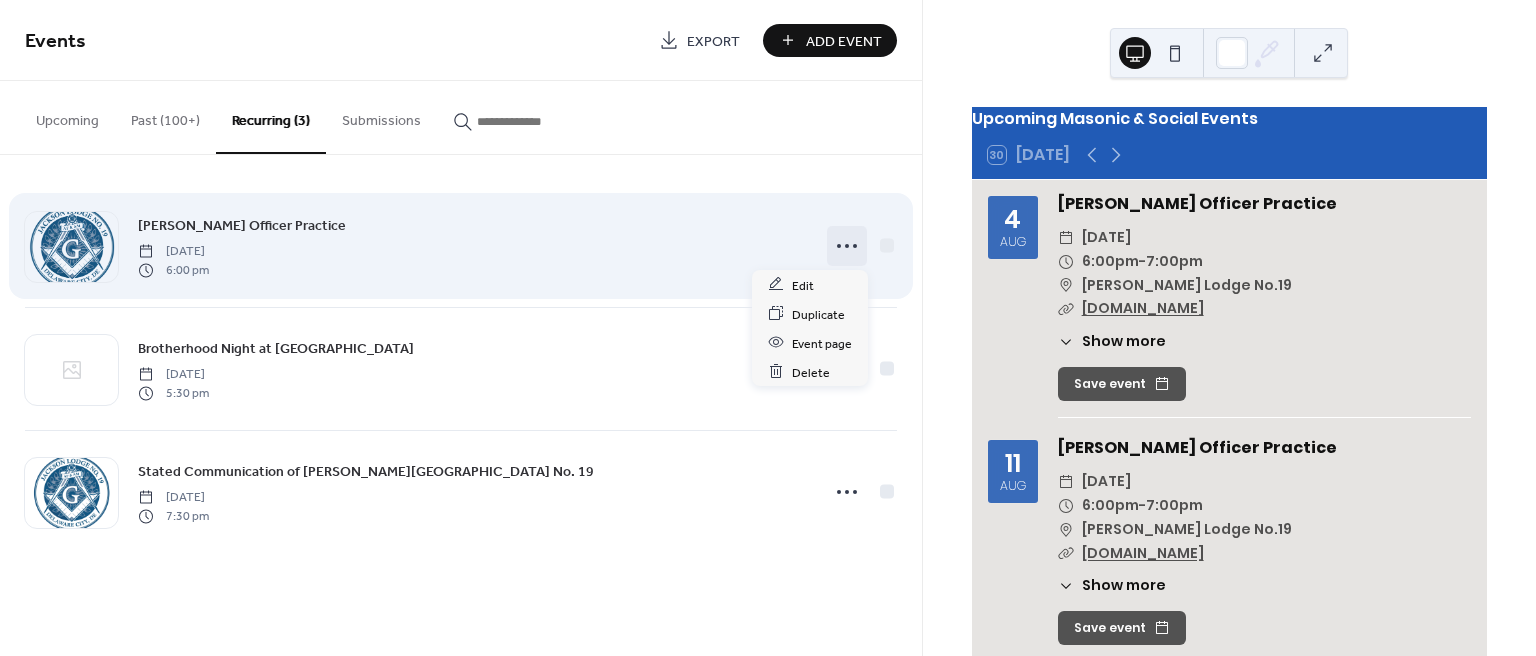 click 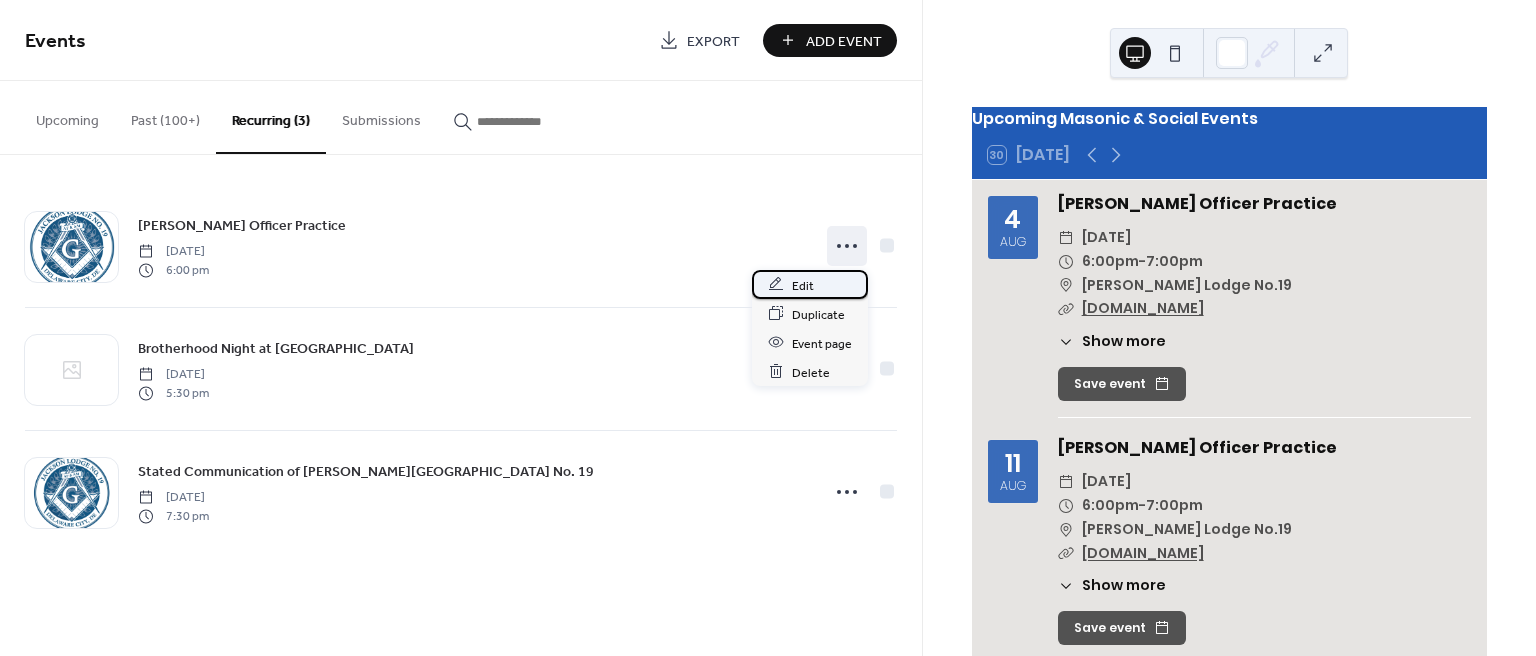 click on "Edit" at bounding box center [803, 285] 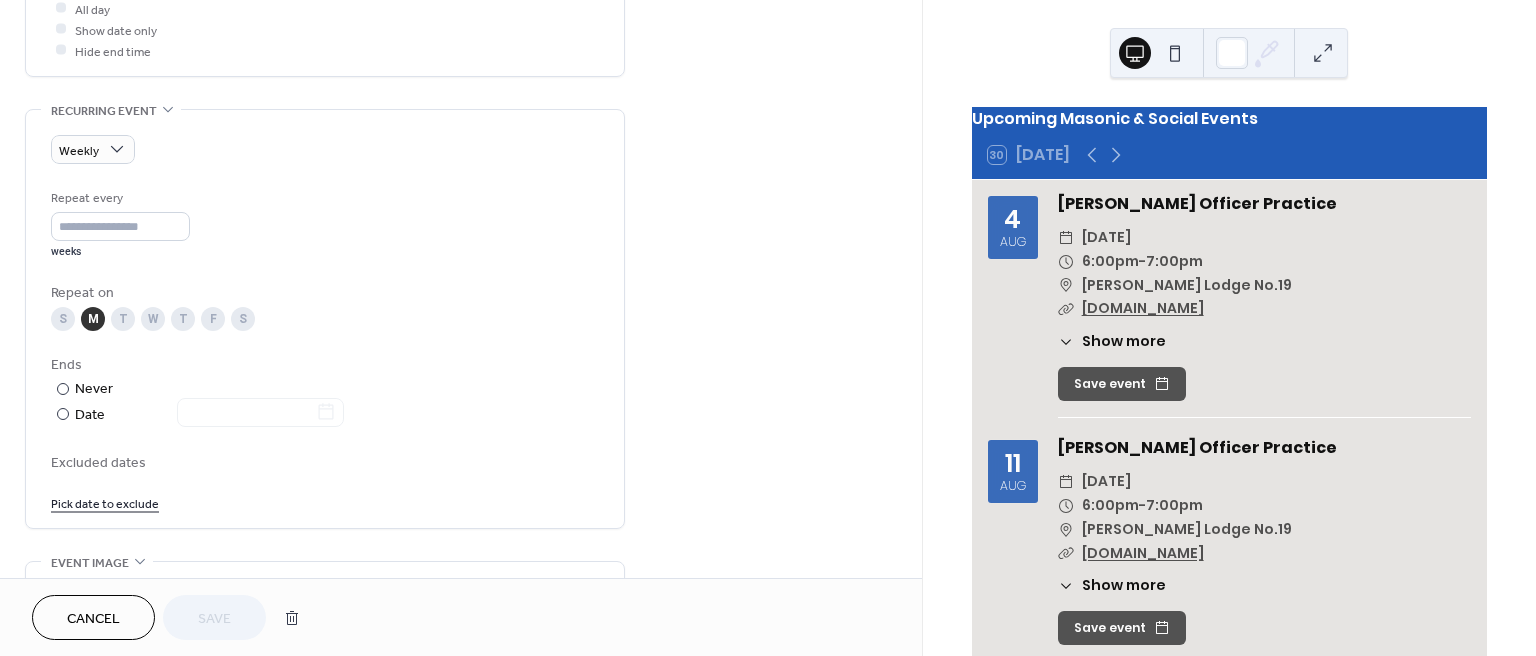 scroll, scrollTop: 908, scrollLeft: 0, axis: vertical 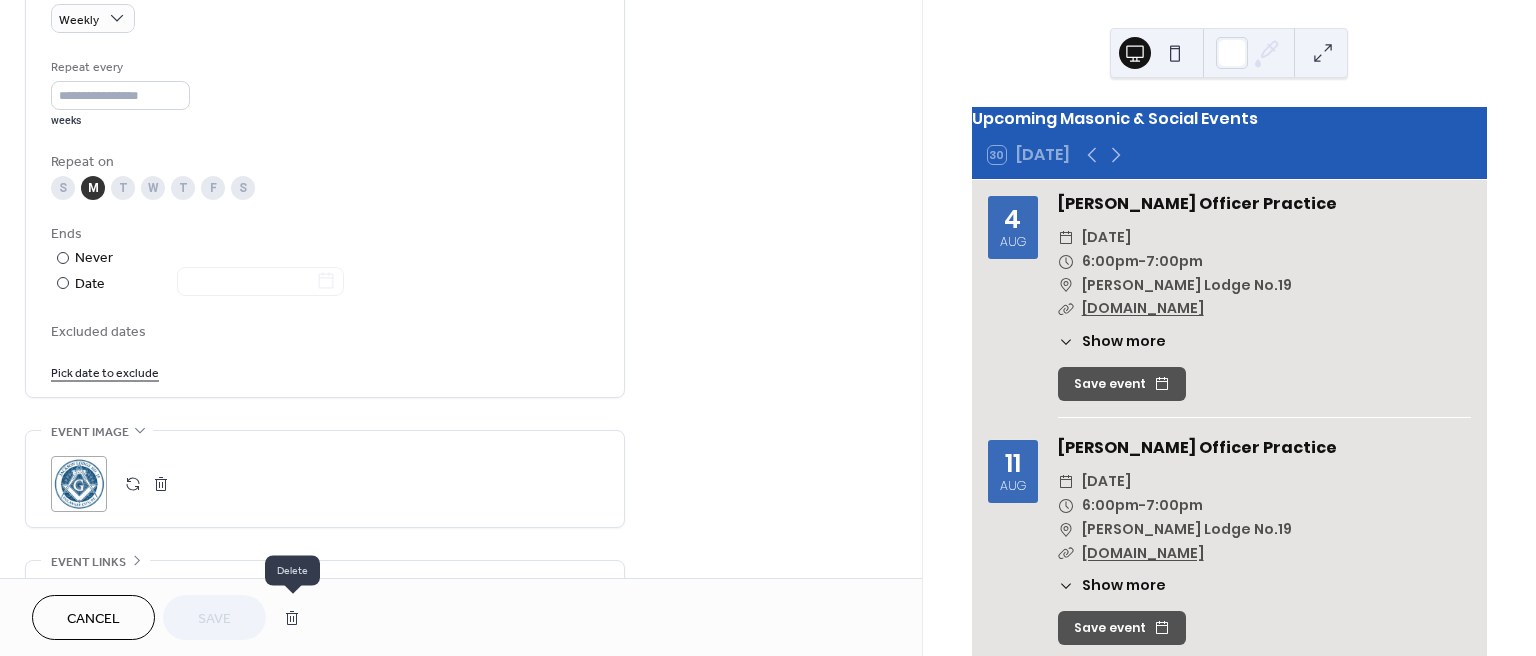 click at bounding box center (292, 618) 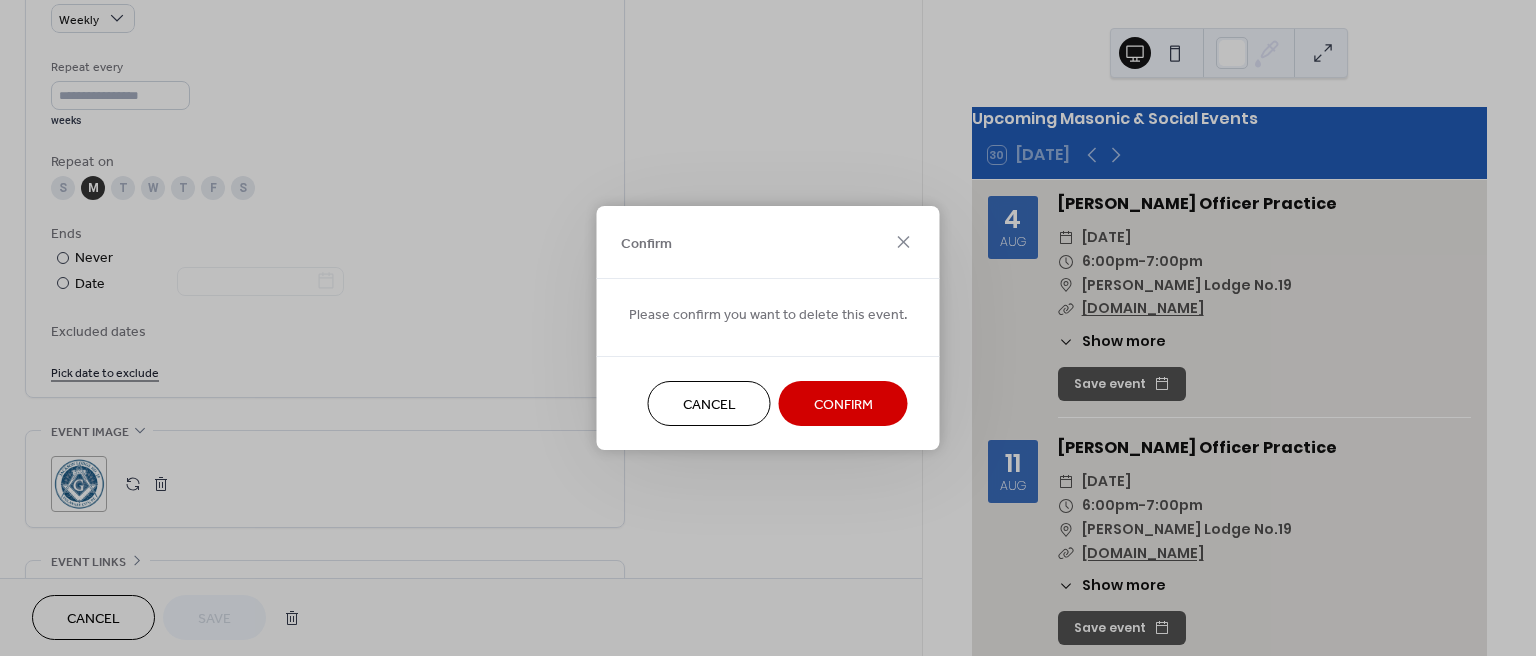 click on "Confirm" at bounding box center (843, 405) 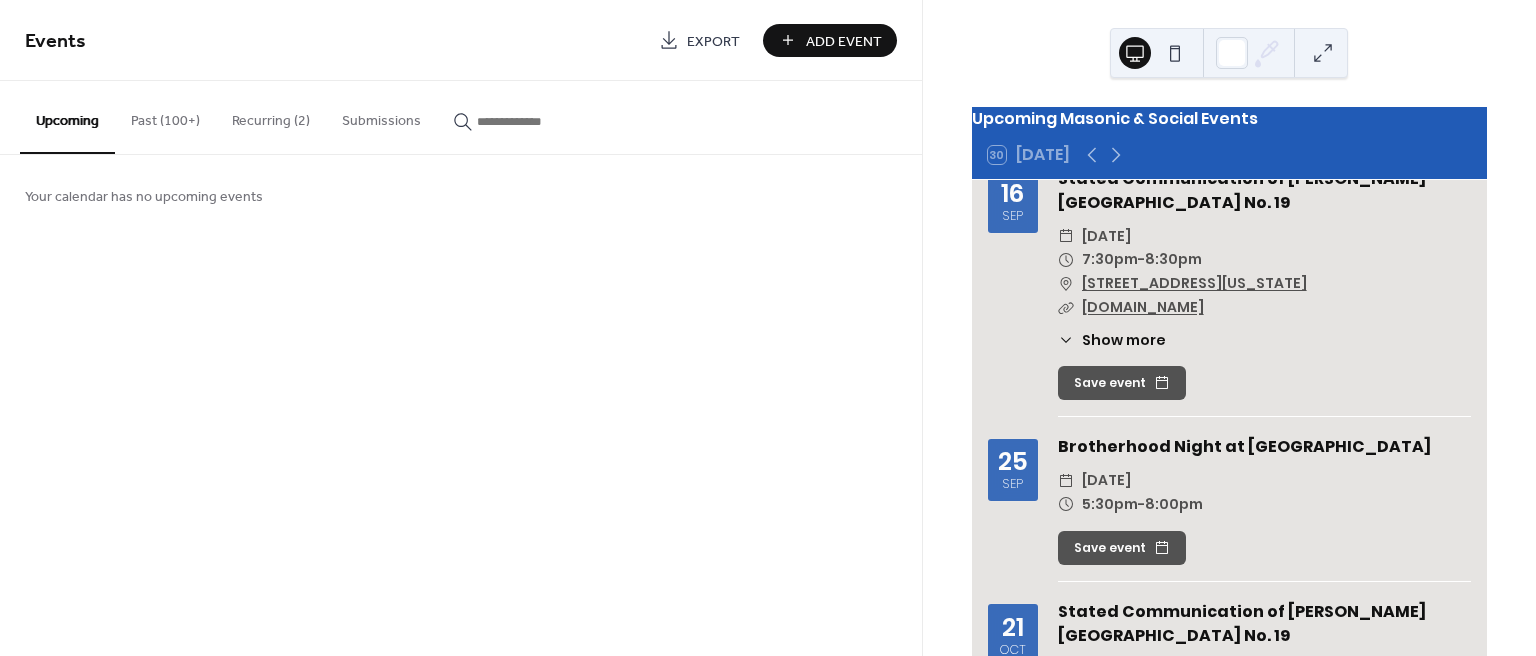 scroll, scrollTop: 0, scrollLeft: 0, axis: both 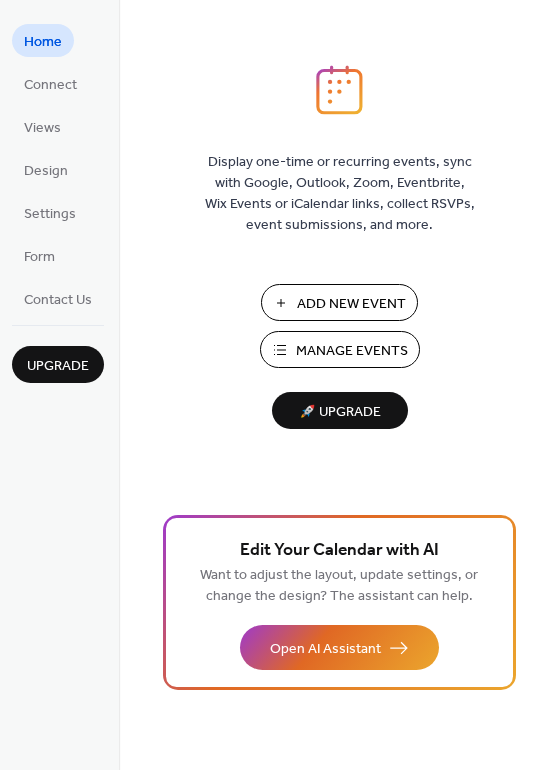 click on "Add New Event" at bounding box center (351, 304) 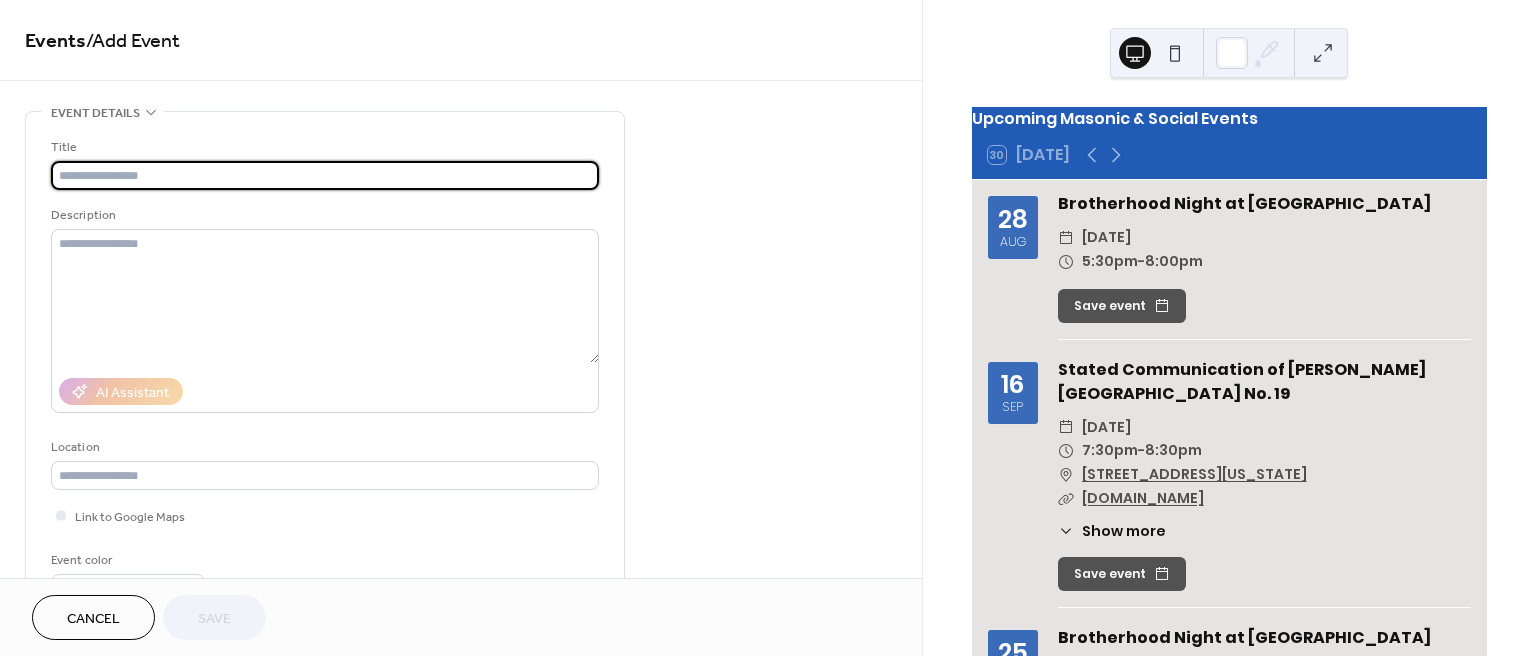 scroll, scrollTop: 0, scrollLeft: 0, axis: both 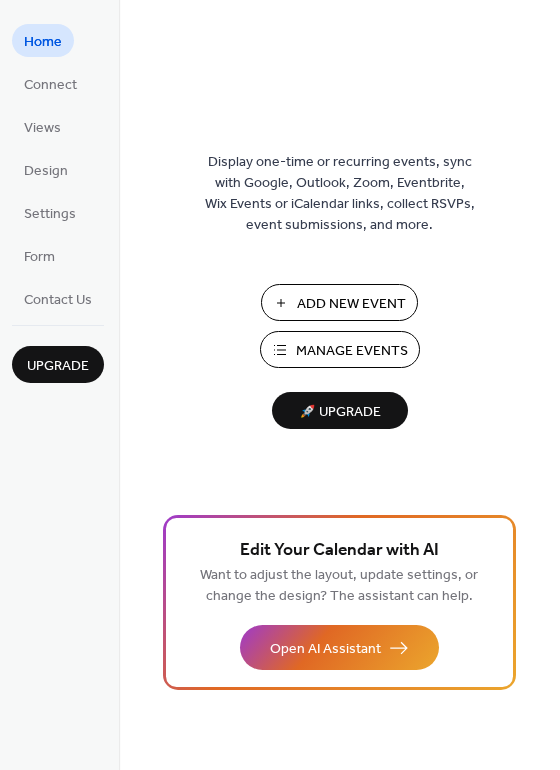 click on "Manage Events" at bounding box center [352, 351] 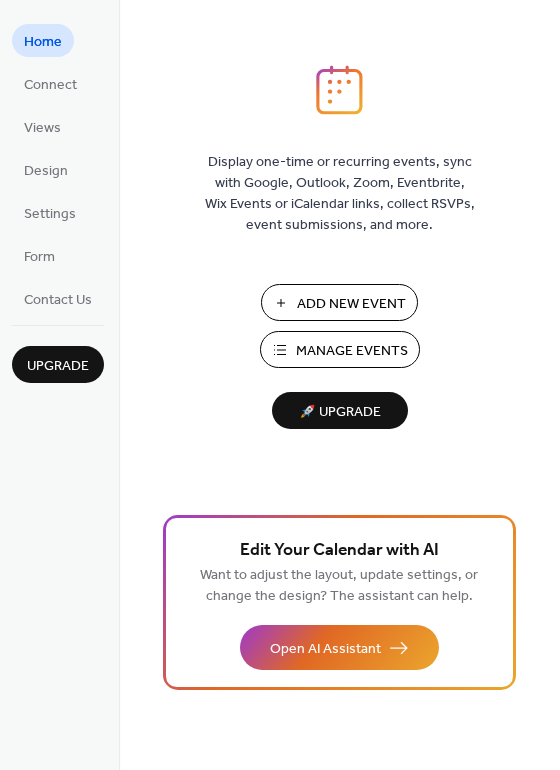 click on "Manage Events" at bounding box center (352, 351) 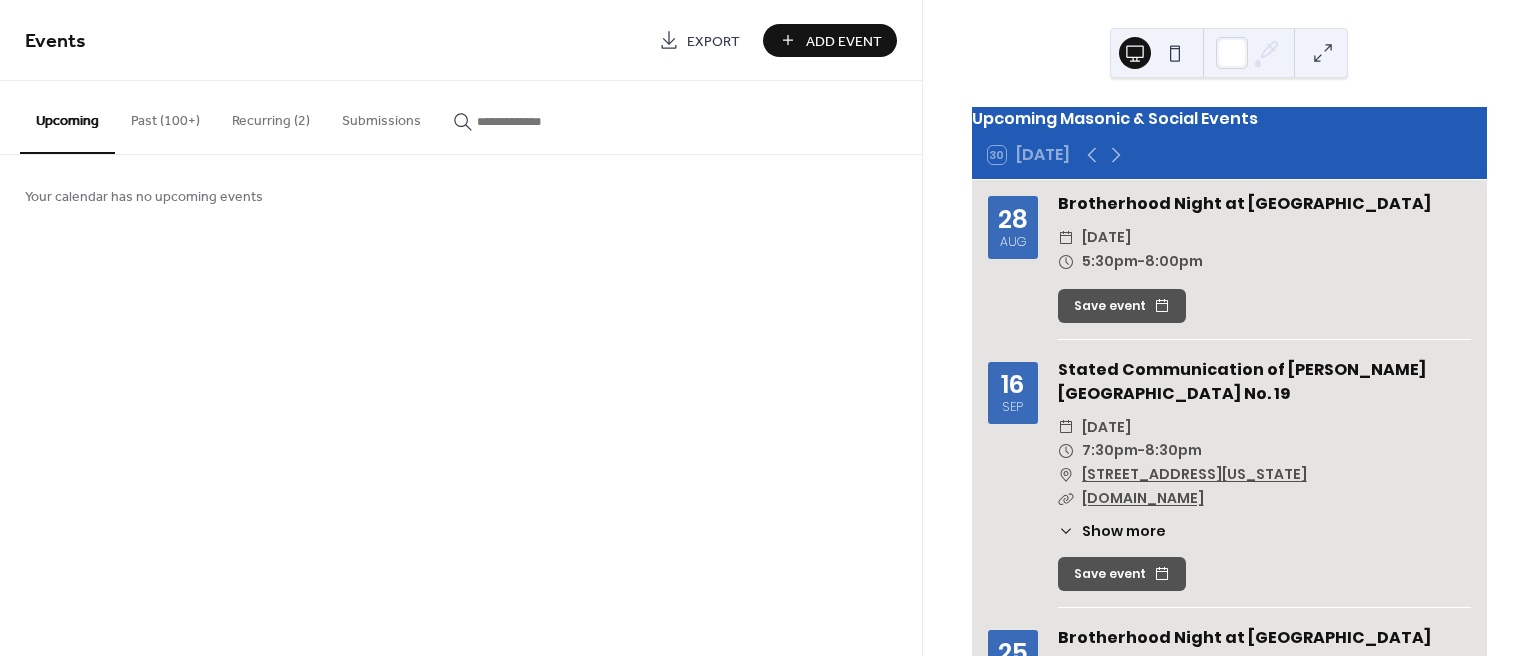 scroll, scrollTop: 0, scrollLeft: 0, axis: both 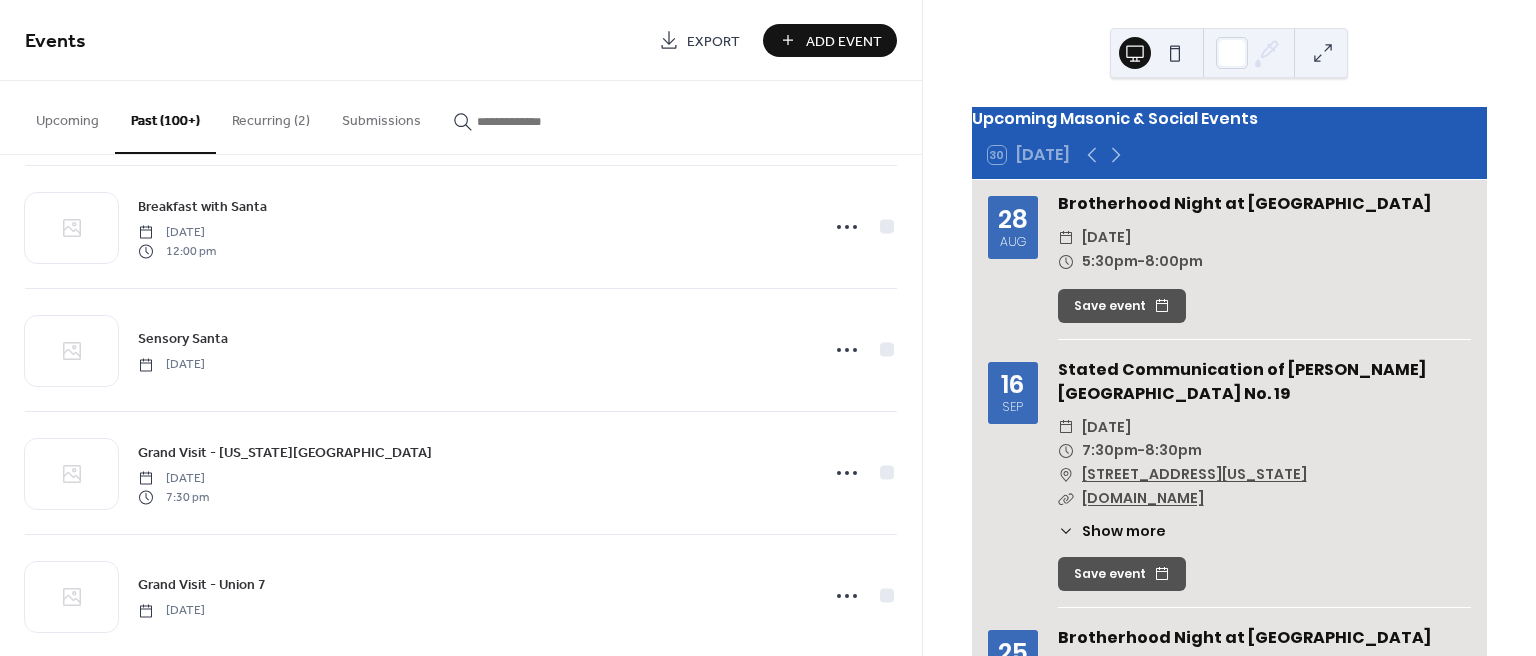 click on "Add Event" at bounding box center [844, 41] 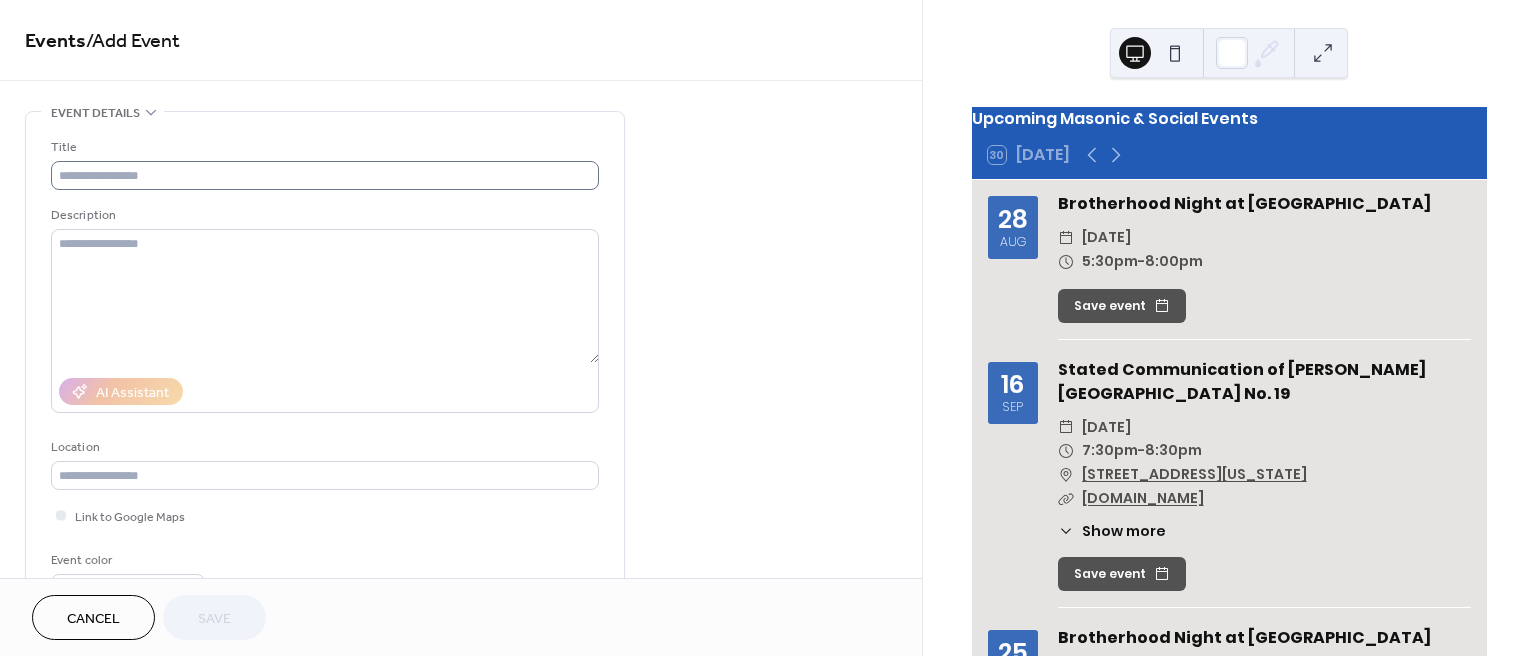 drag, startPoint x: 301, startPoint y: 143, endPoint x: 287, endPoint y: 162, distance: 23.600847 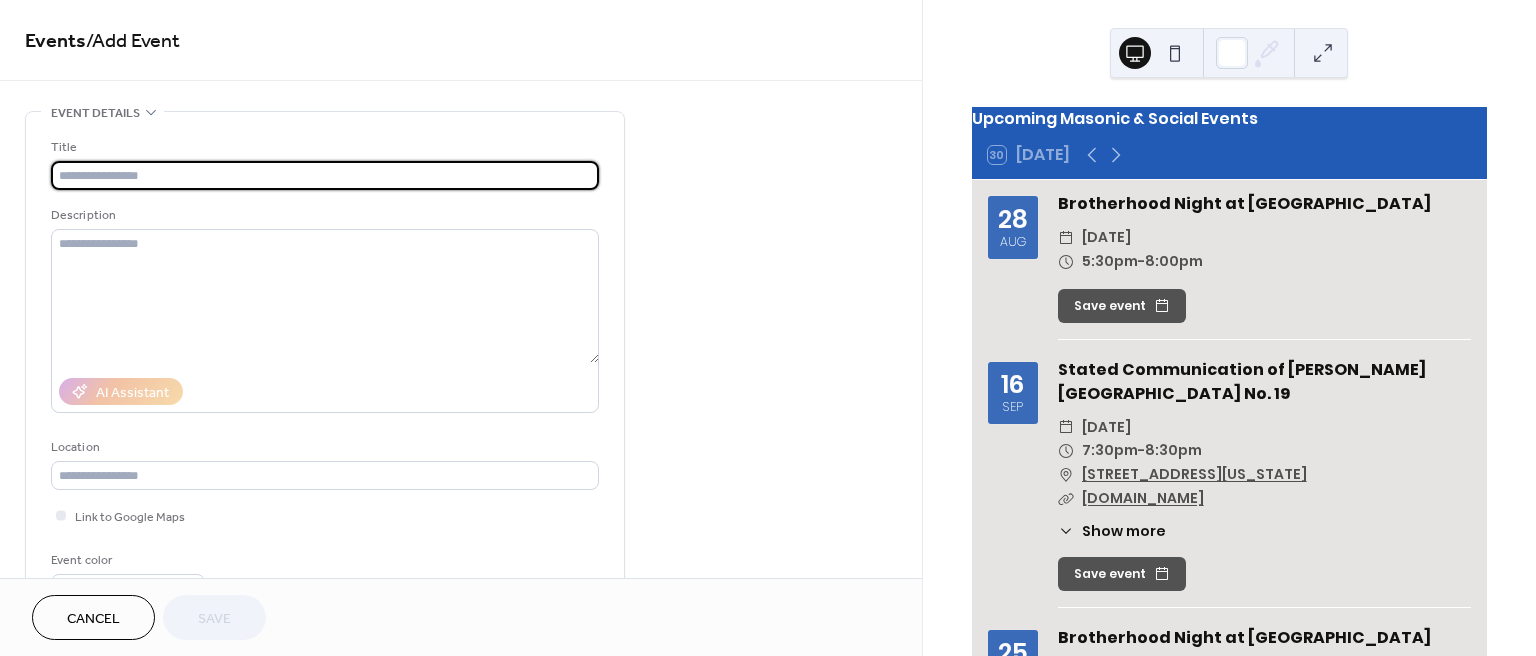 click at bounding box center [325, 175] 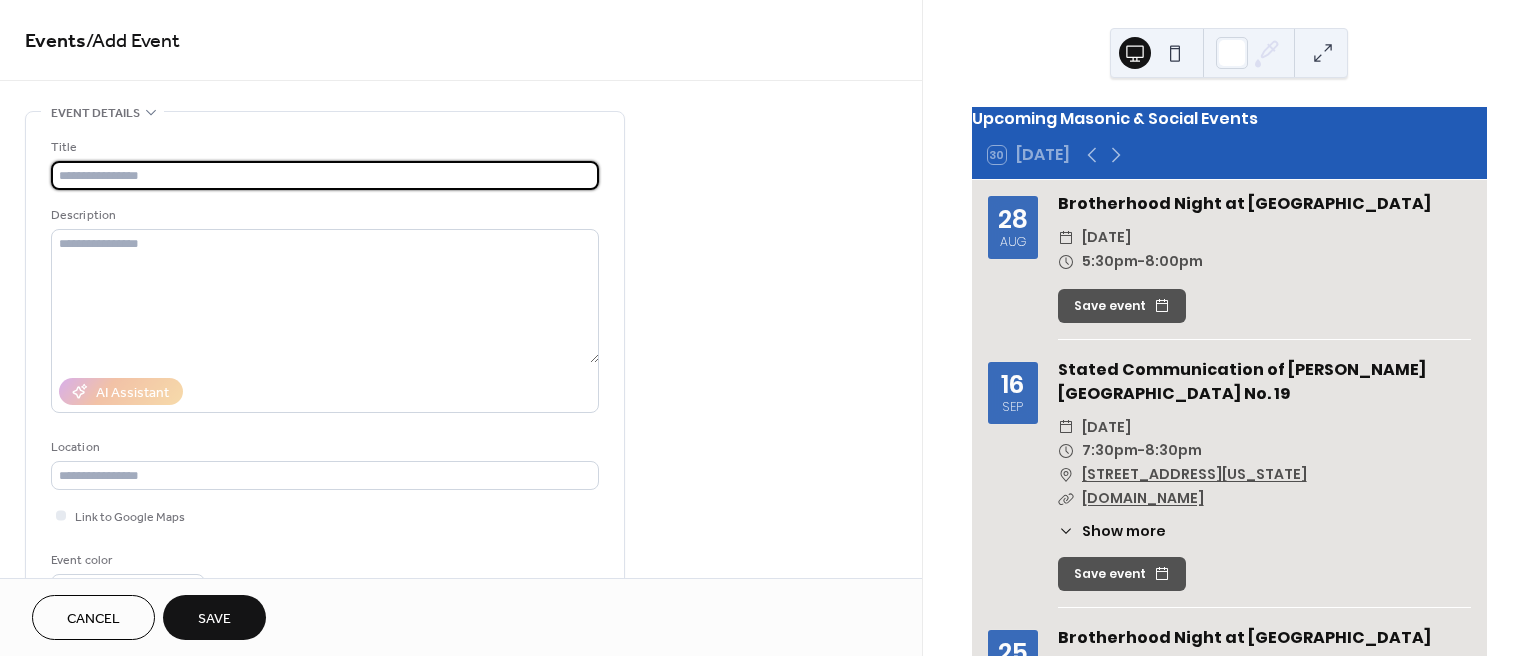 type on "*" 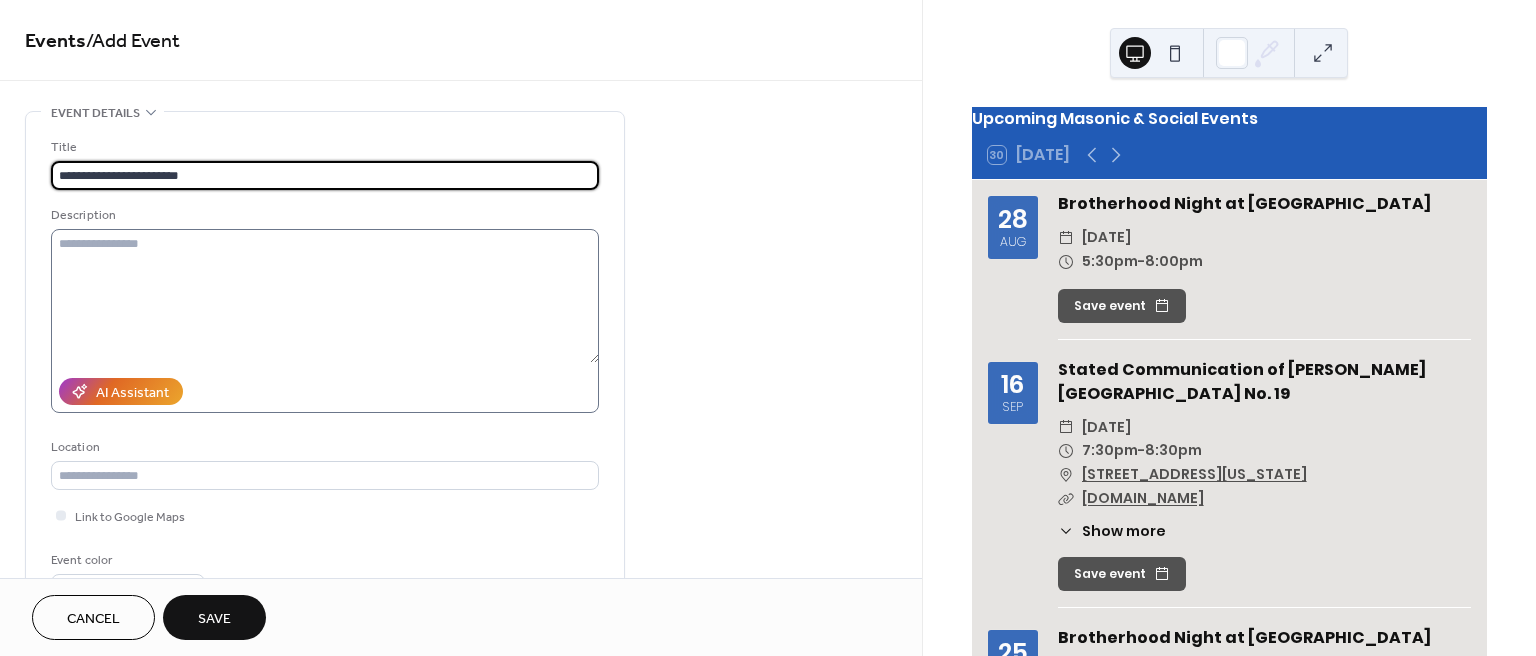 type on "**********" 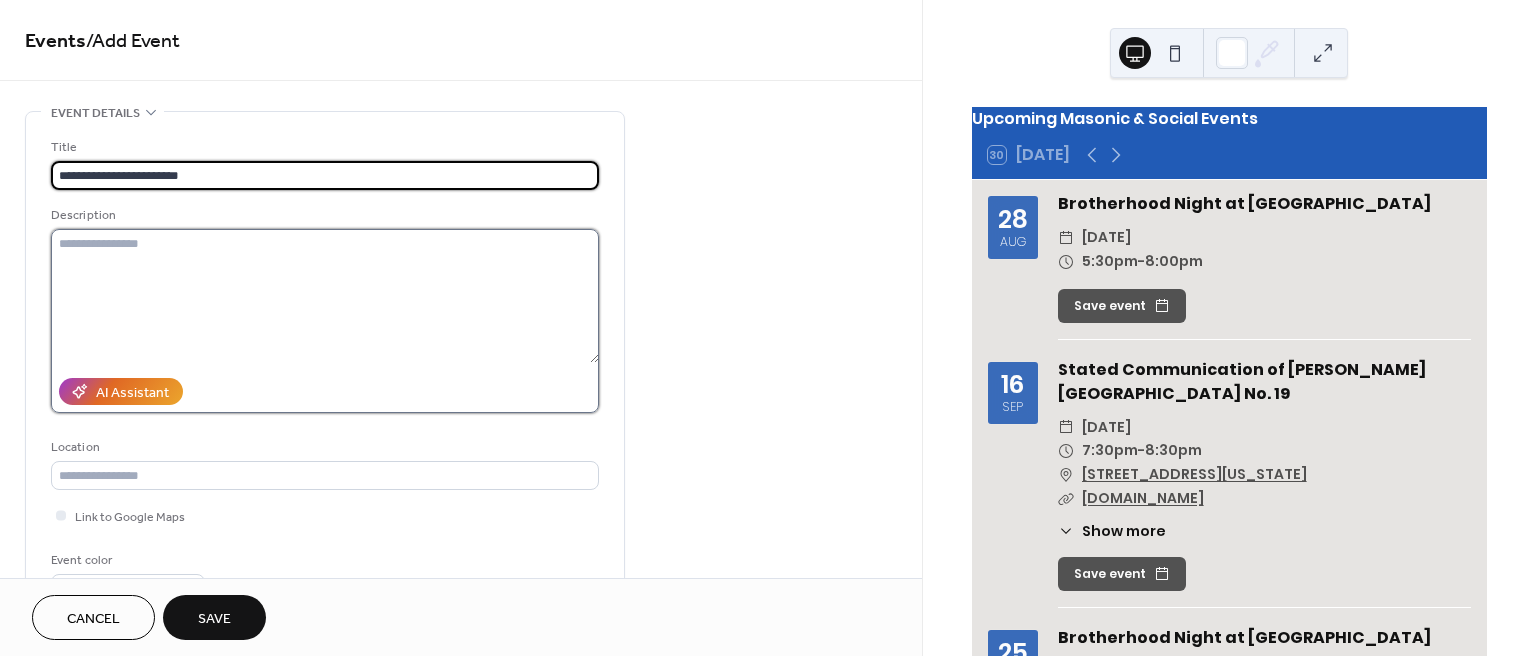 click at bounding box center [325, 296] 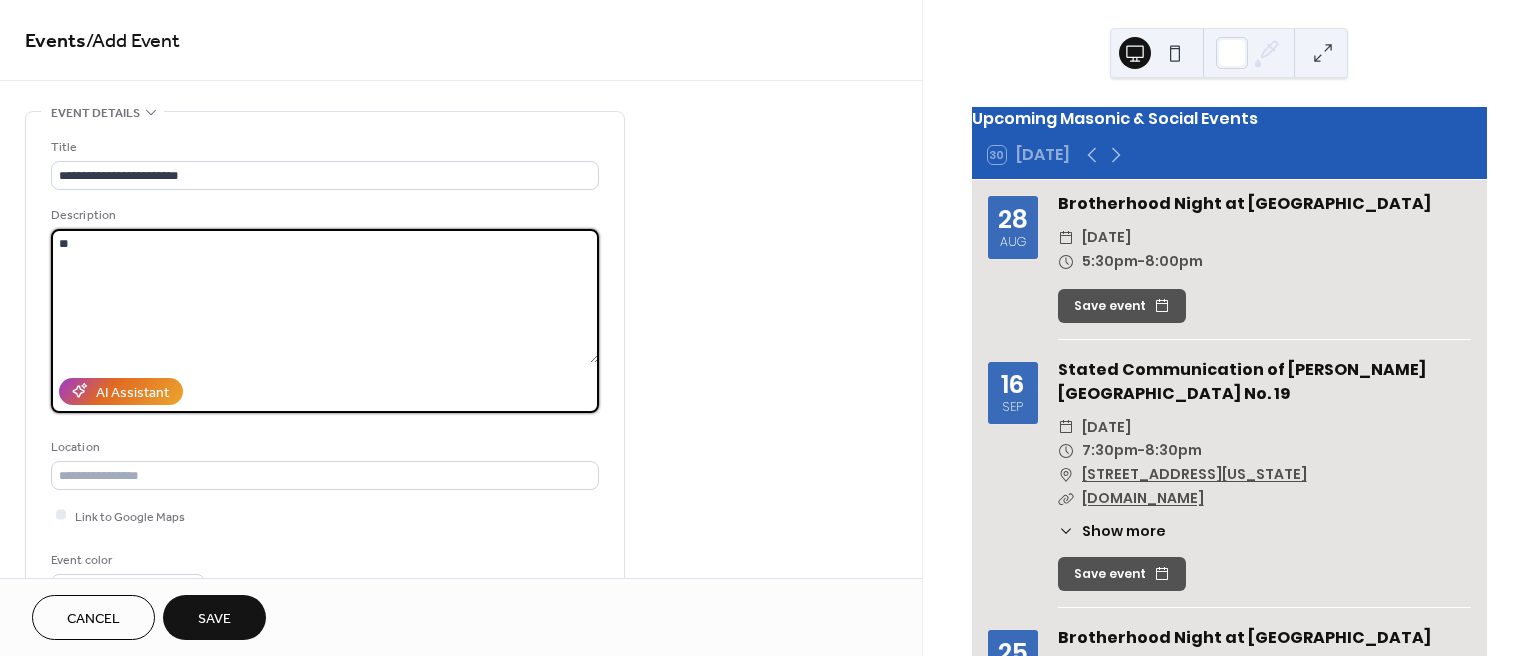 type on "*" 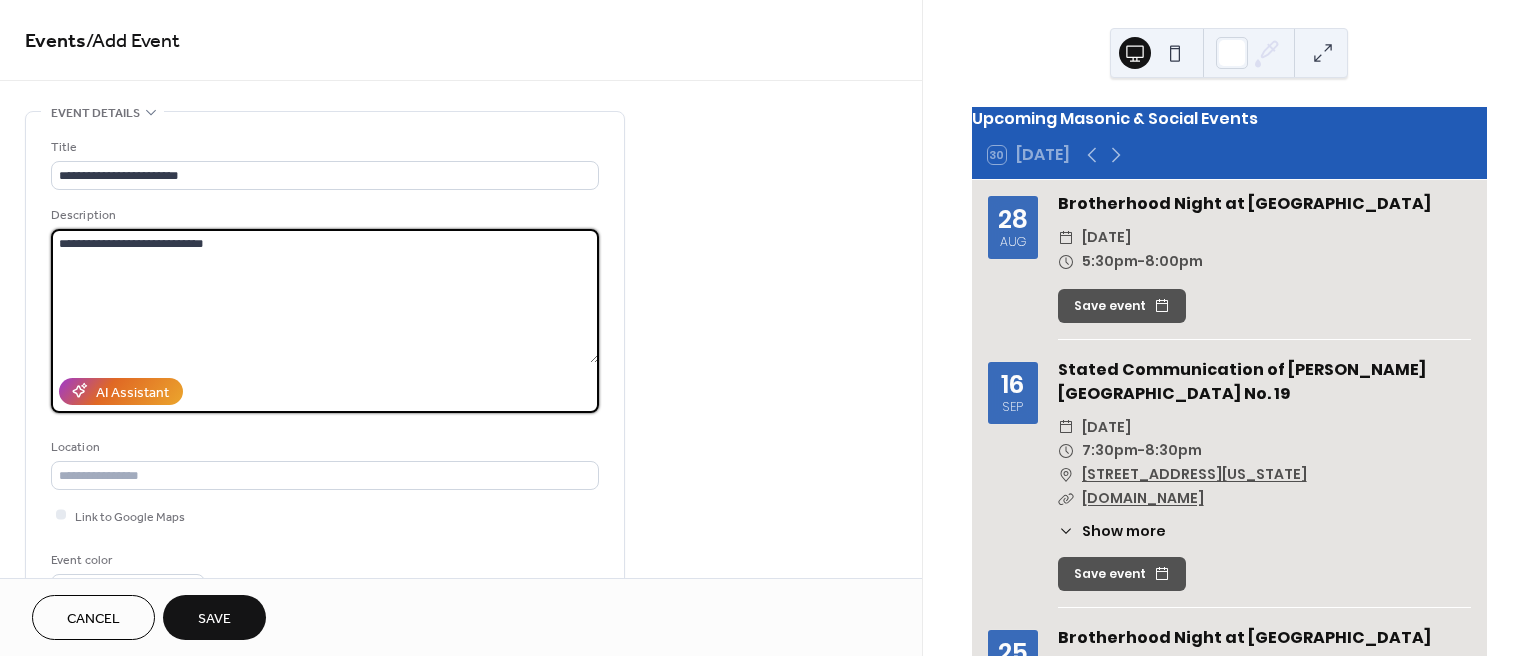 drag, startPoint x: 248, startPoint y: 245, endPoint x: -85, endPoint y: 238, distance: 333.07358 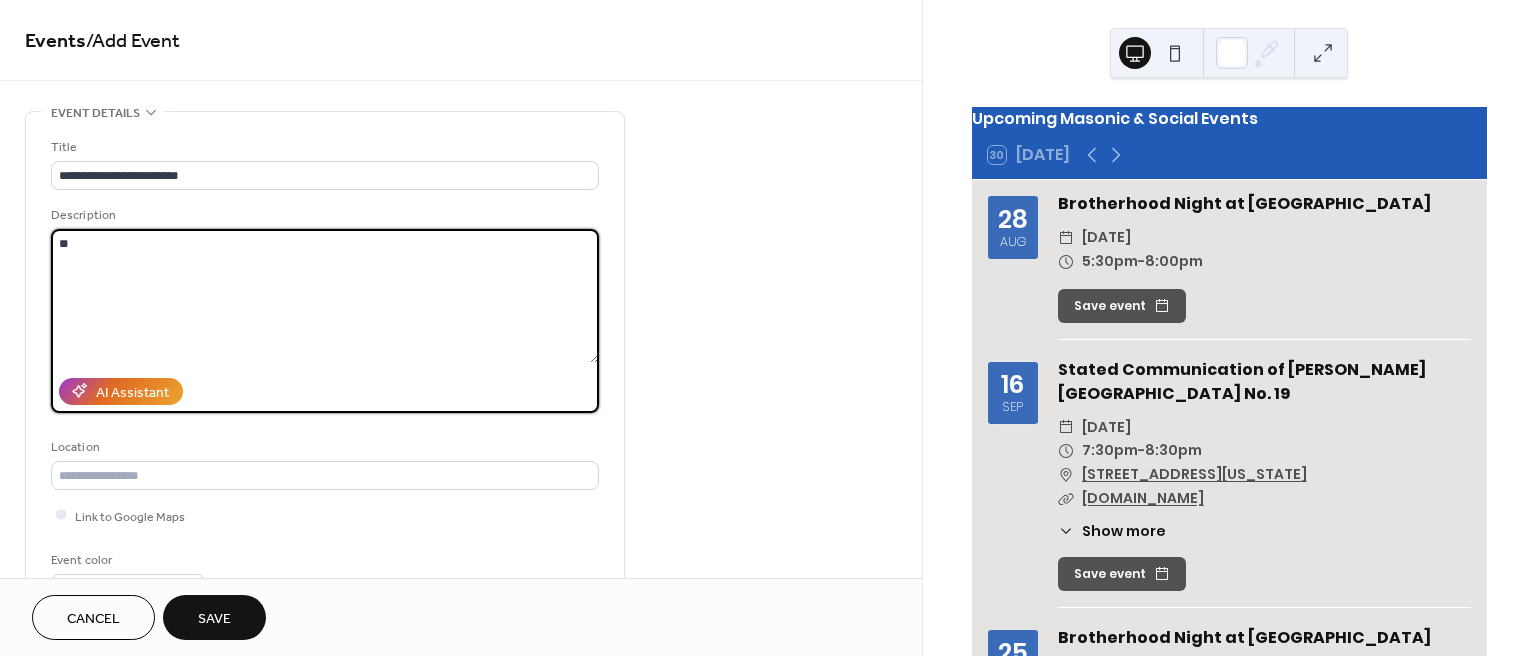 type on "*" 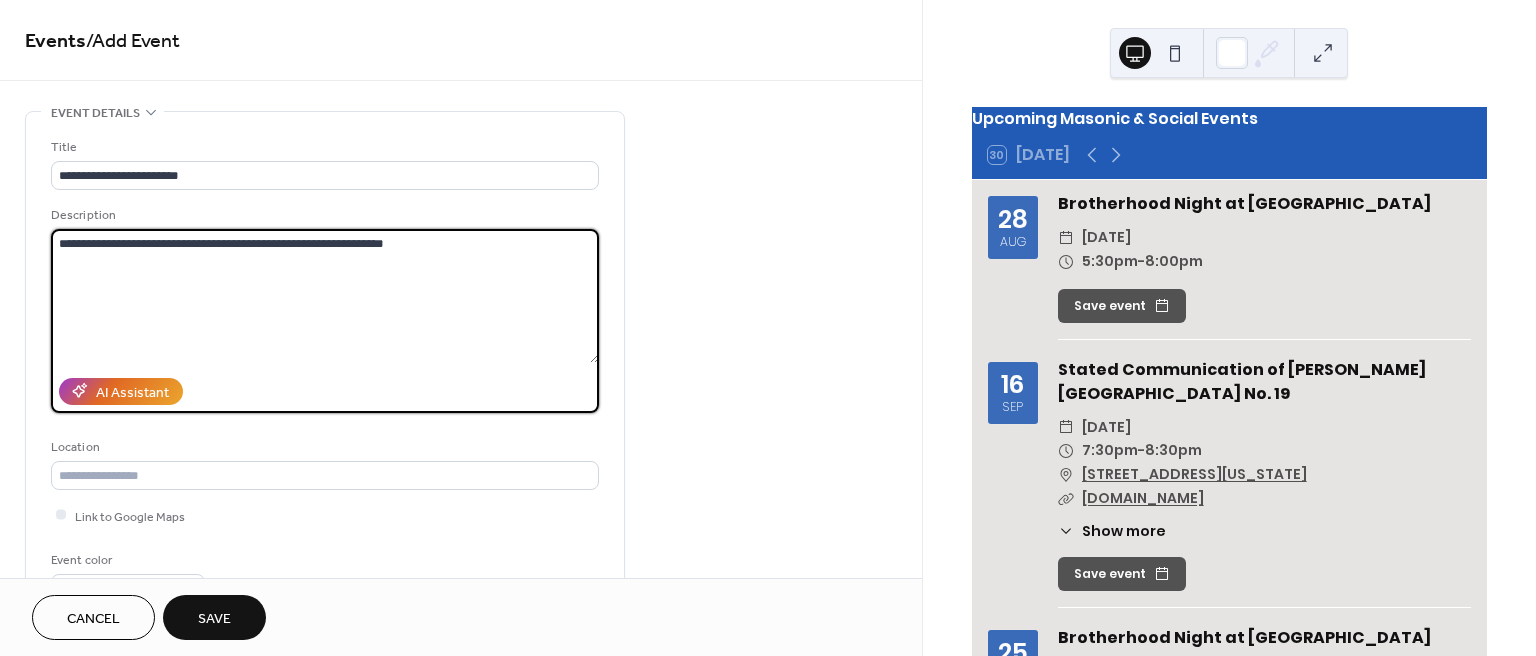 drag, startPoint x: 428, startPoint y: 242, endPoint x: 58, endPoint y: 220, distance: 370.65347 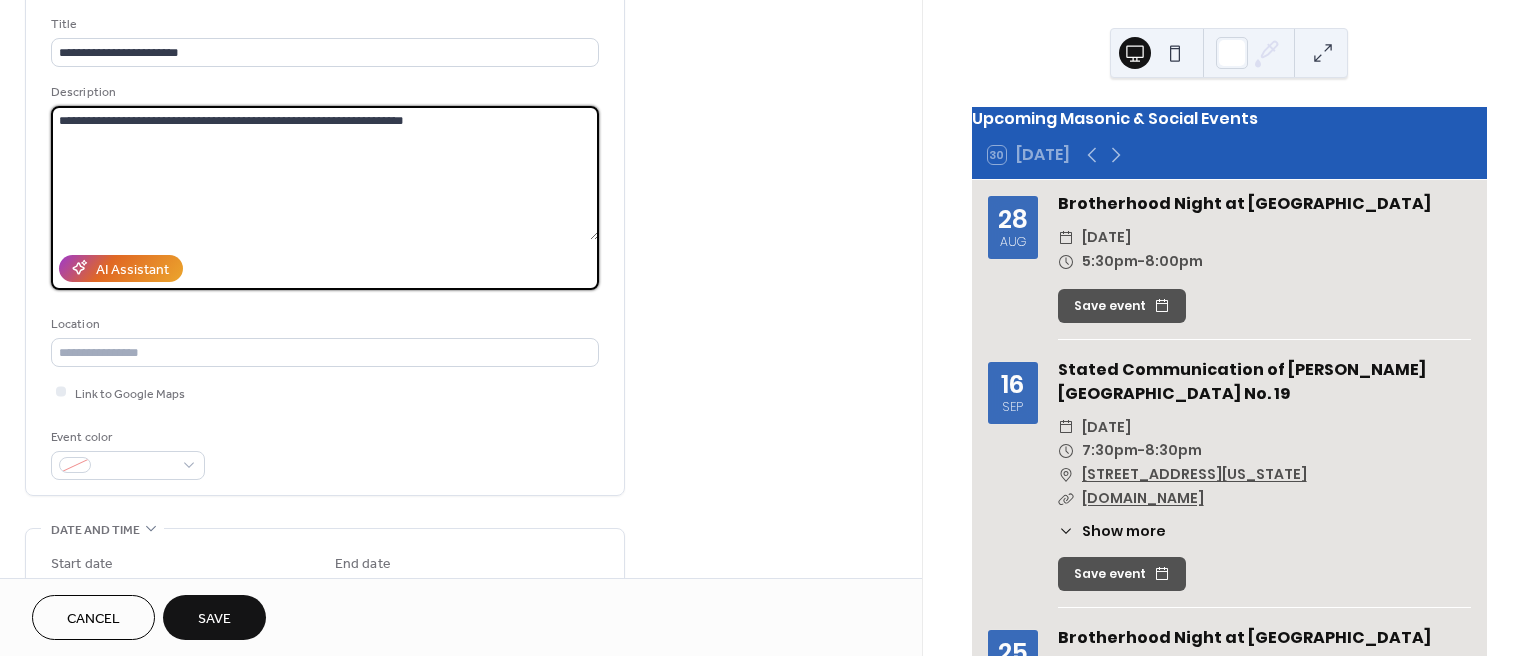 scroll, scrollTop: 125, scrollLeft: 0, axis: vertical 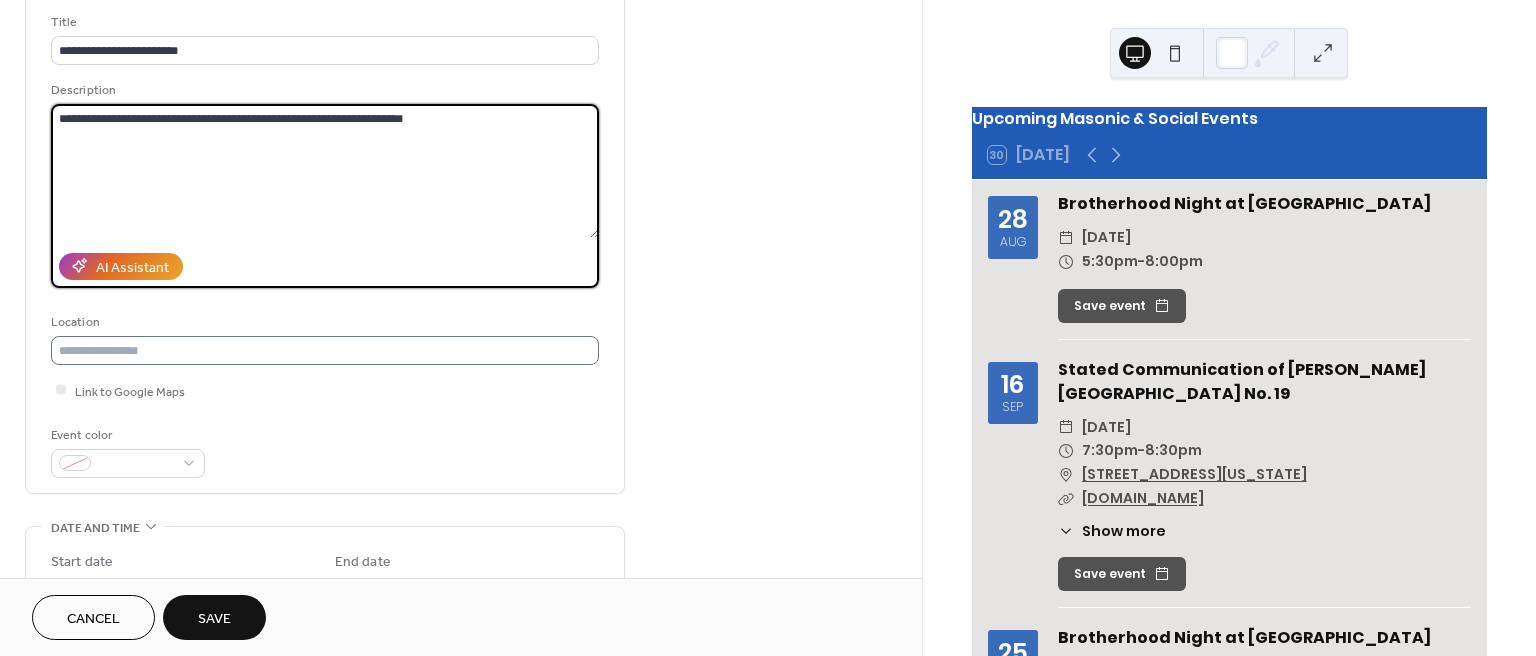 type on "**********" 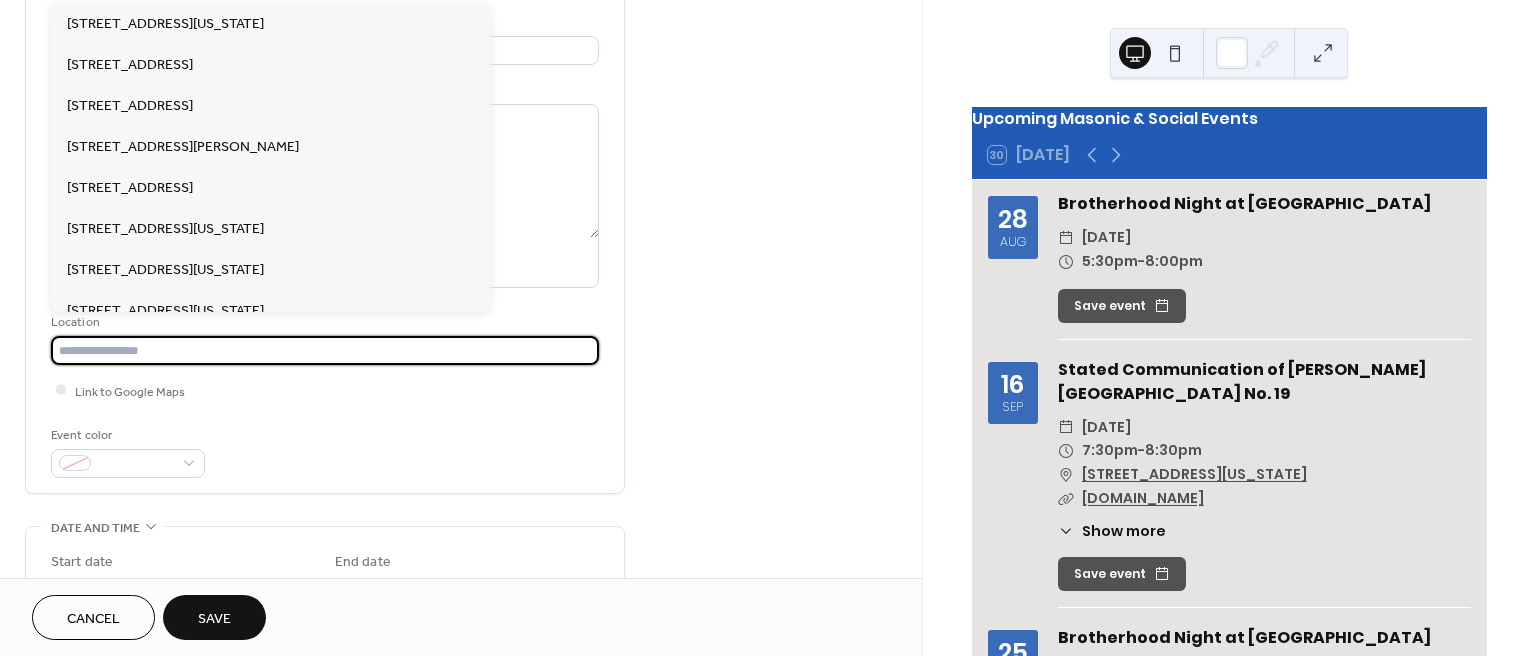click at bounding box center (325, 350) 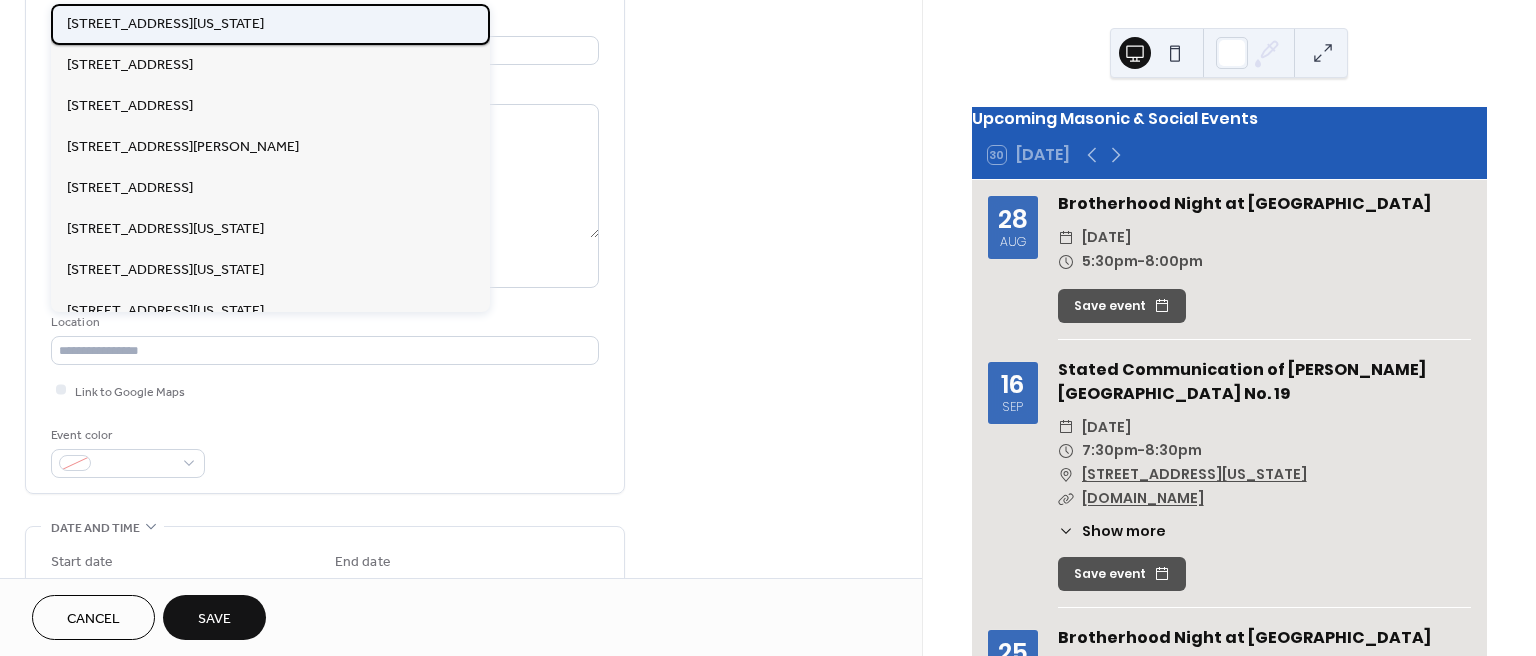 click on "[STREET_ADDRESS][US_STATE]" at bounding box center (165, 24) 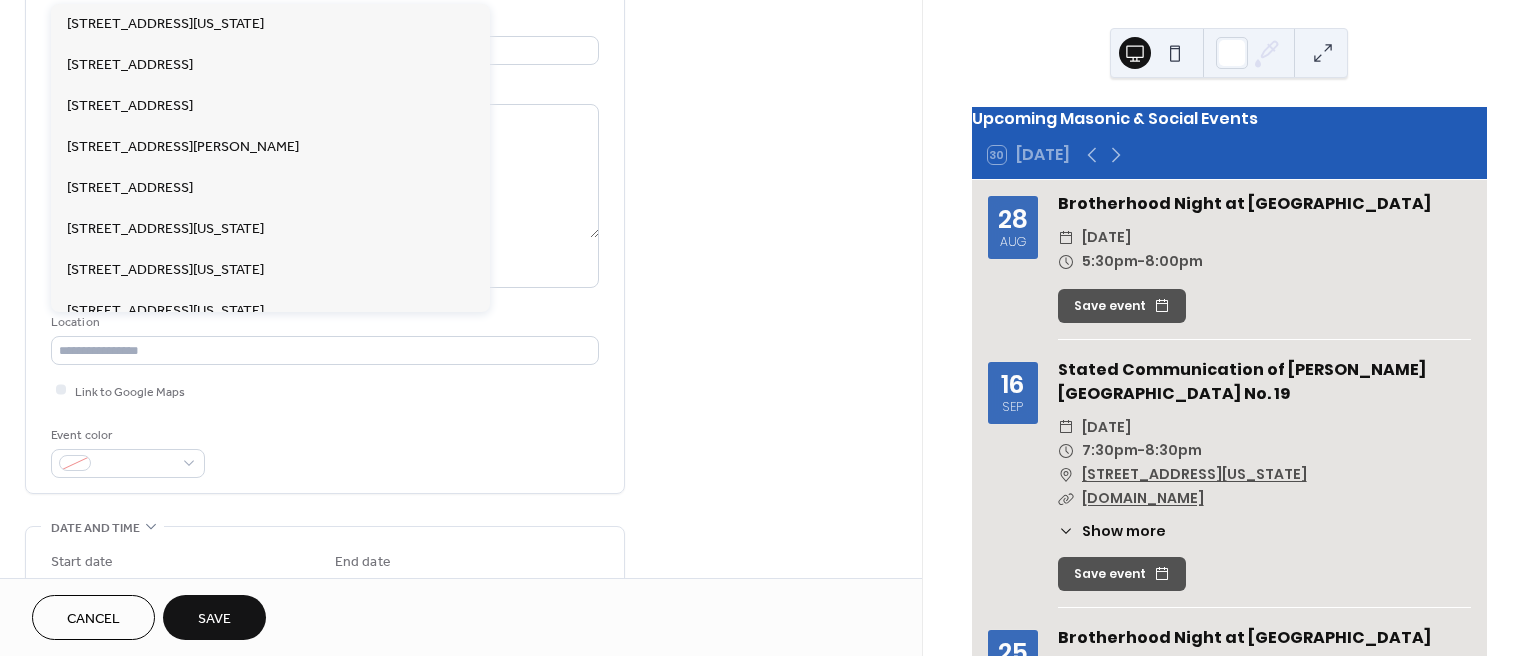 type on "**********" 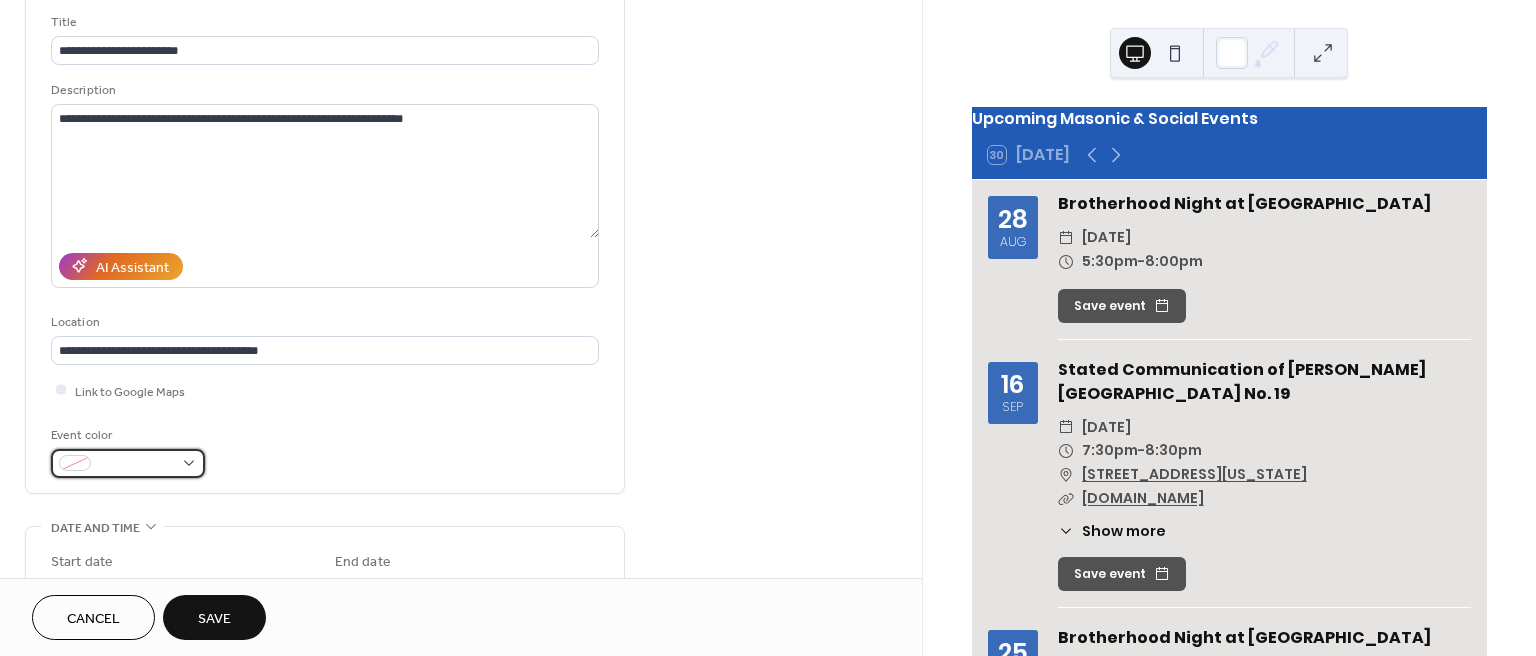click at bounding box center (128, 463) 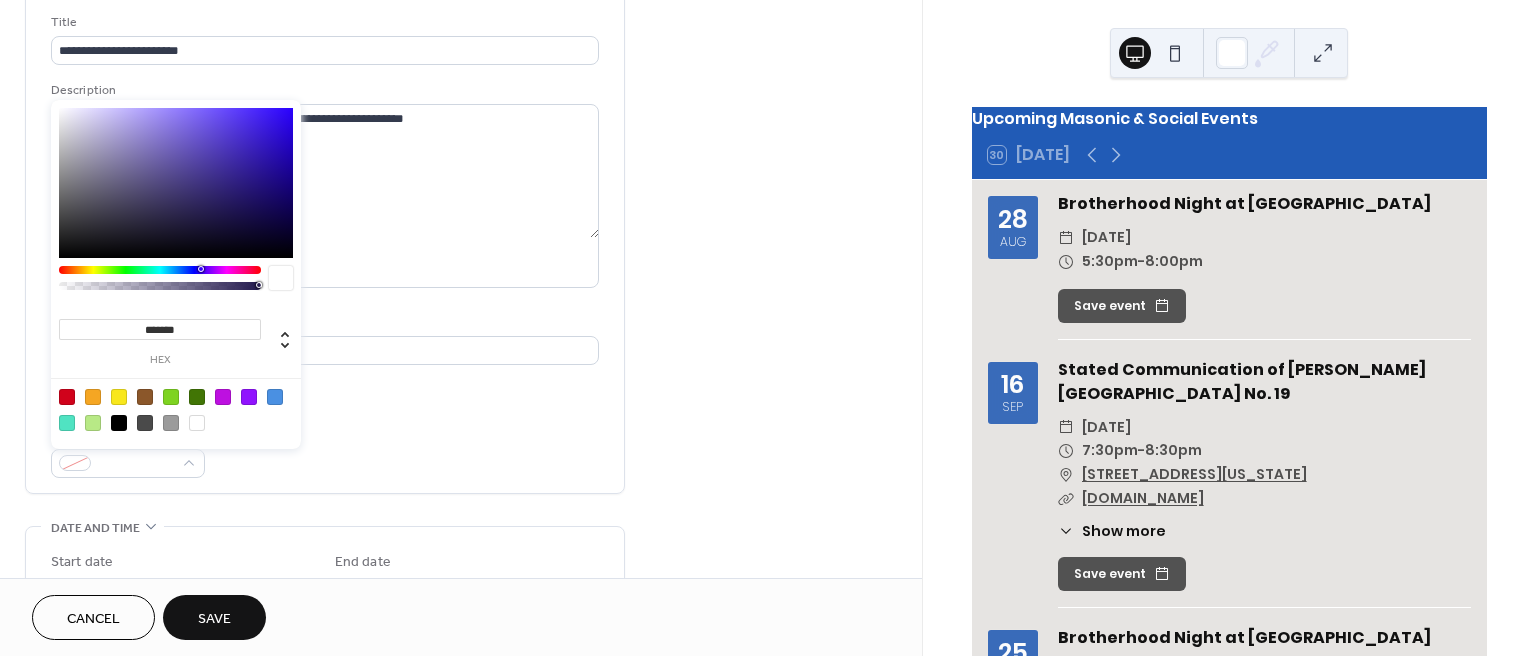 click at bounding box center (275, 397) 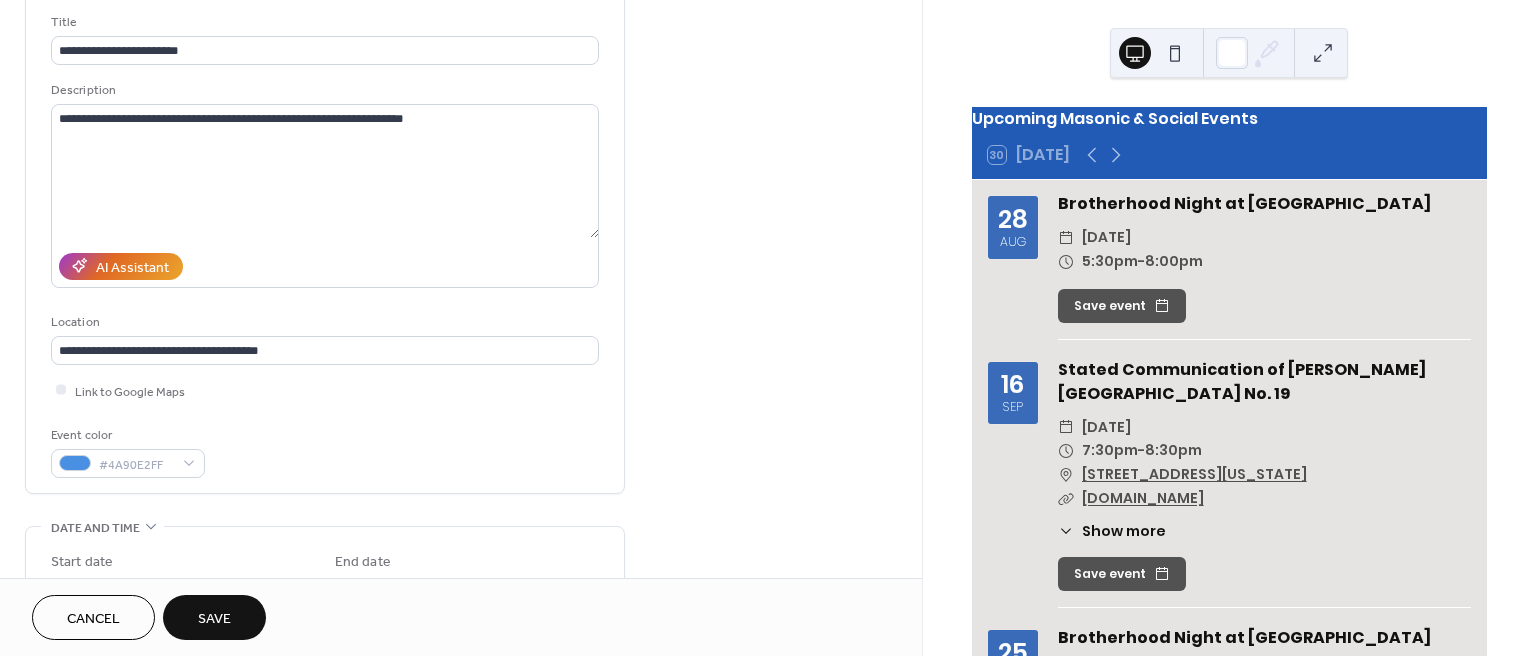 click on "Event color #4A90E2FF" at bounding box center [325, 451] 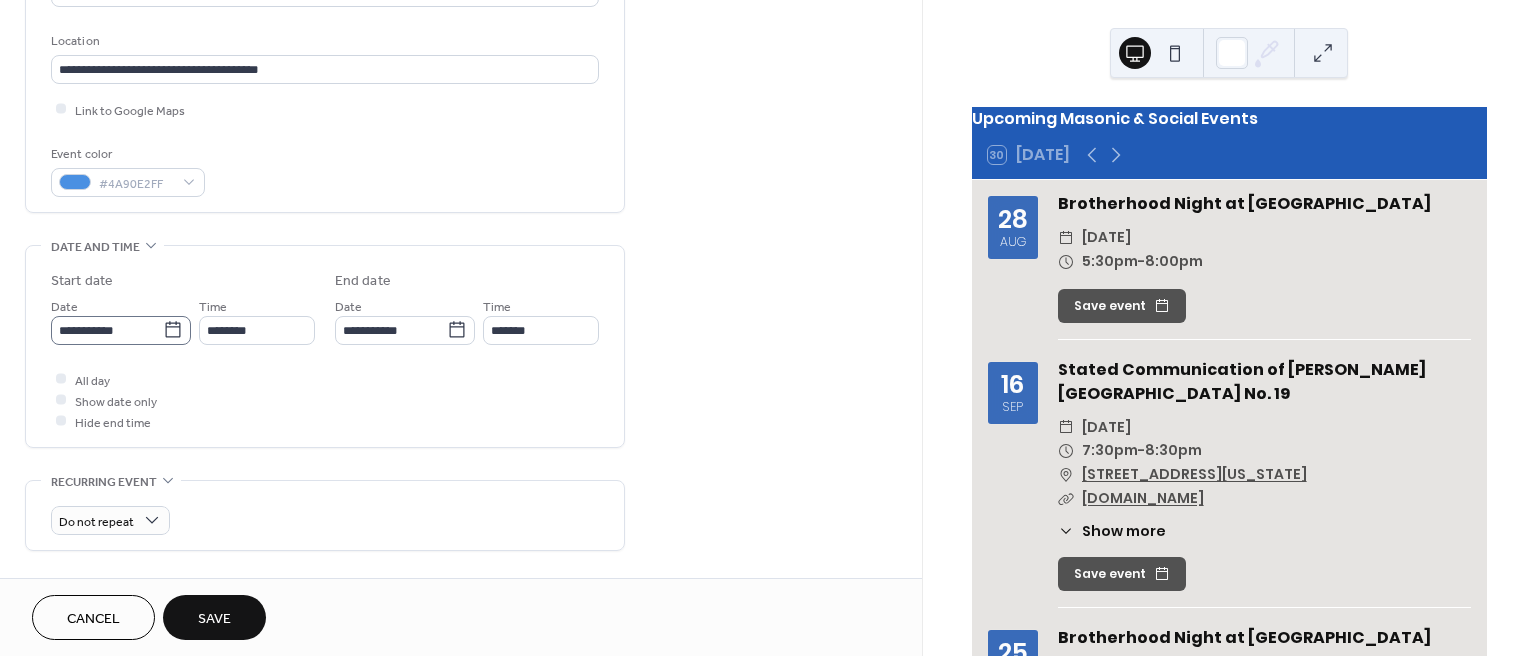 scroll, scrollTop: 407, scrollLeft: 0, axis: vertical 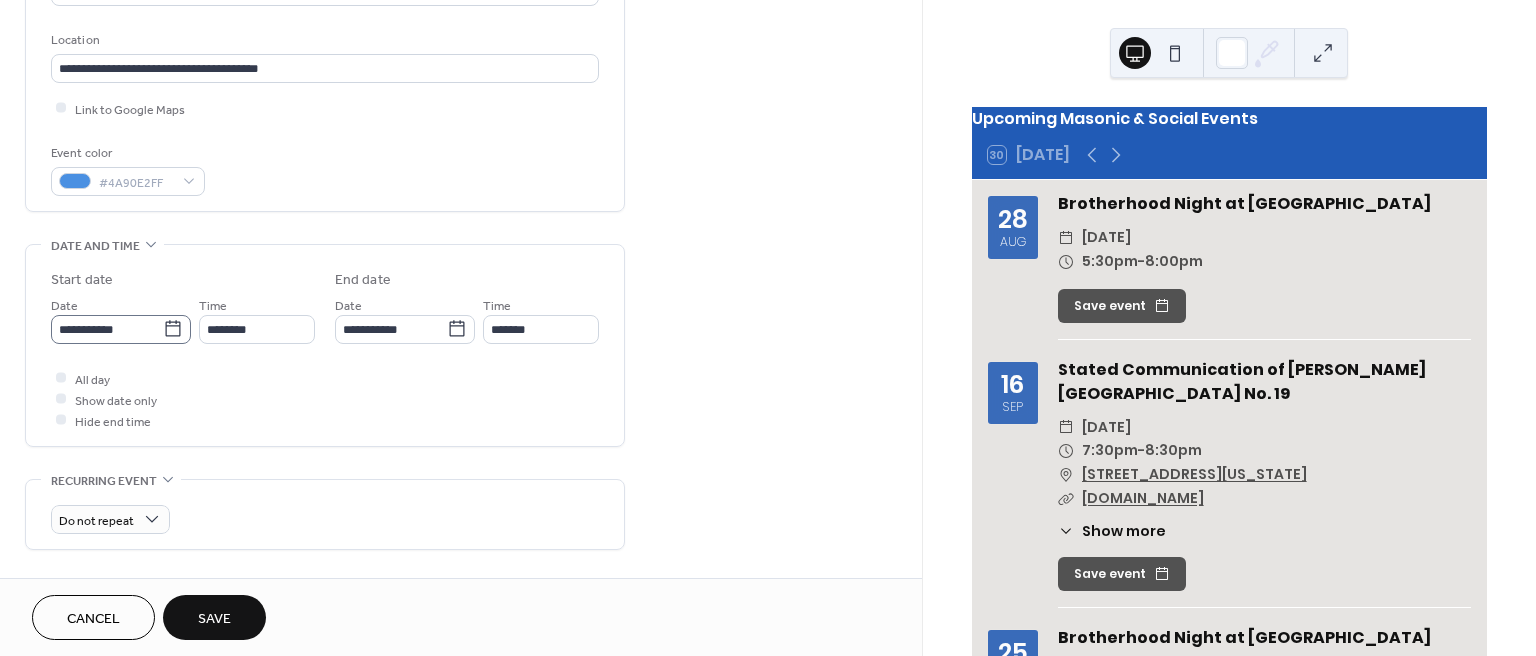 click 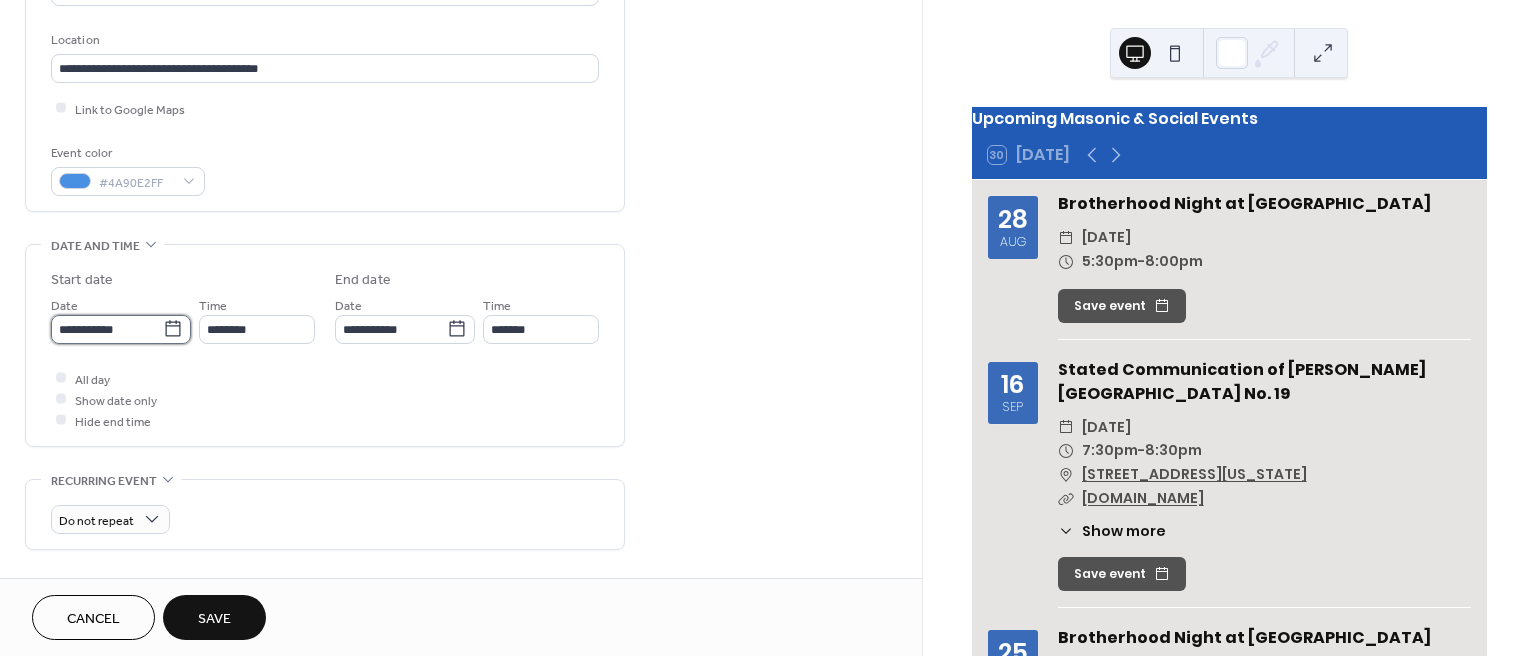 click on "**********" at bounding box center (107, 329) 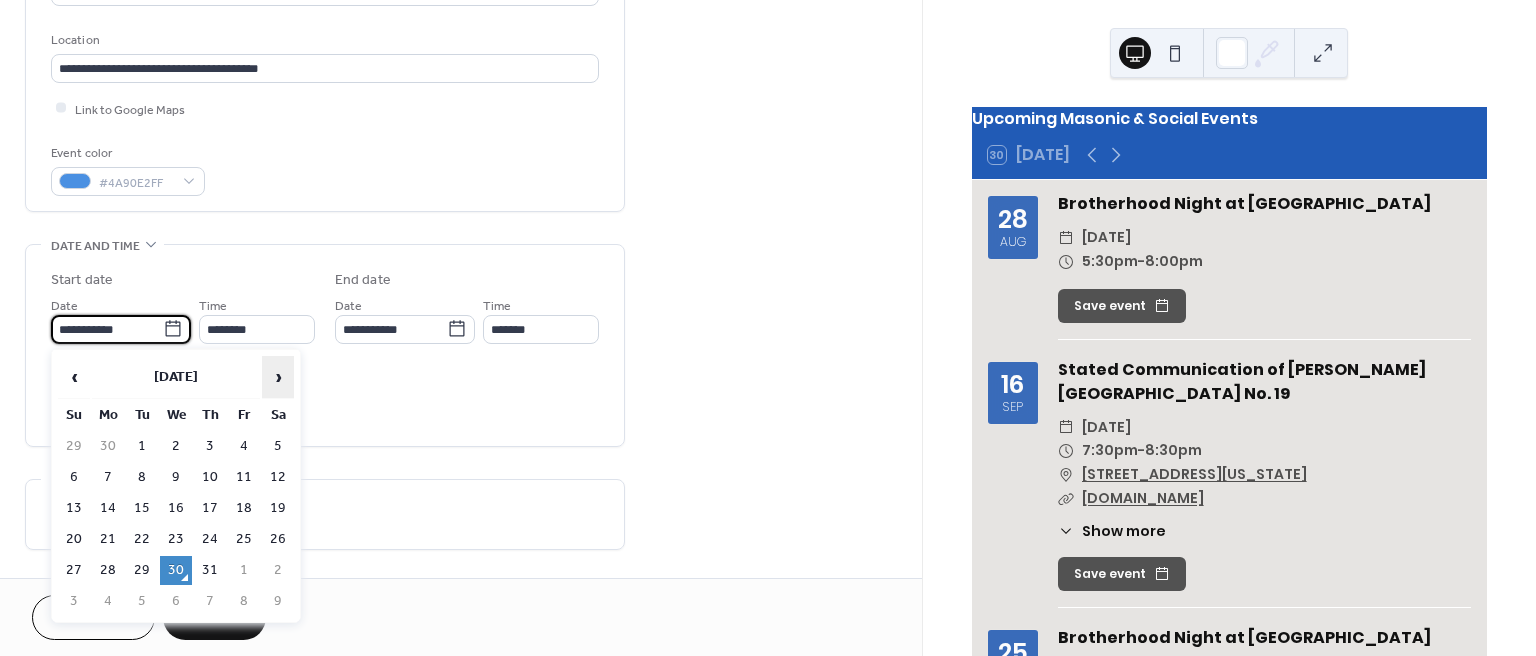 click on "›" at bounding box center (278, 377) 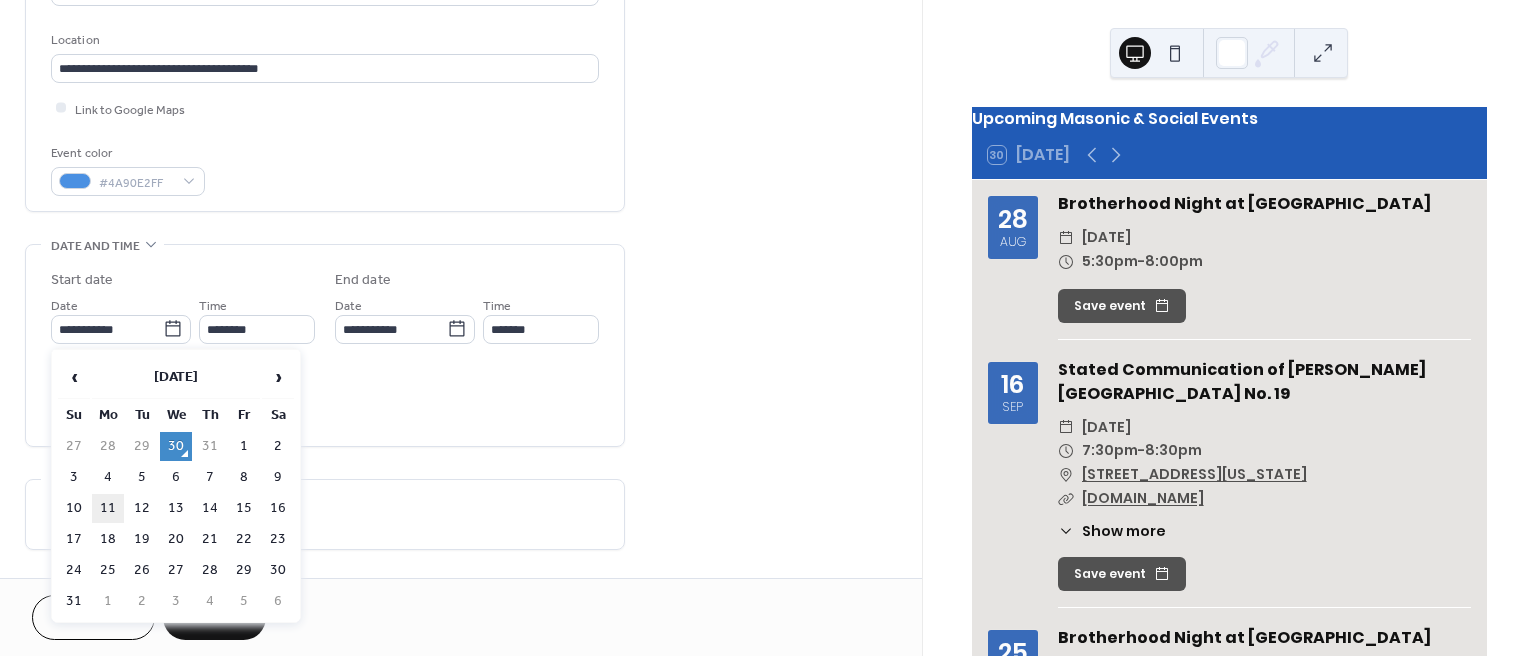 click on "11" at bounding box center (108, 508) 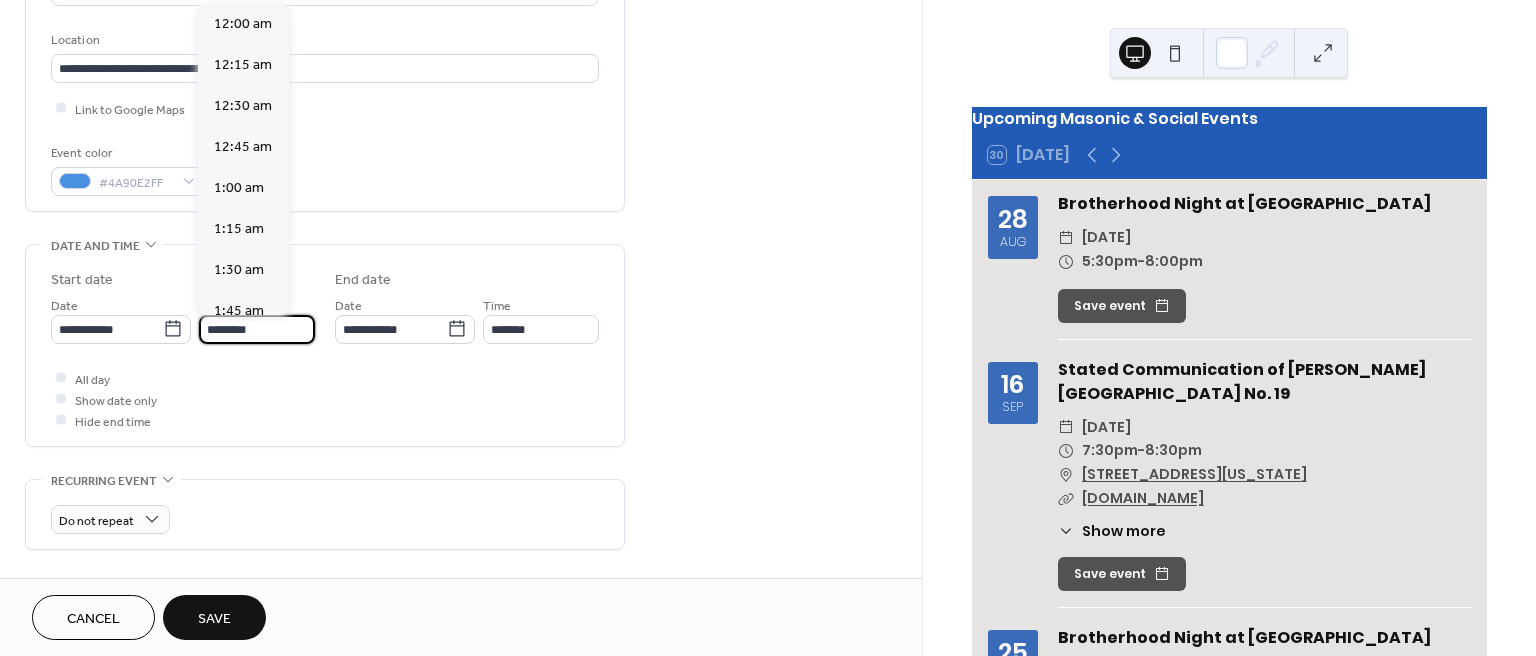click on "********" at bounding box center [257, 329] 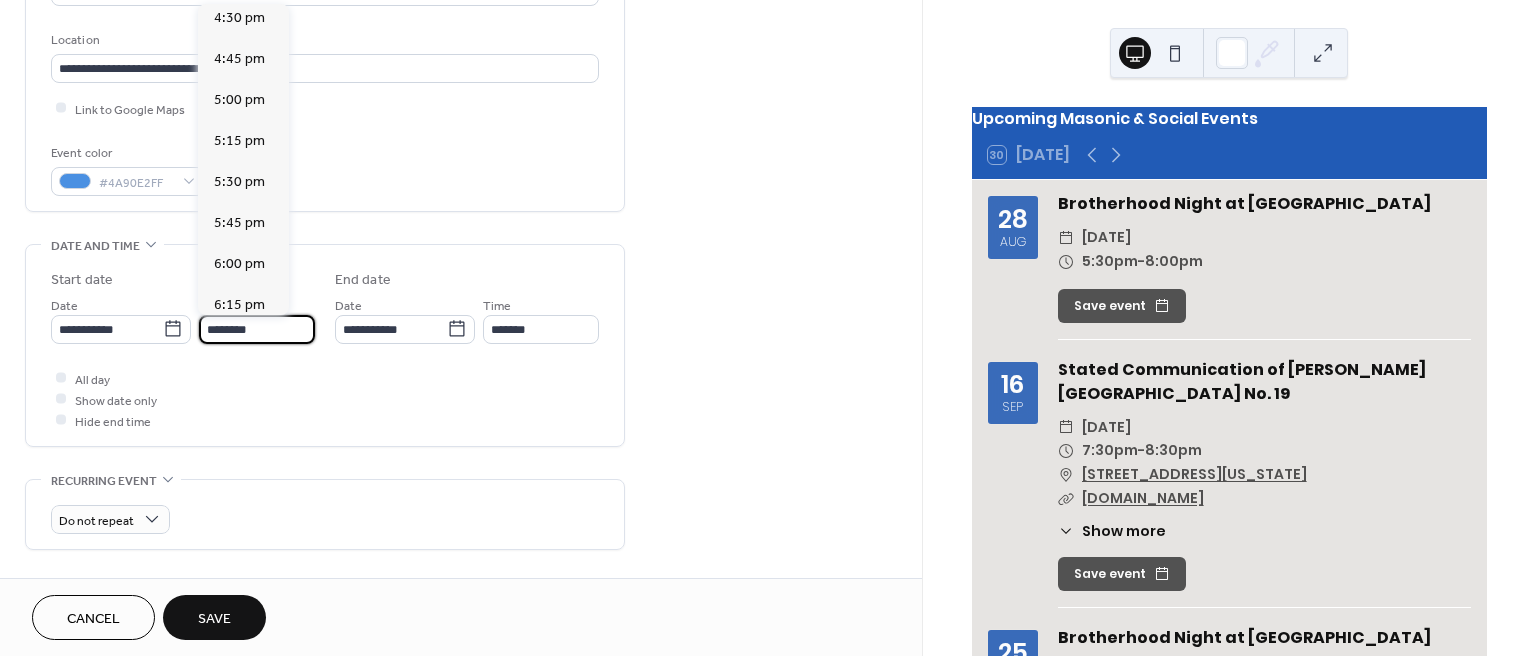 scroll, scrollTop: 2718, scrollLeft: 0, axis: vertical 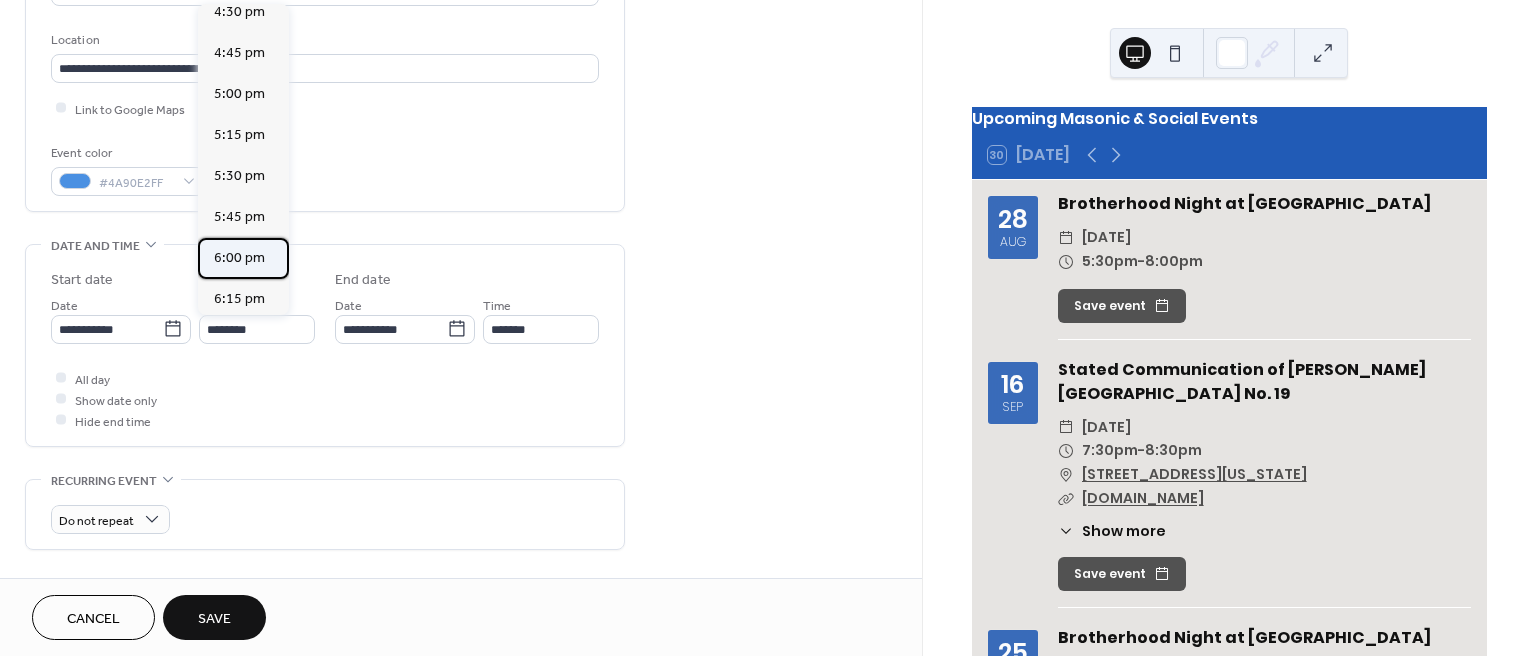 click on "6:00 pm" at bounding box center (239, 258) 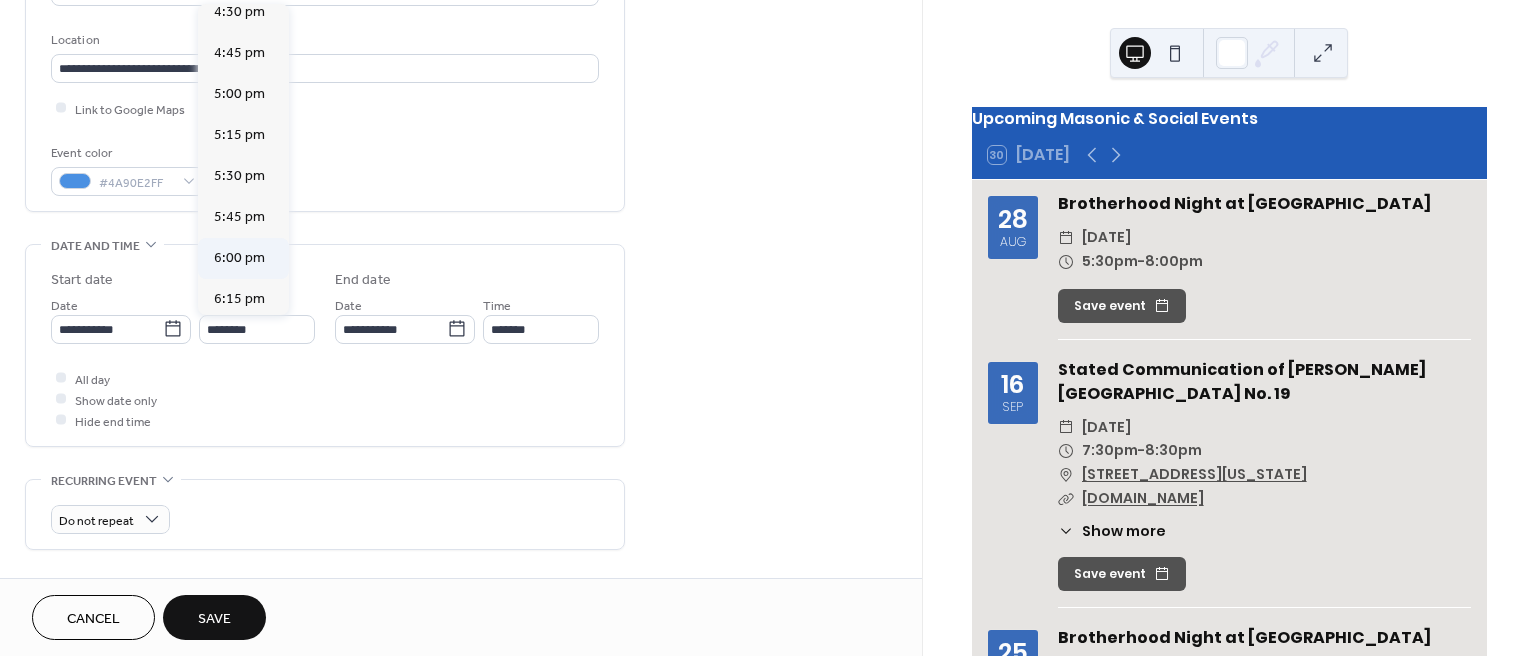type on "*******" 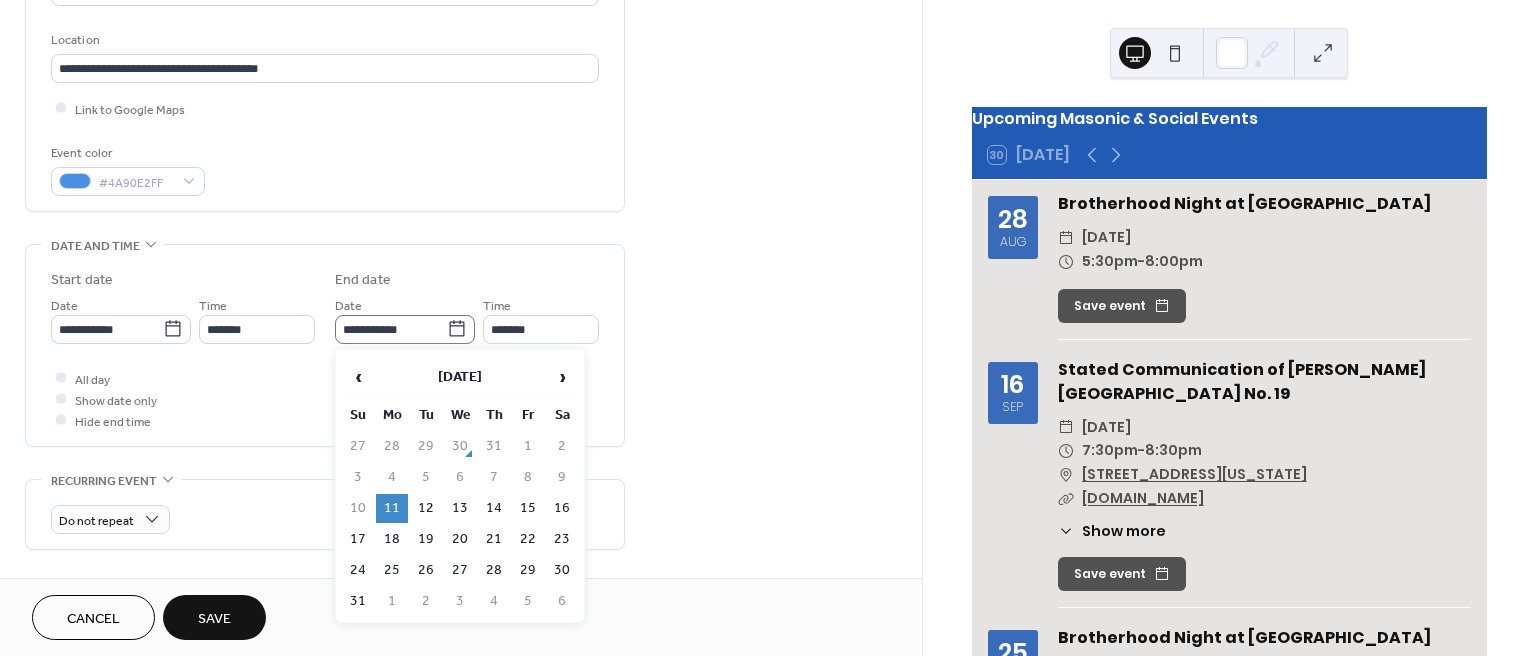 click 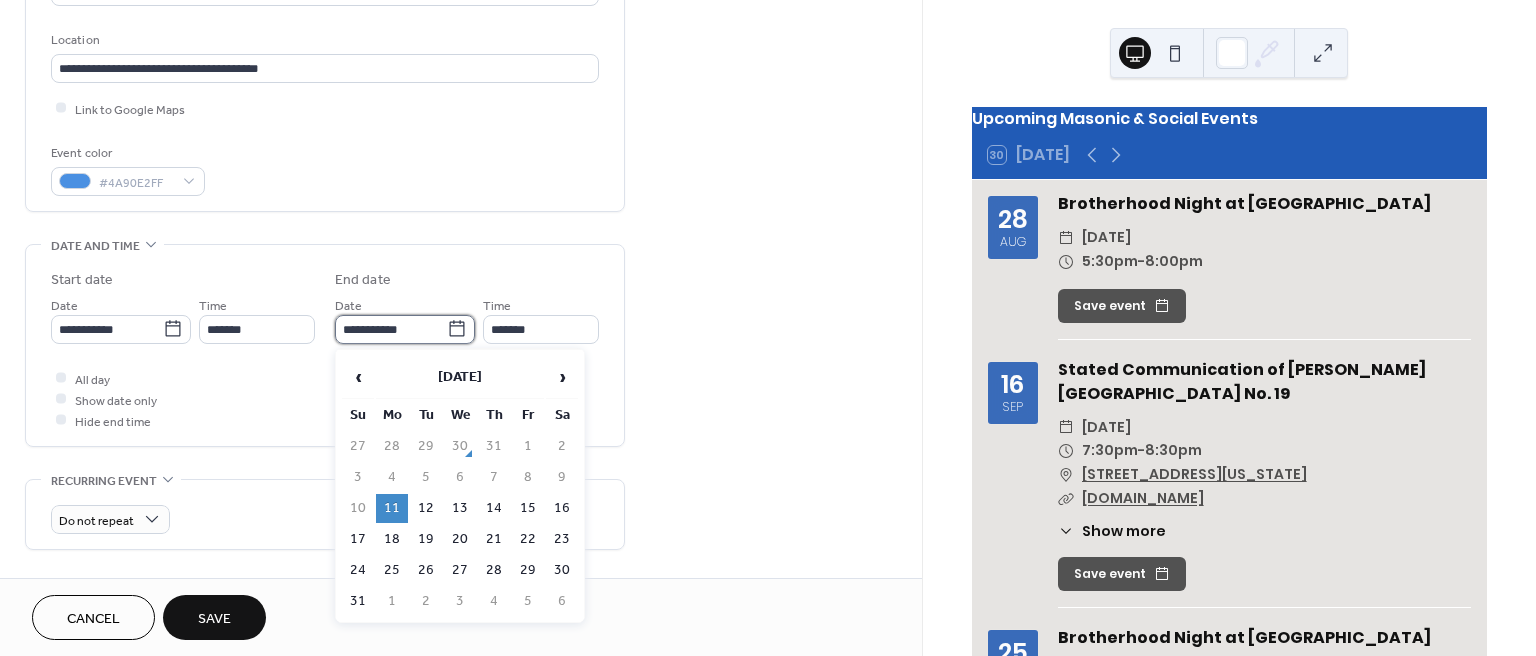 click on "**********" at bounding box center (391, 329) 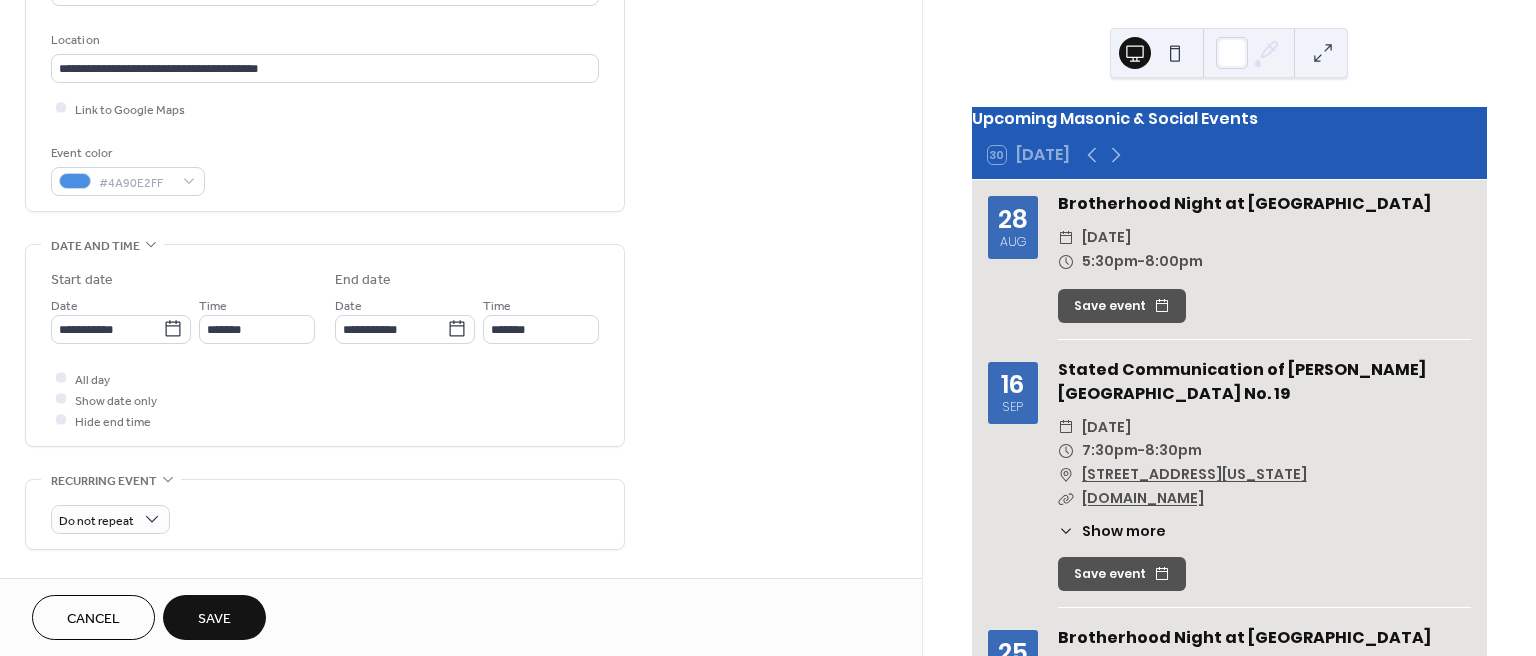 click on "All day Show date only Hide end time" at bounding box center (325, 399) 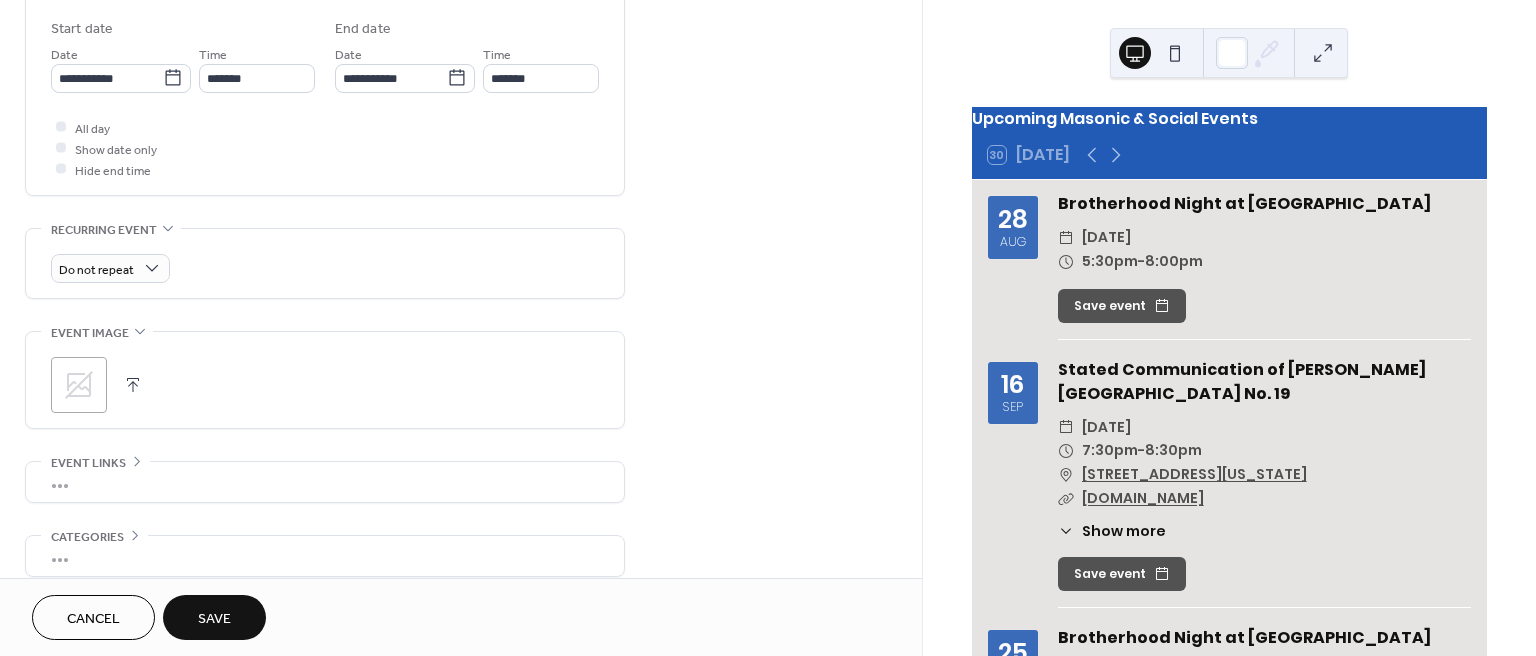 scroll, scrollTop: 660, scrollLeft: 0, axis: vertical 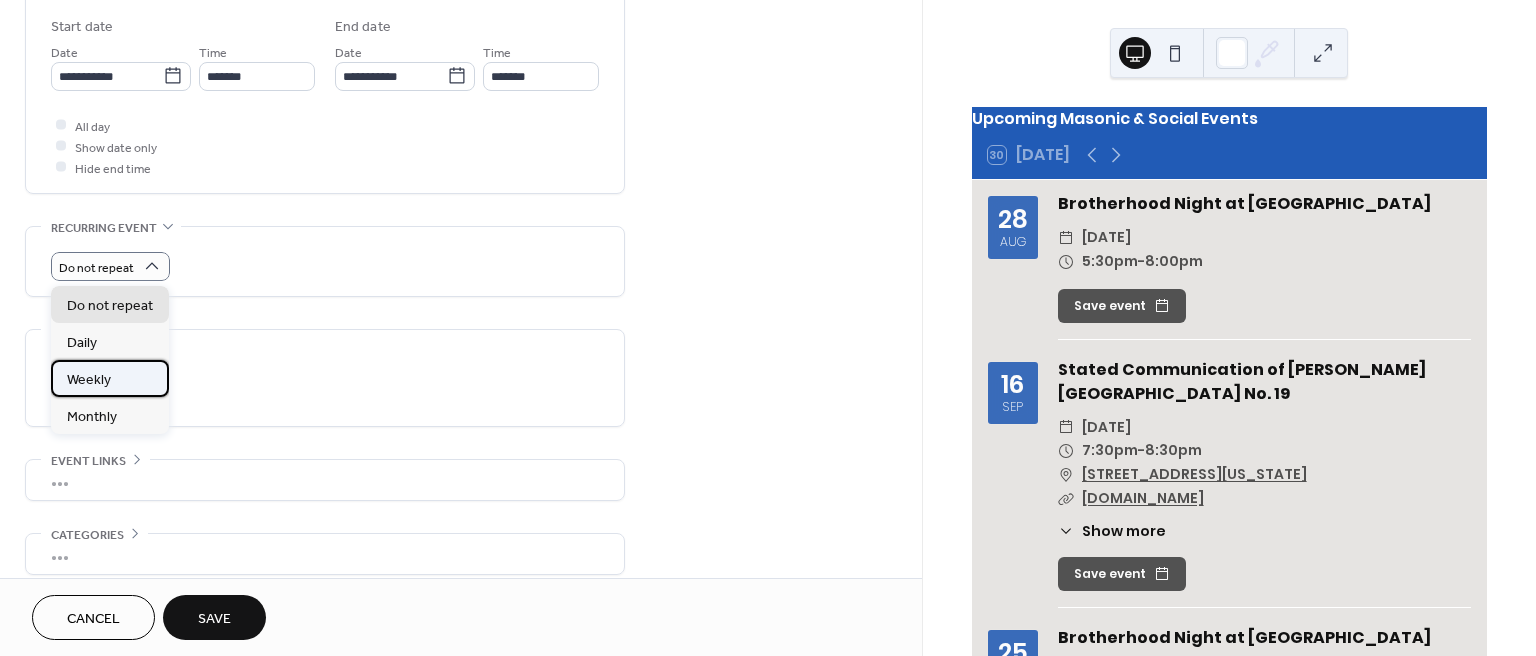 click on "Weekly" at bounding box center (89, 380) 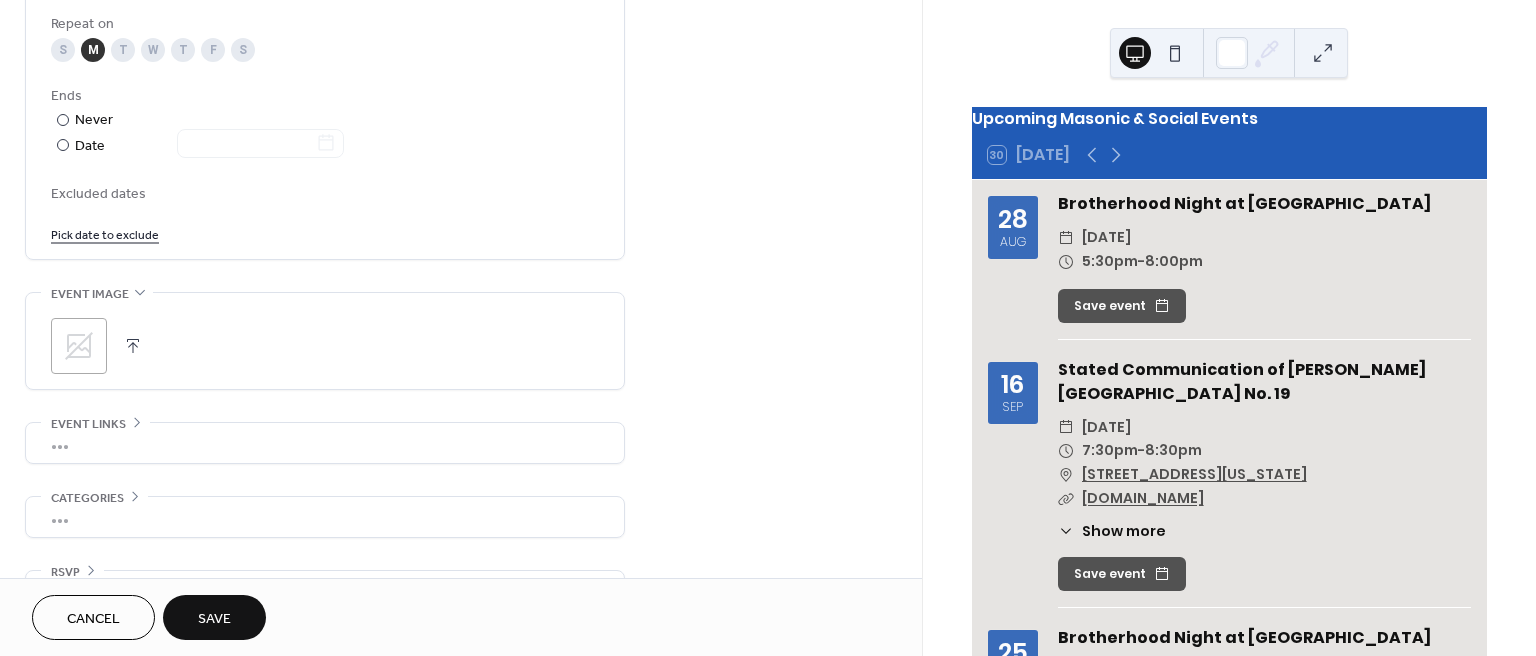scroll, scrollTop: 1048, scrollLeft: 0, axis: vertical 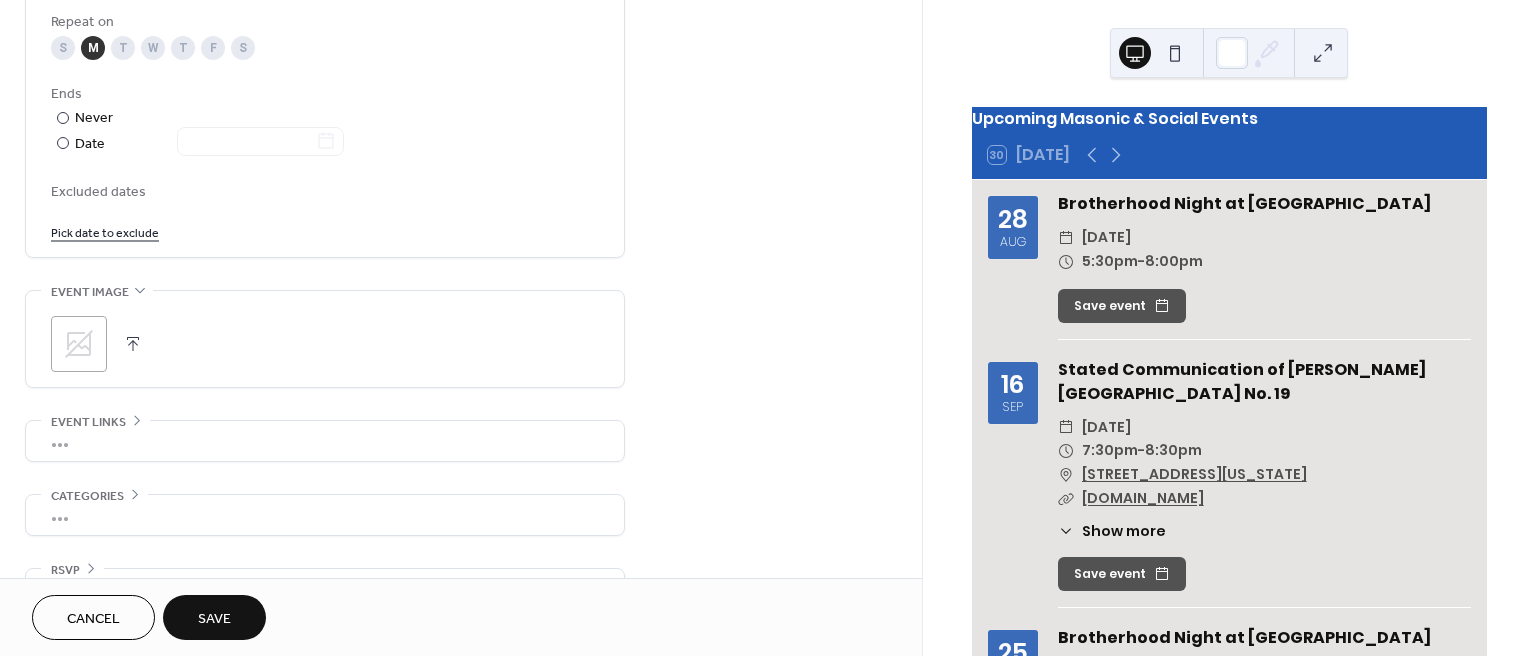click at bounding box center [133, 344] 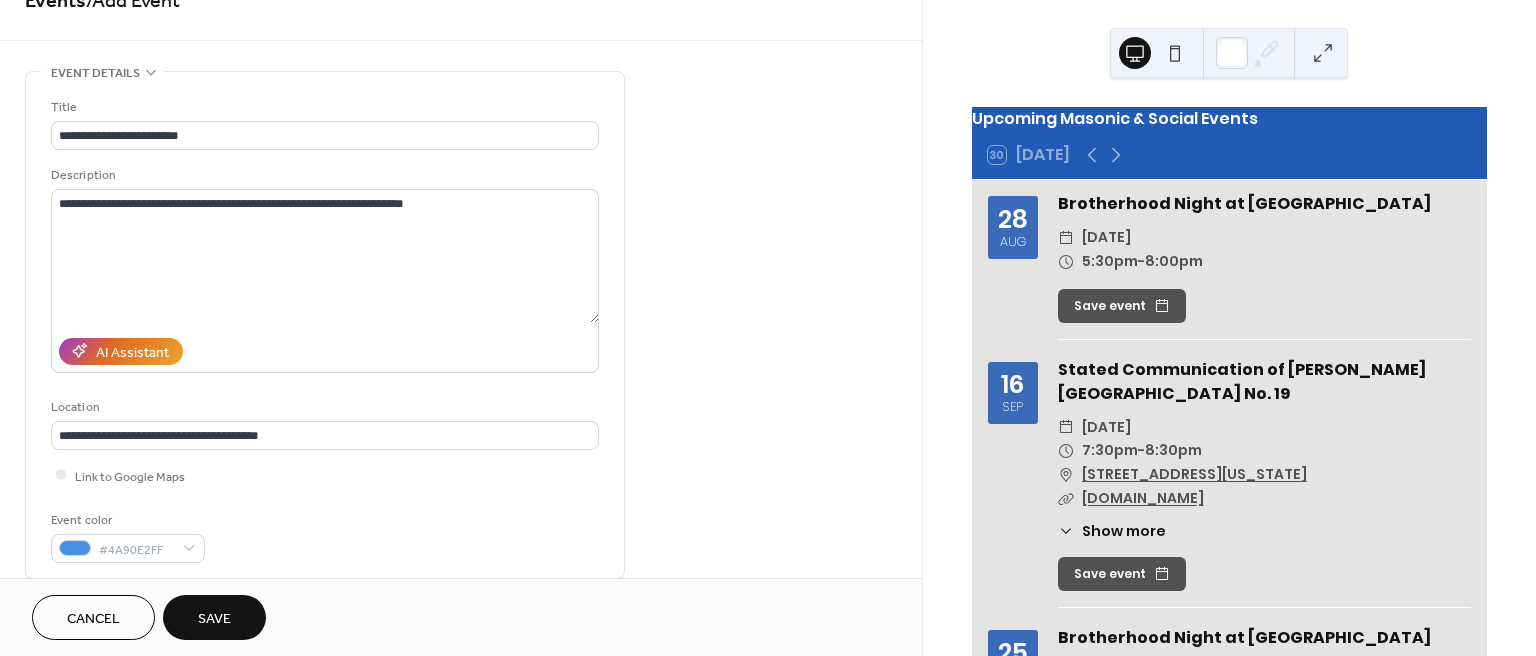scroll, scrollTop: 13, scrollLeft: 0, axis: vertical 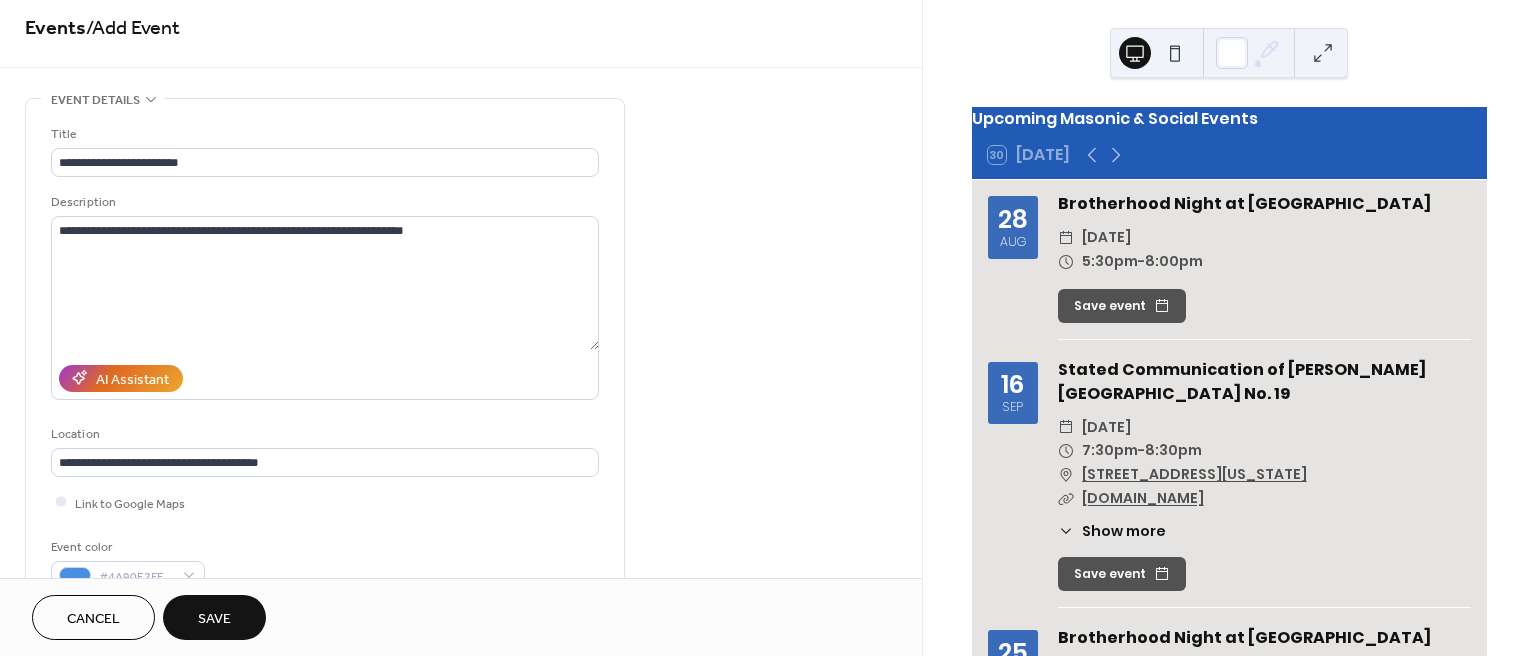 click on "Save" at bounding box center (214, 619) 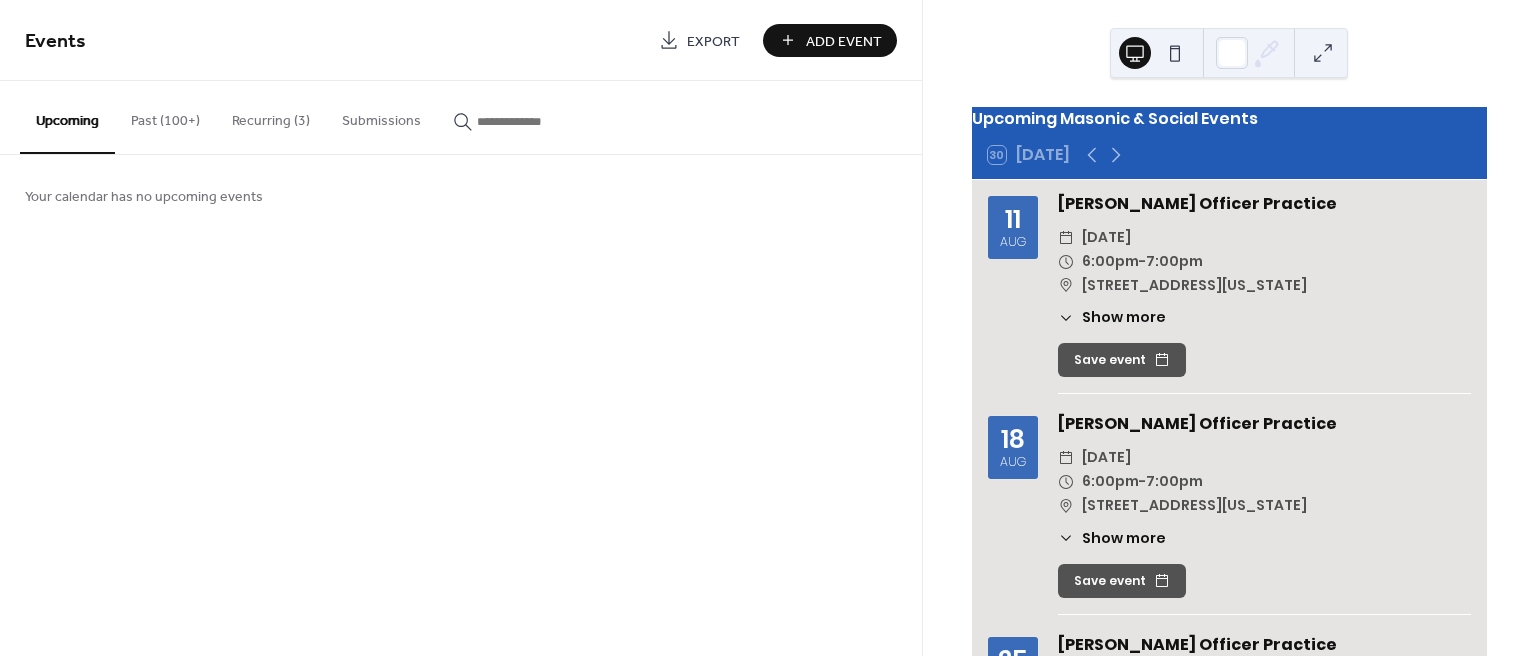 click on "Add Event" at bounding box center (844, 41) 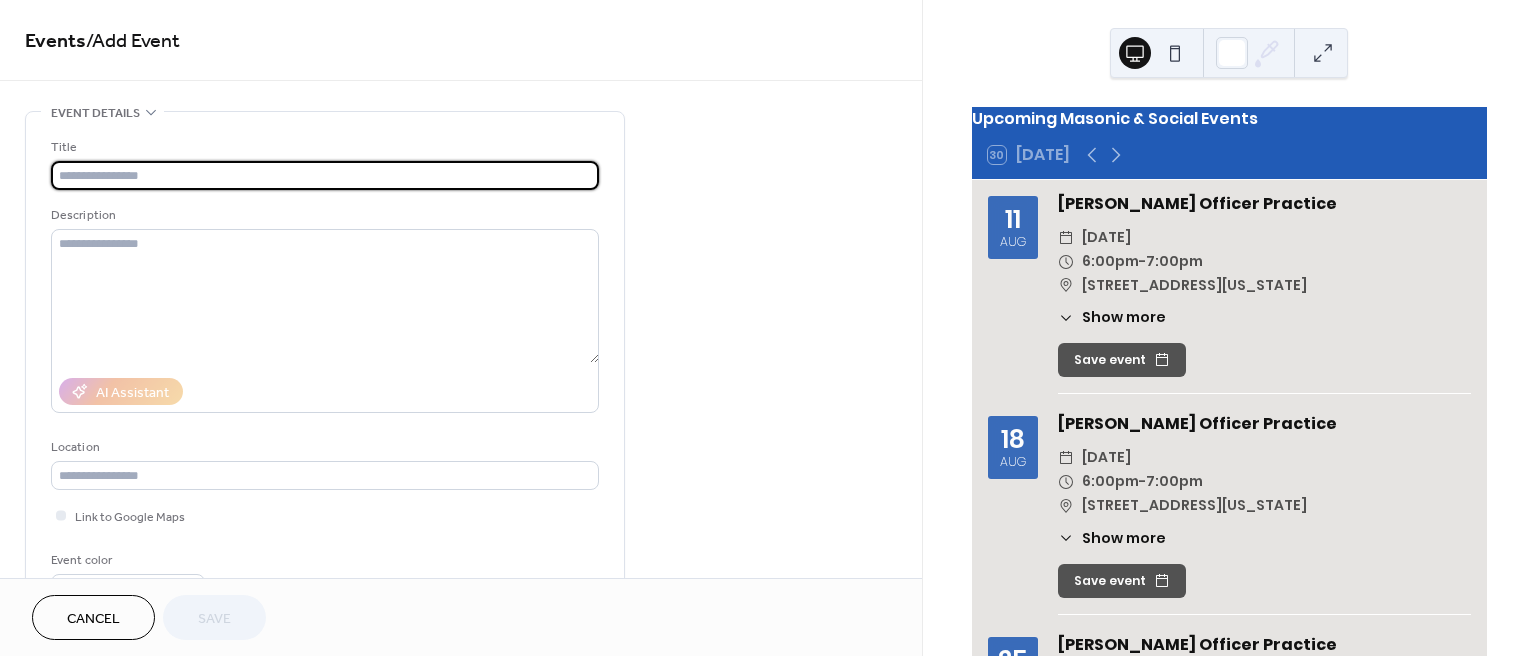 click at bounding box center (325, 175) 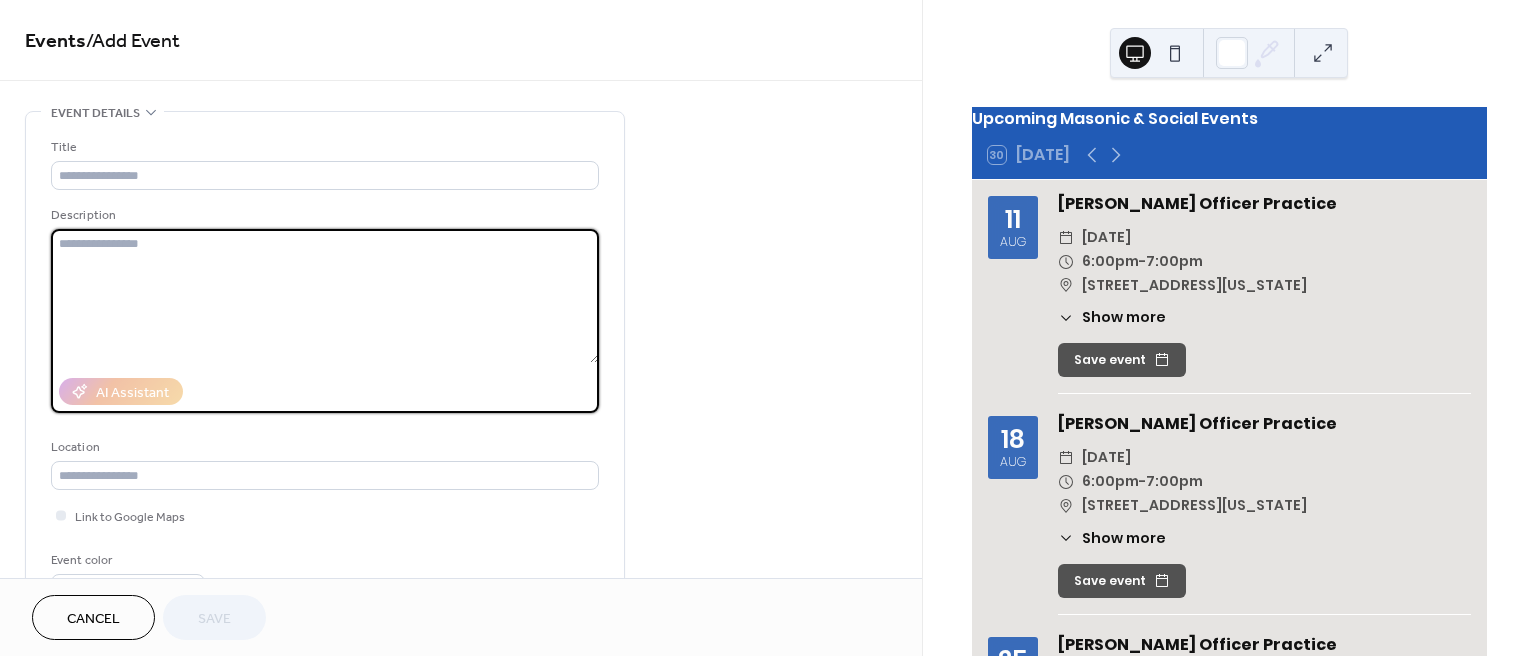 click at bounding box center (325, 296) 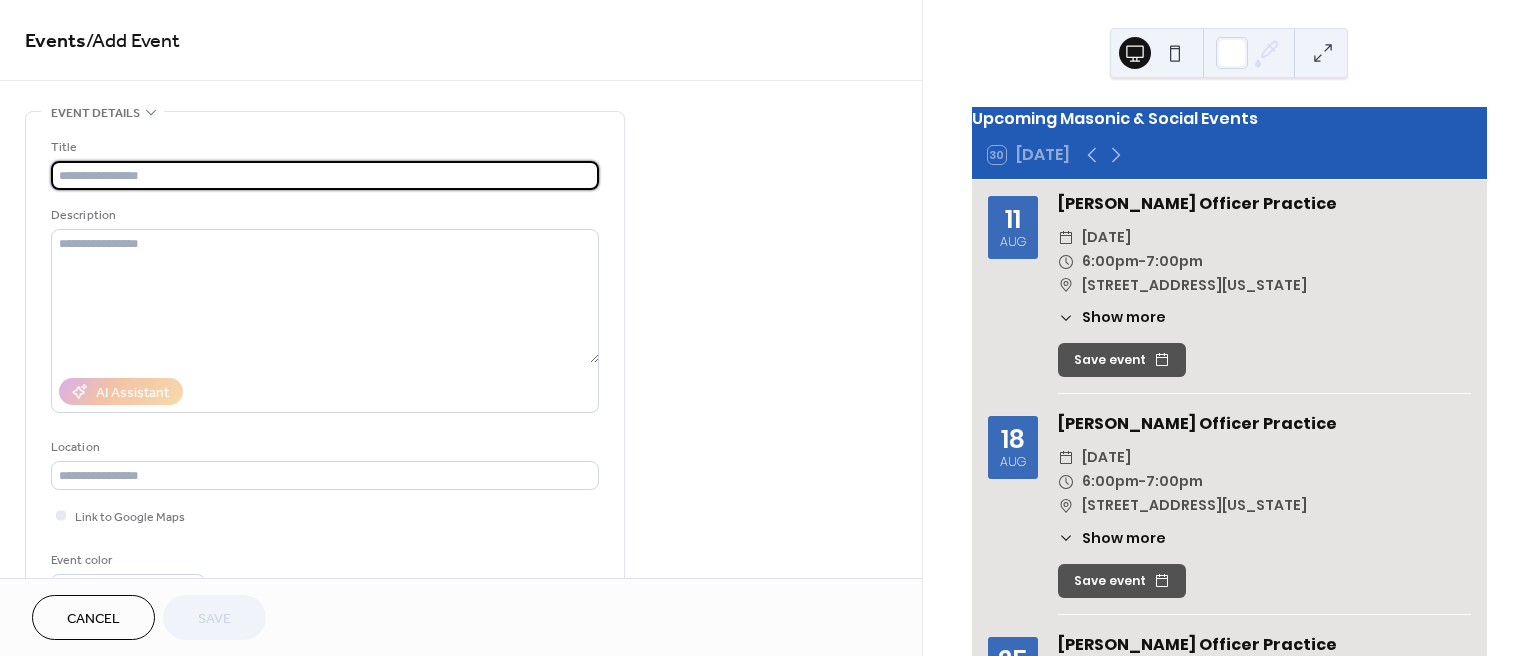 click at bounding box center (325, 175) 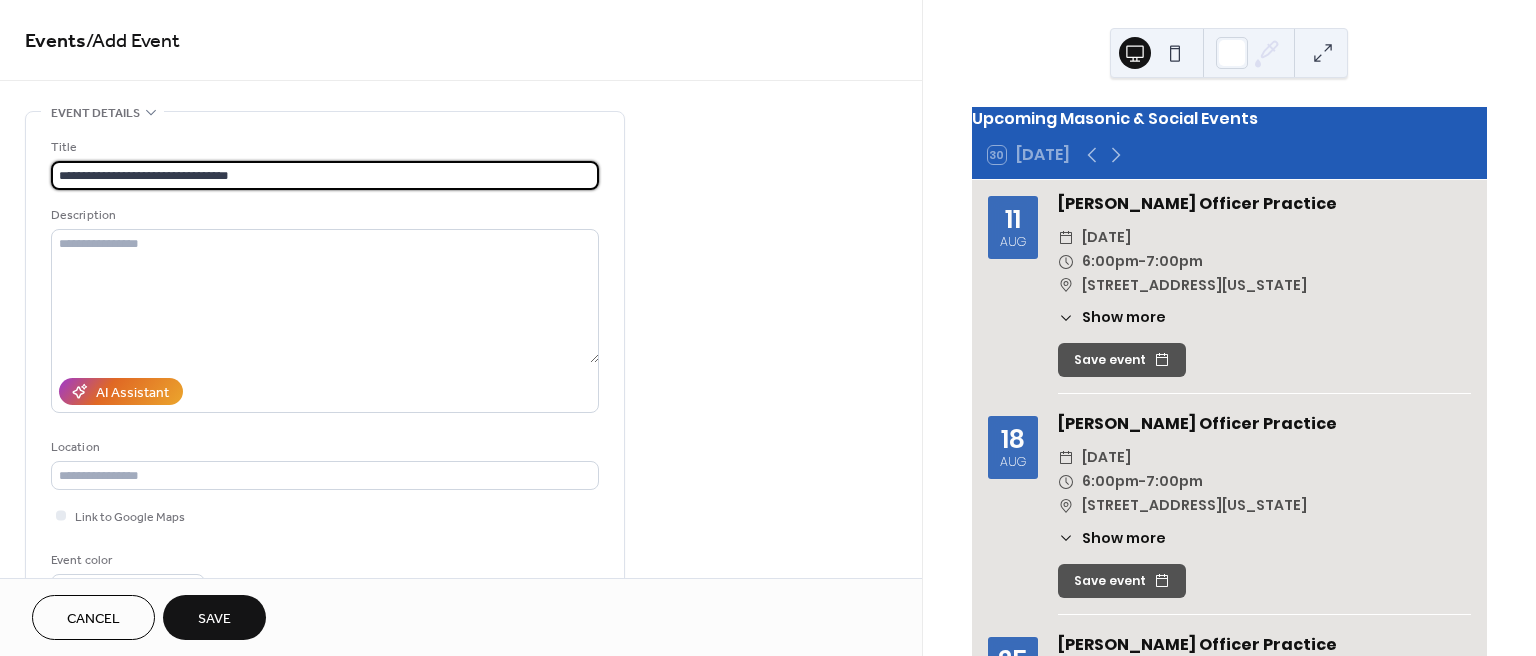 type on "**********" 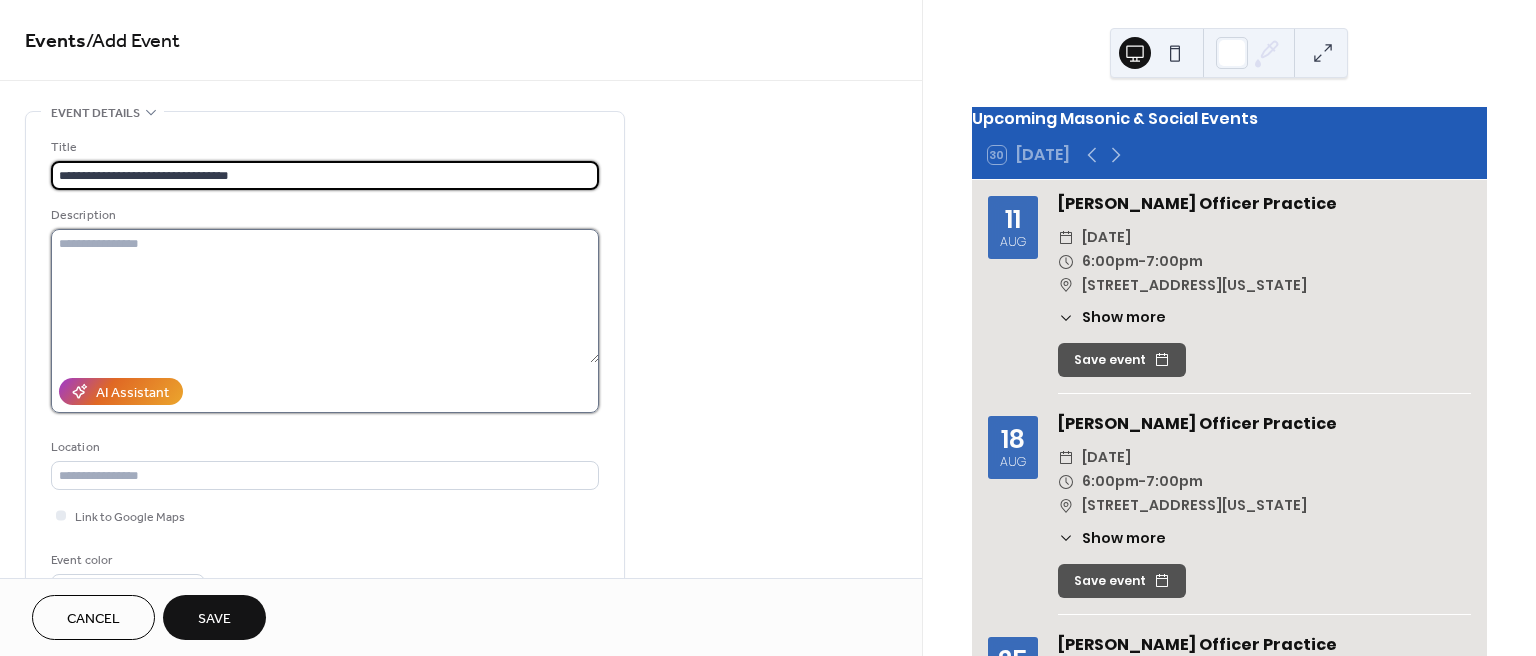 click at bounding box center [325, 296] 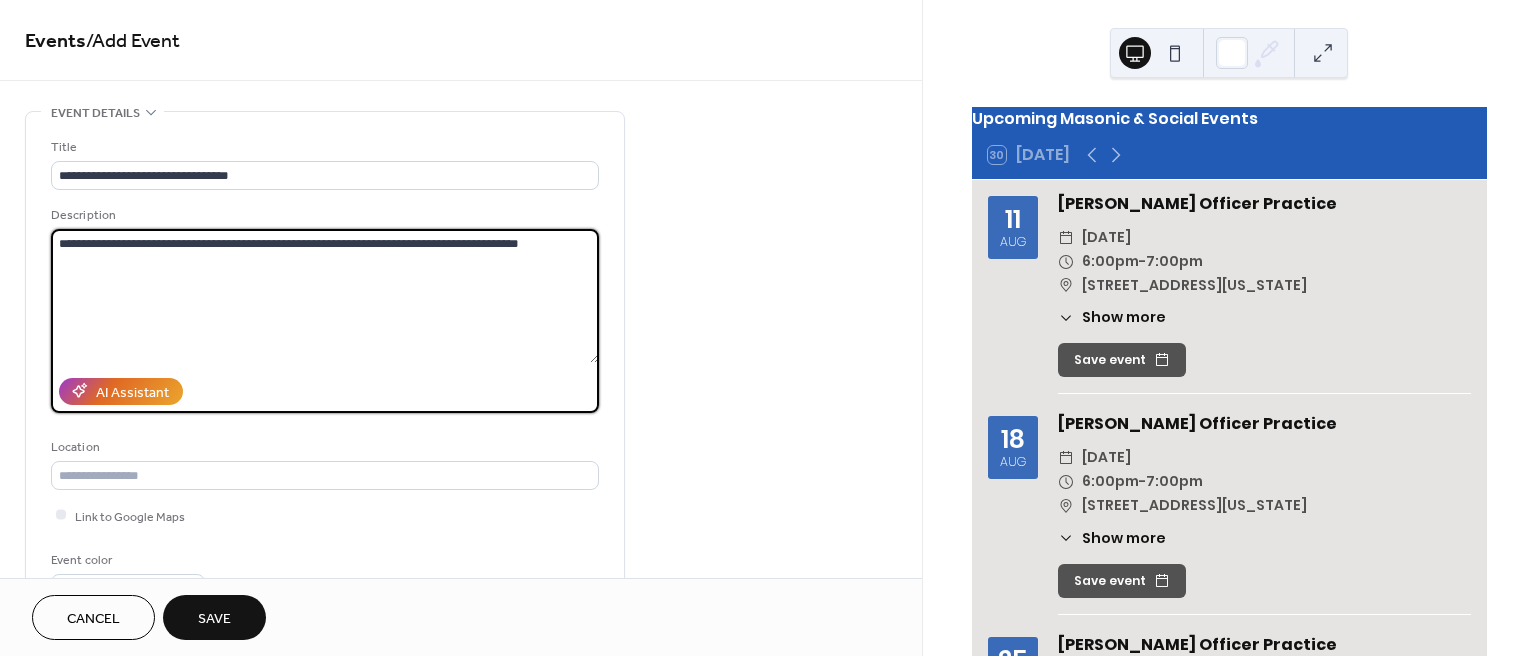paste on "**********" 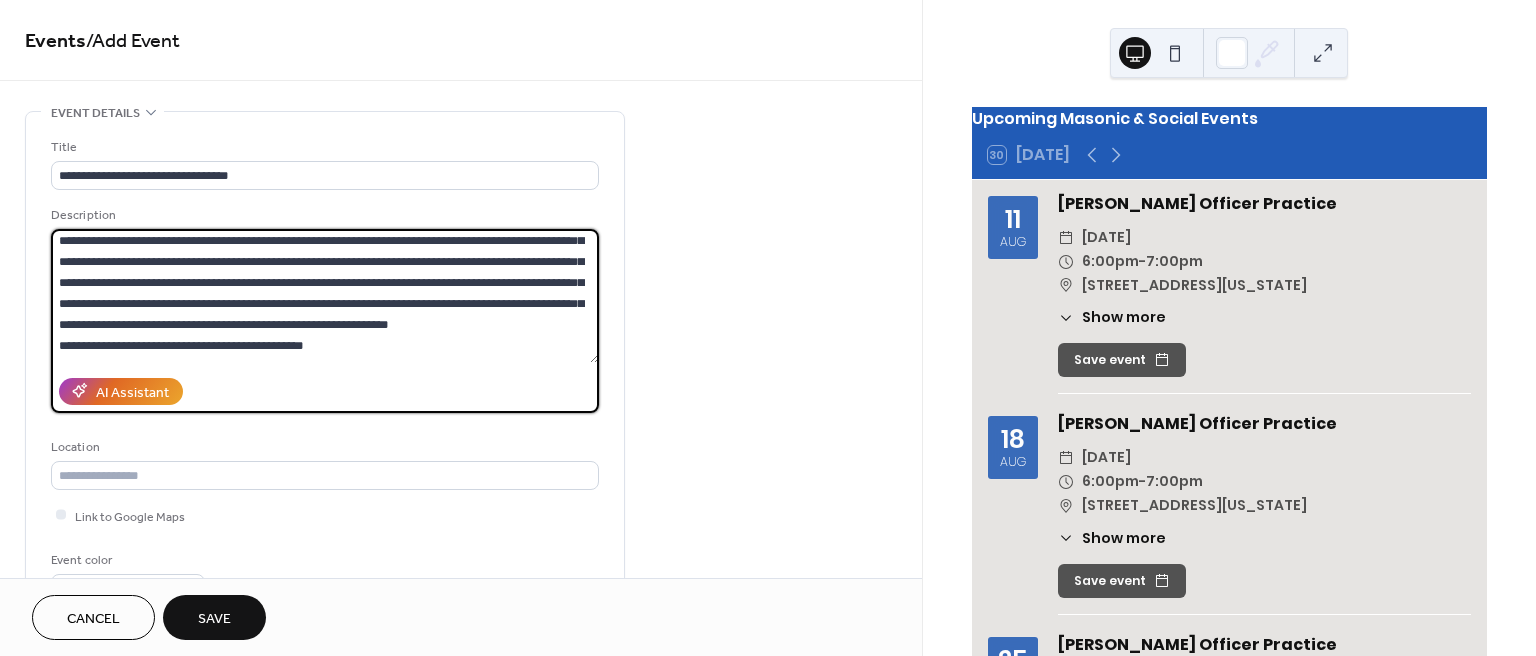 scroll, scrollTop: 0, scrollLeft: 0, axis: both 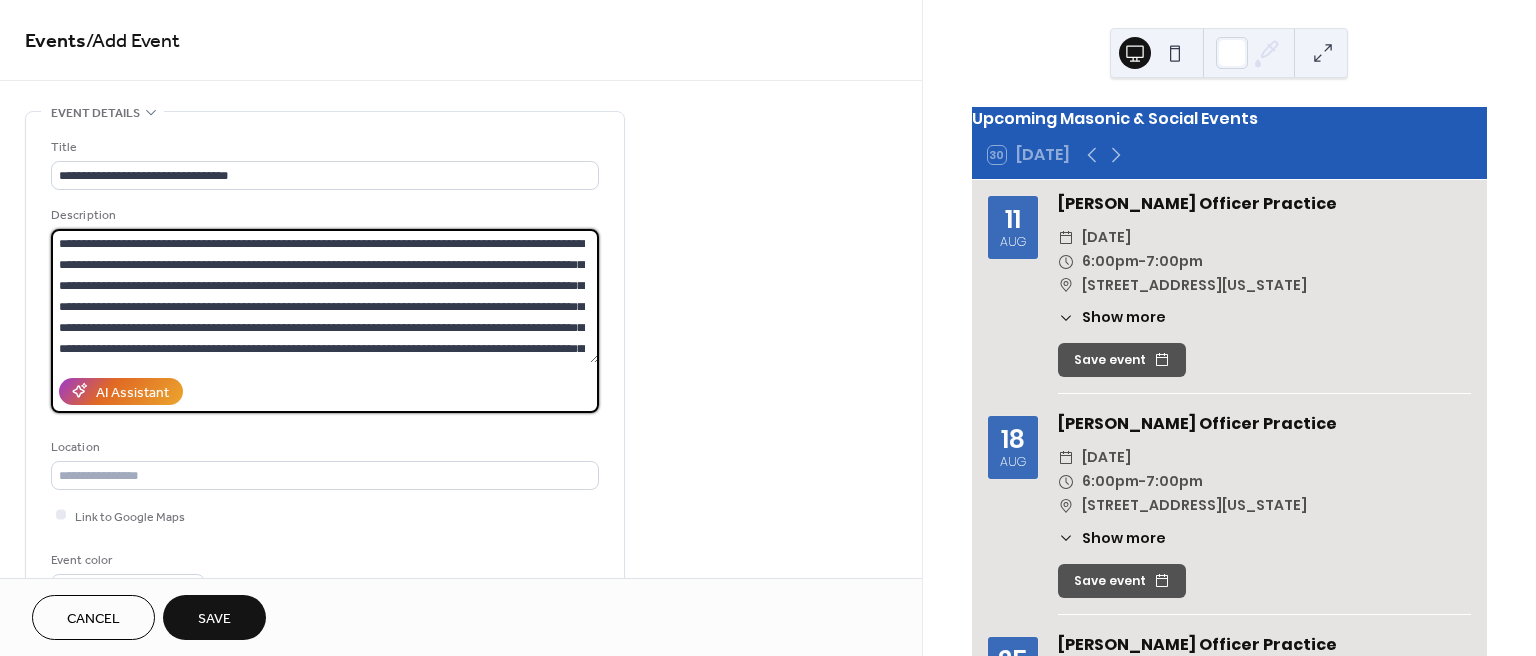 click at bounding box center [325, 296] 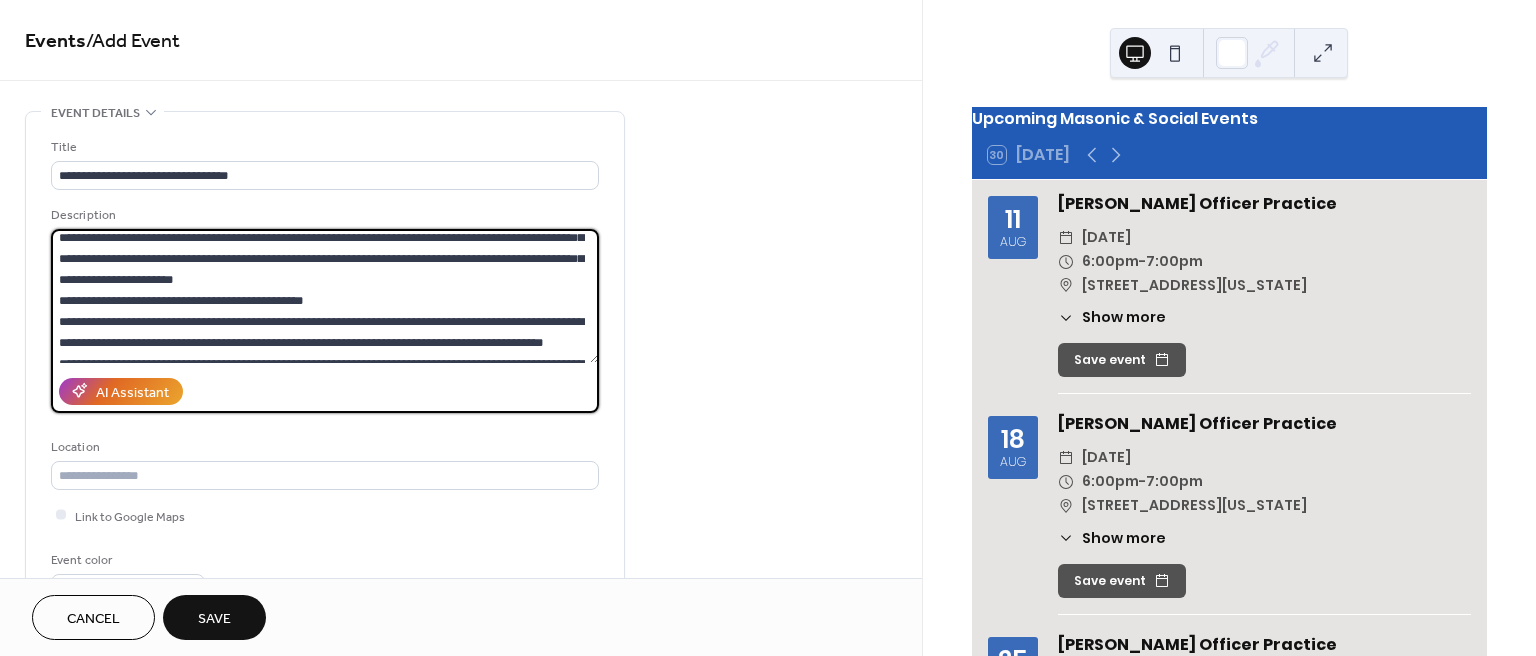 scroll, scrollTop: 103, scrollLeft: 0, axis: vertical 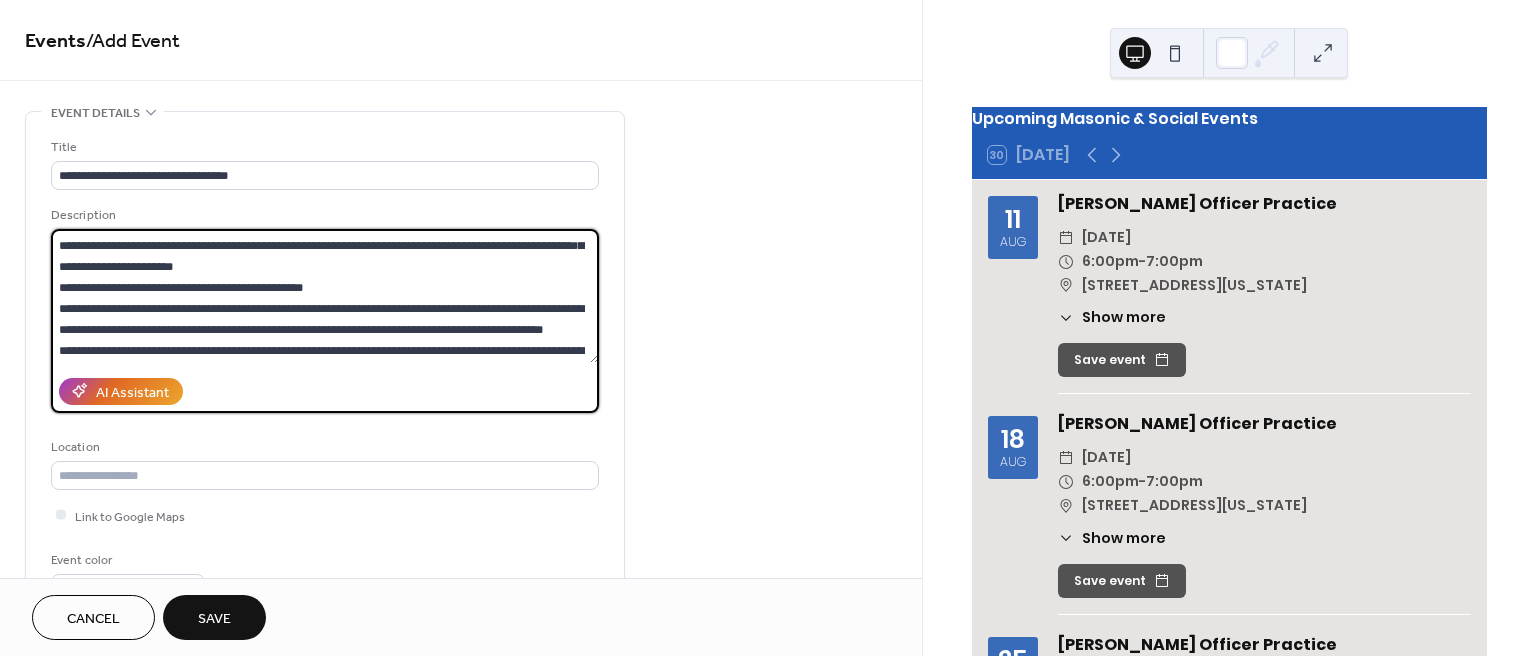 click on "**********" at bounding box center (325, 296) 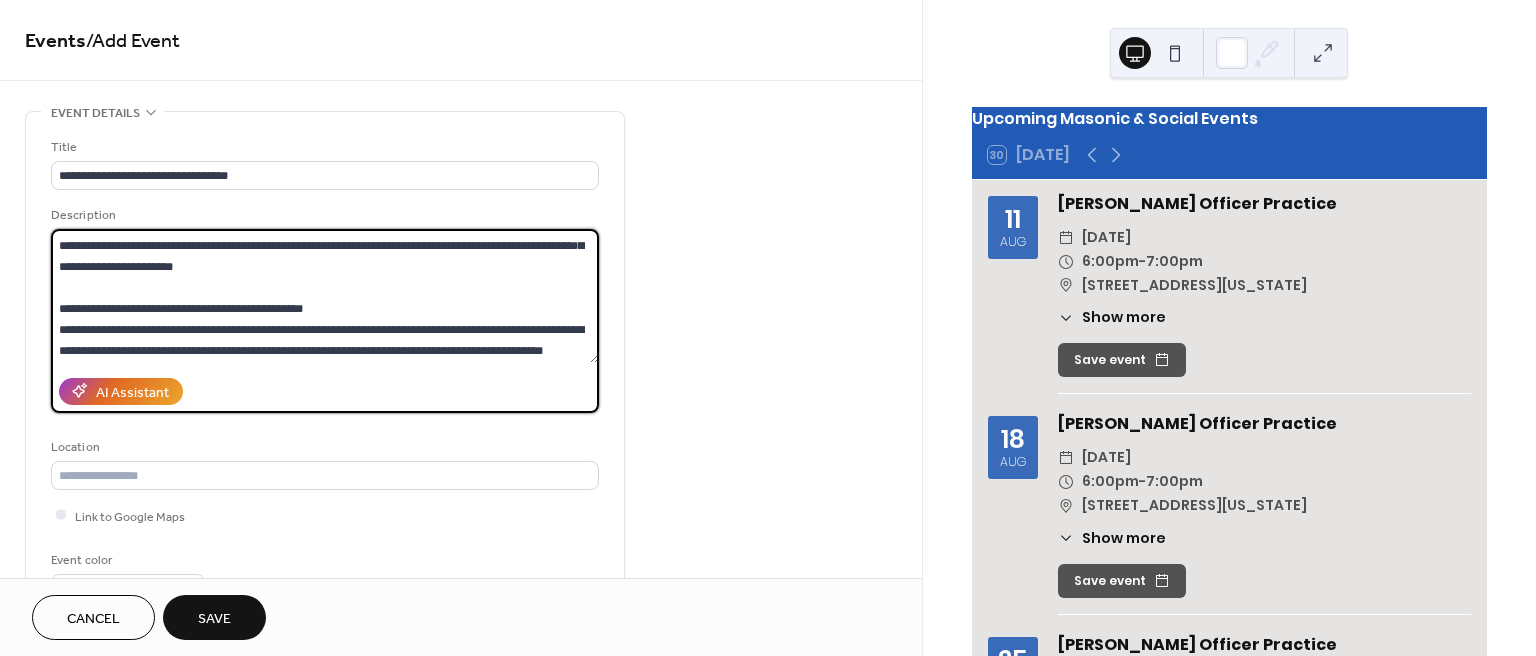 scroll, scrollTop: 125, scrollLeft: 0, axis: vertical 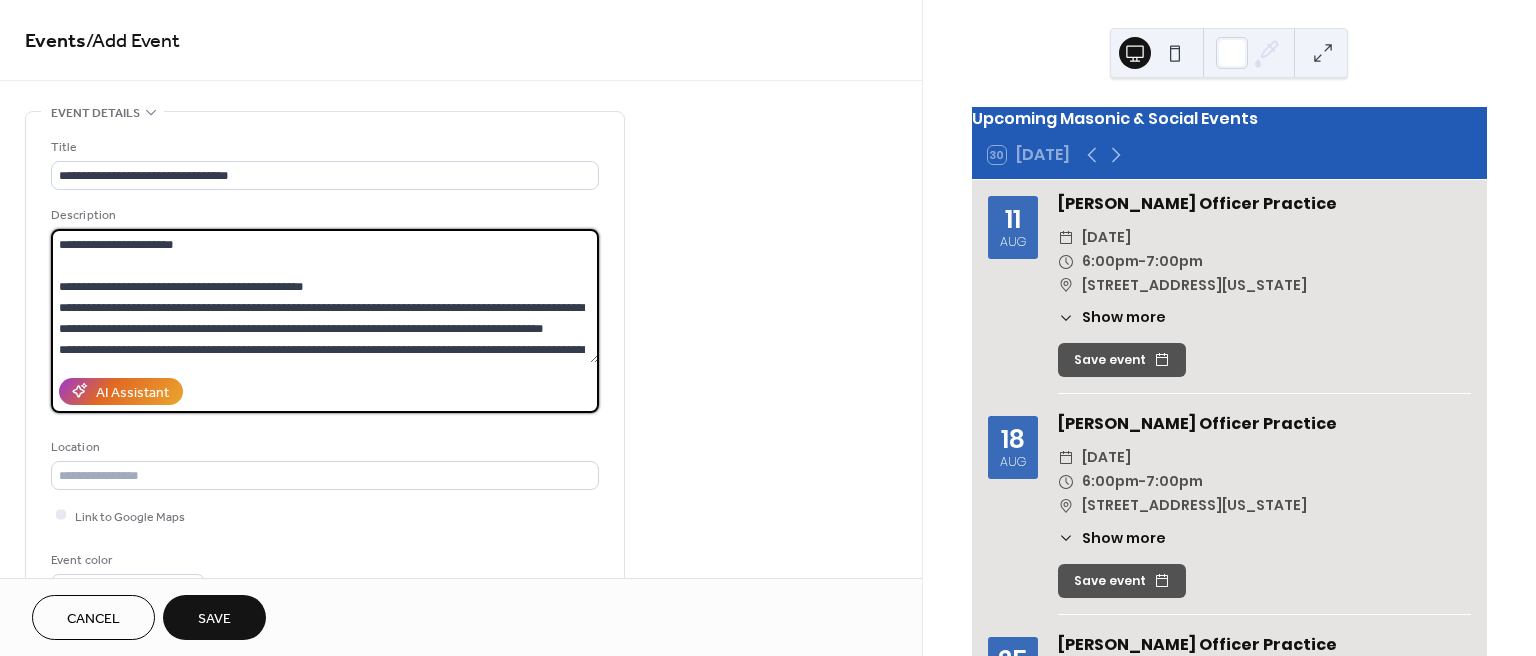 click on "**********" at bounding box center (325, 296) 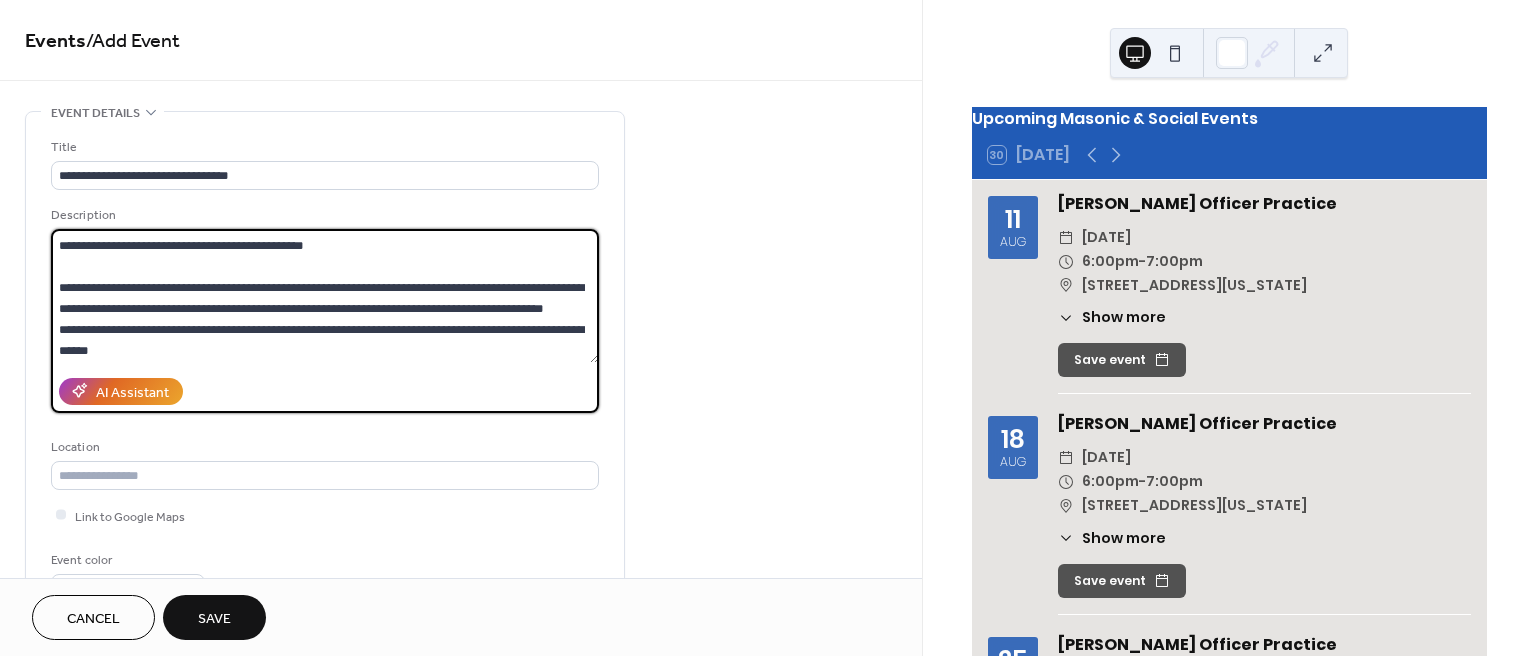 scroll, scrollTop: 167, scrollLeft: 0, axis: vertical 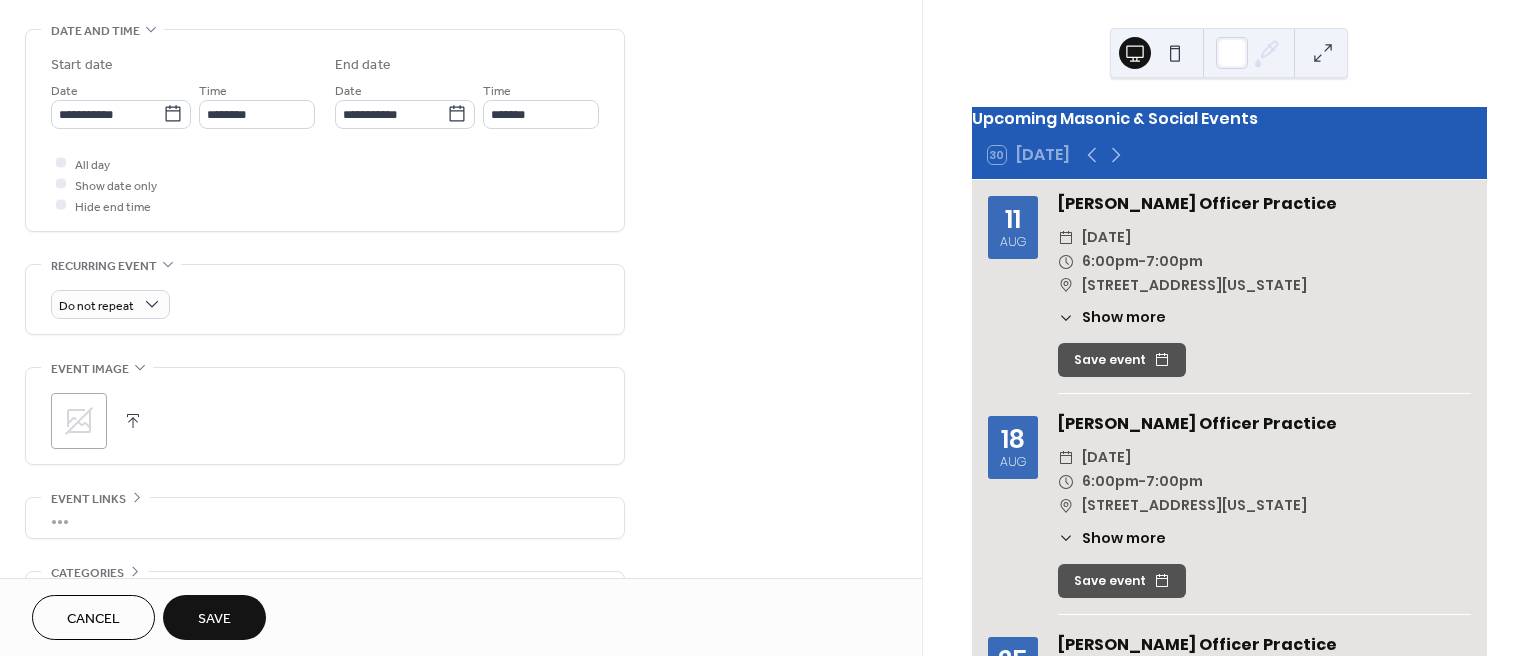 type on "**********" 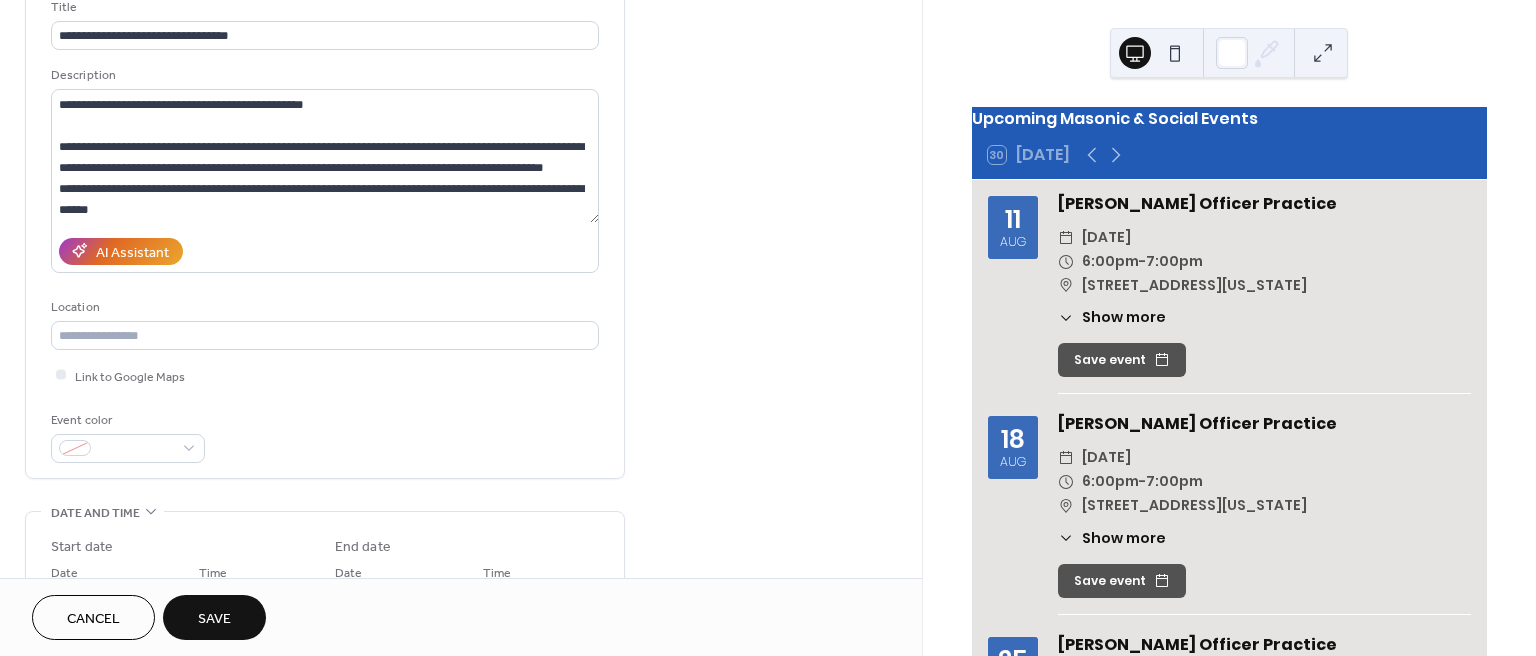 scroll, scrollTop: 138, scrollLeft: 0, axis: vertical 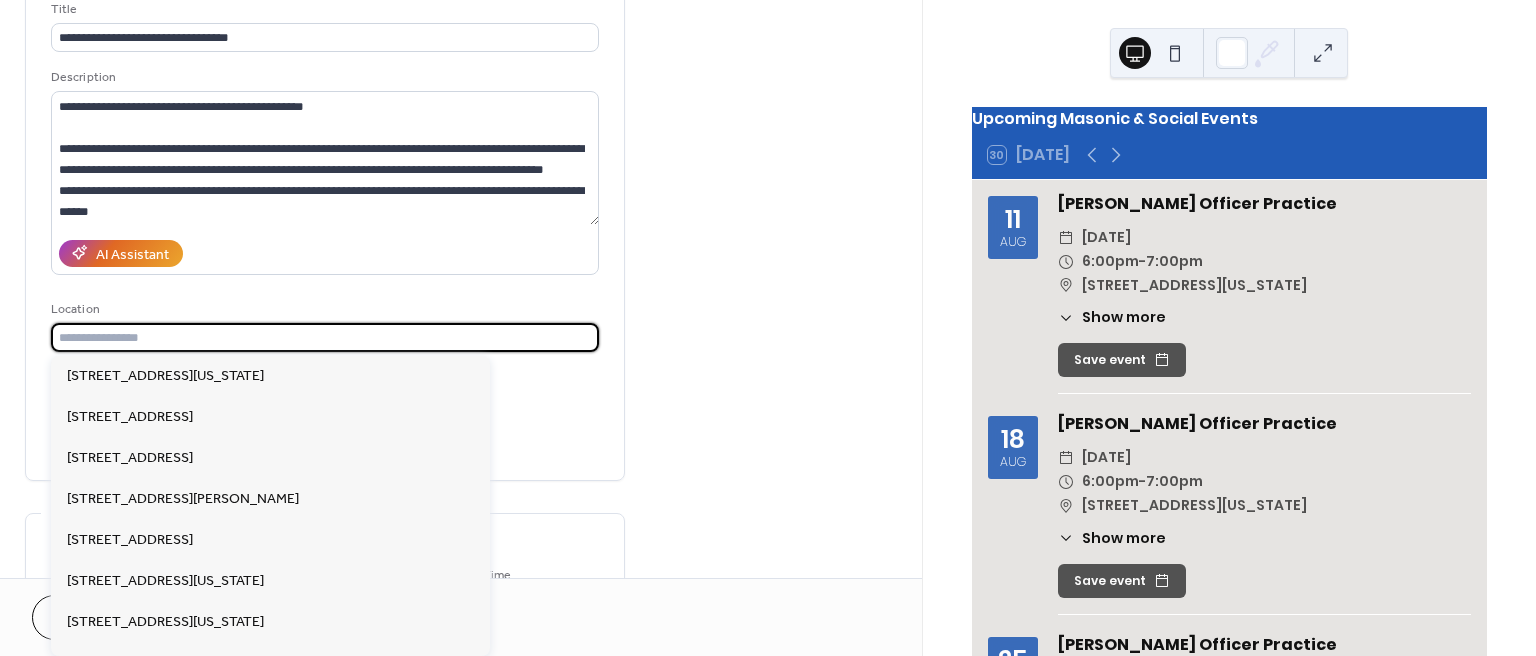 click at bounding box center [325, 337] 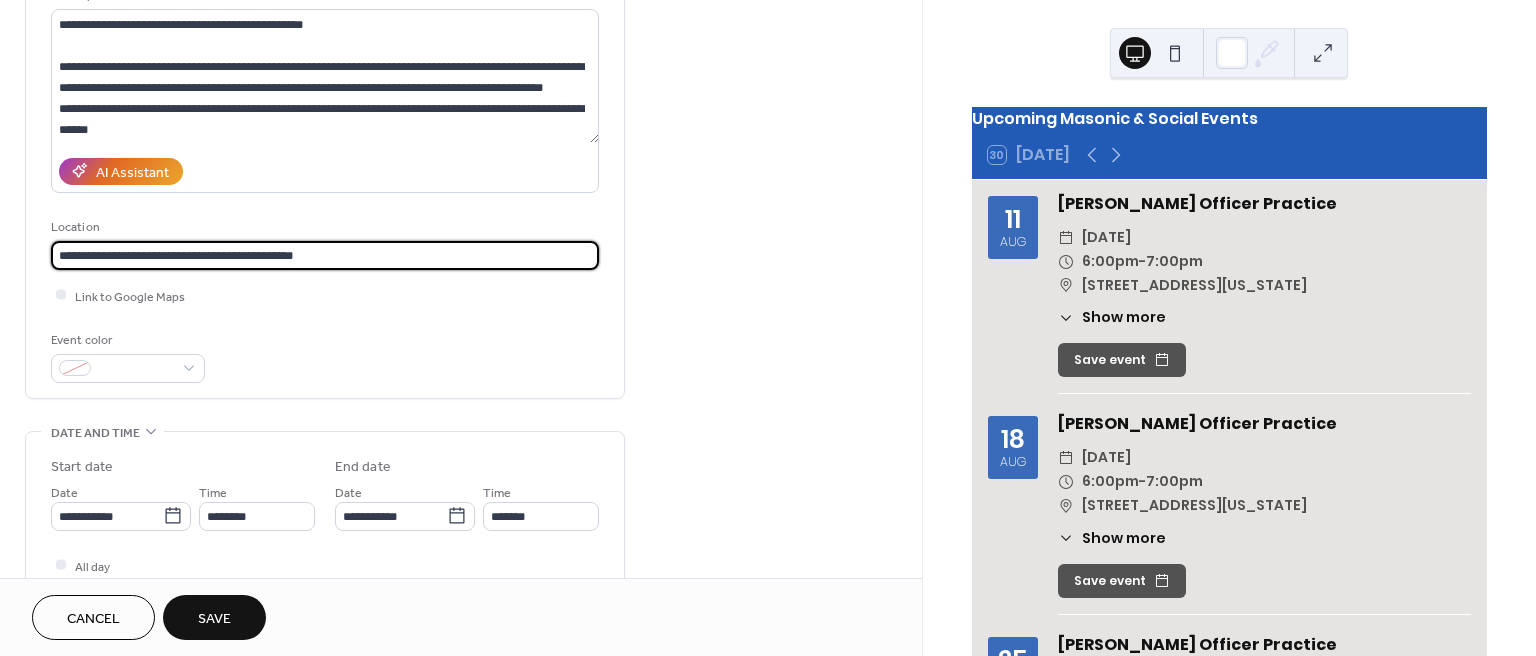 scroll, scrollTop: 226, scrollLeft: 0, axis: vertical 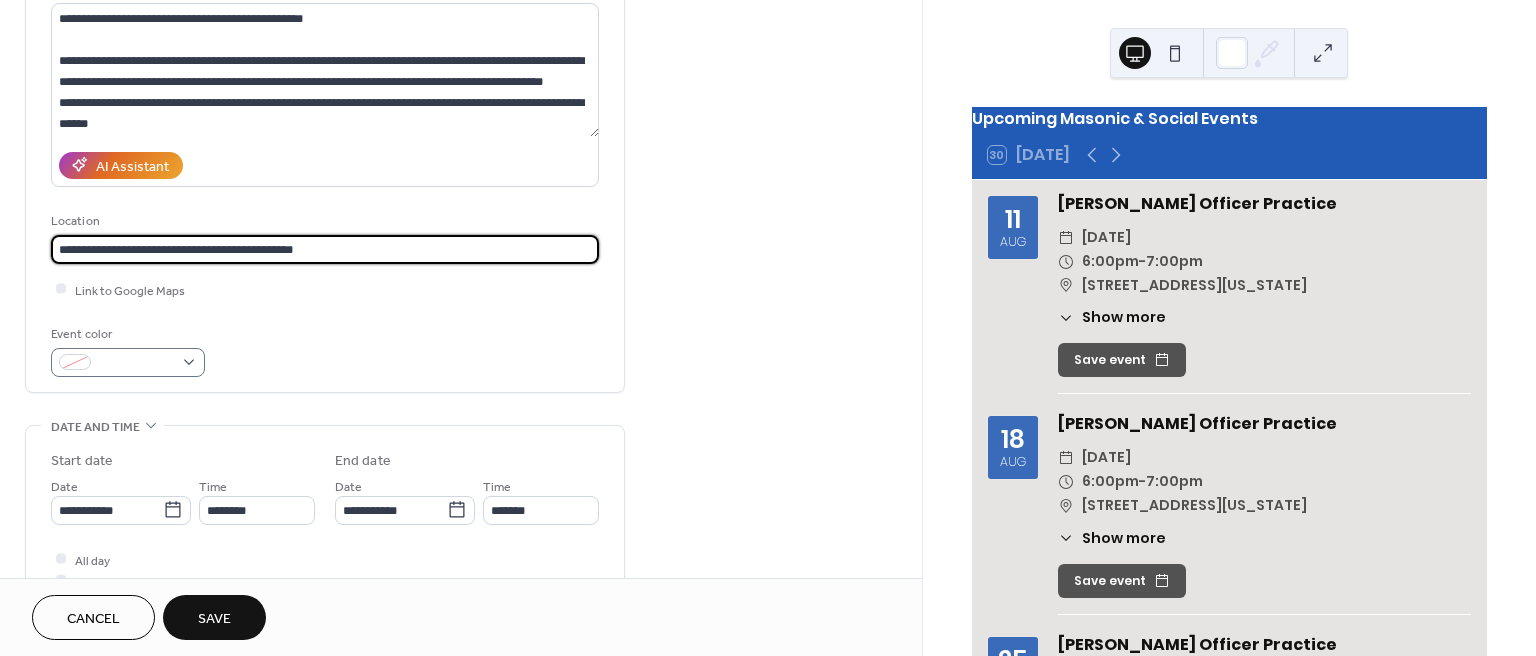 type on "**********" 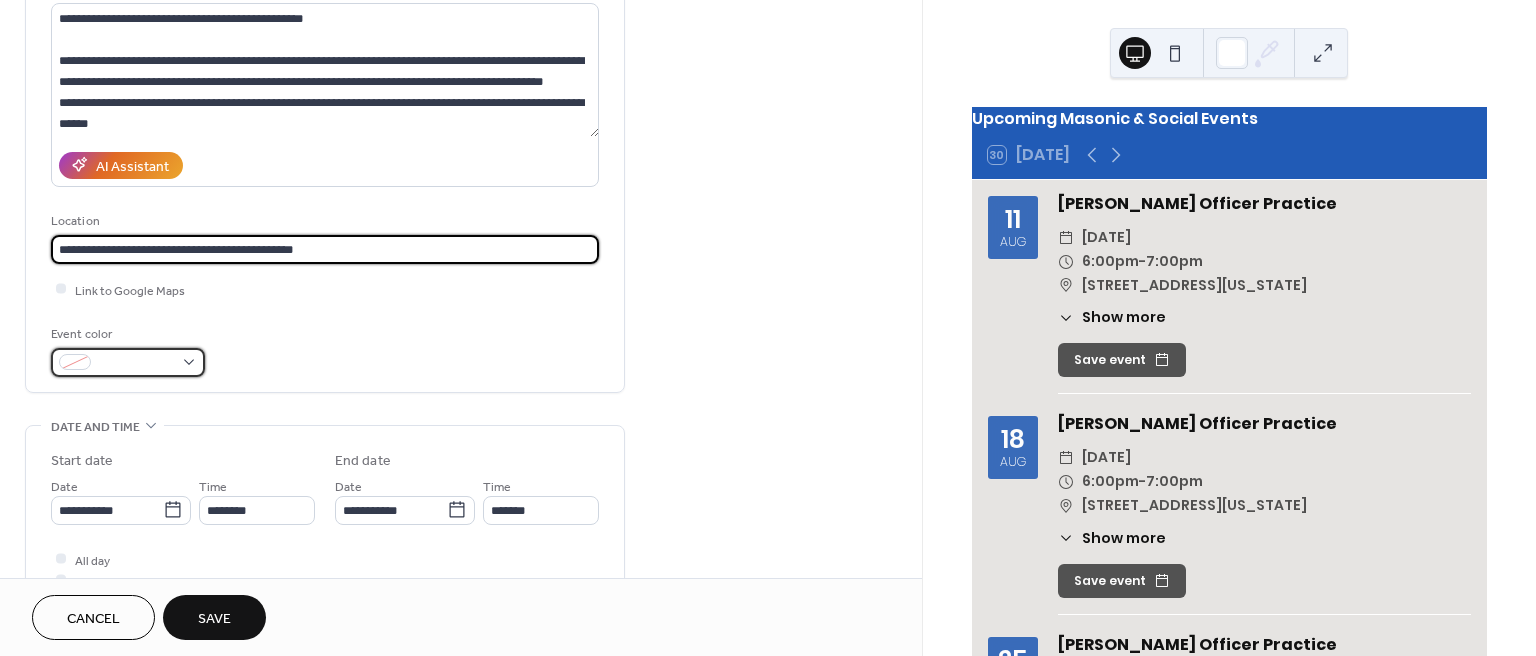 click at bounding box center (136, 363) 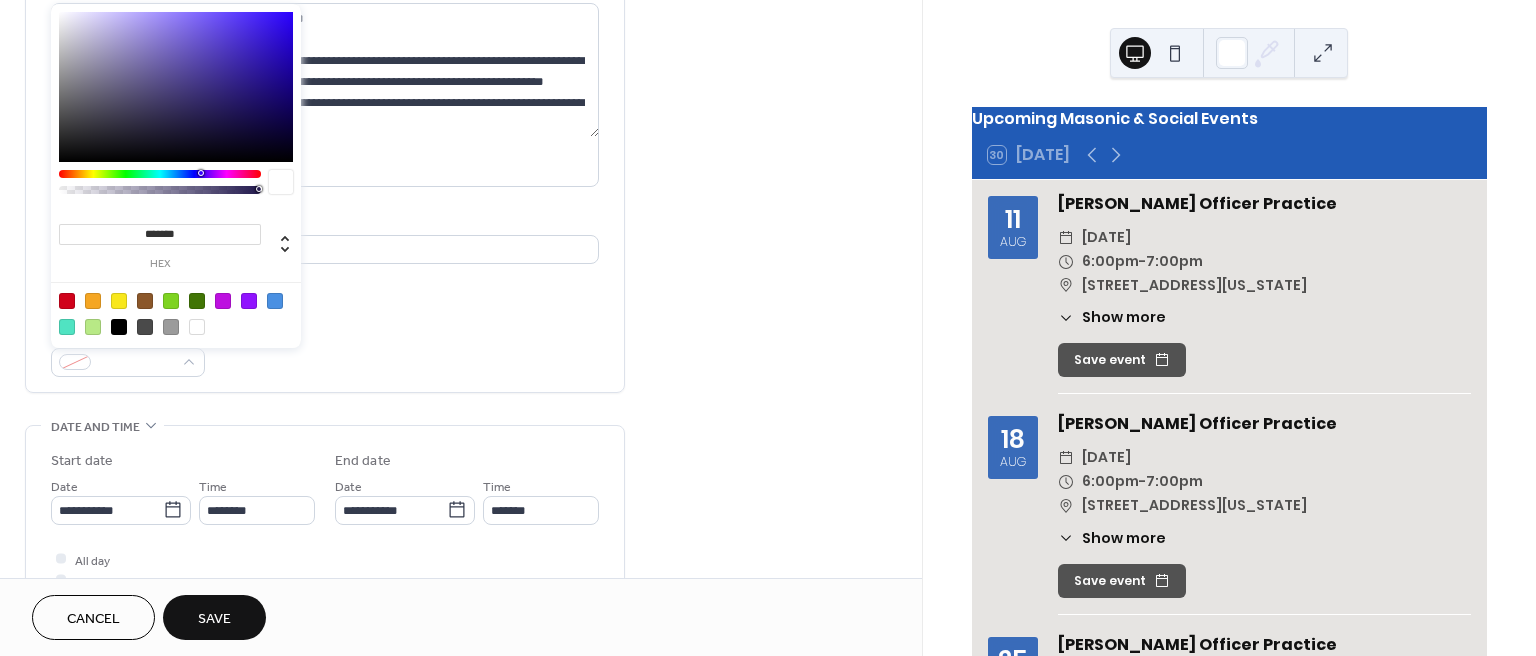 click at bounding box center (275, 301) 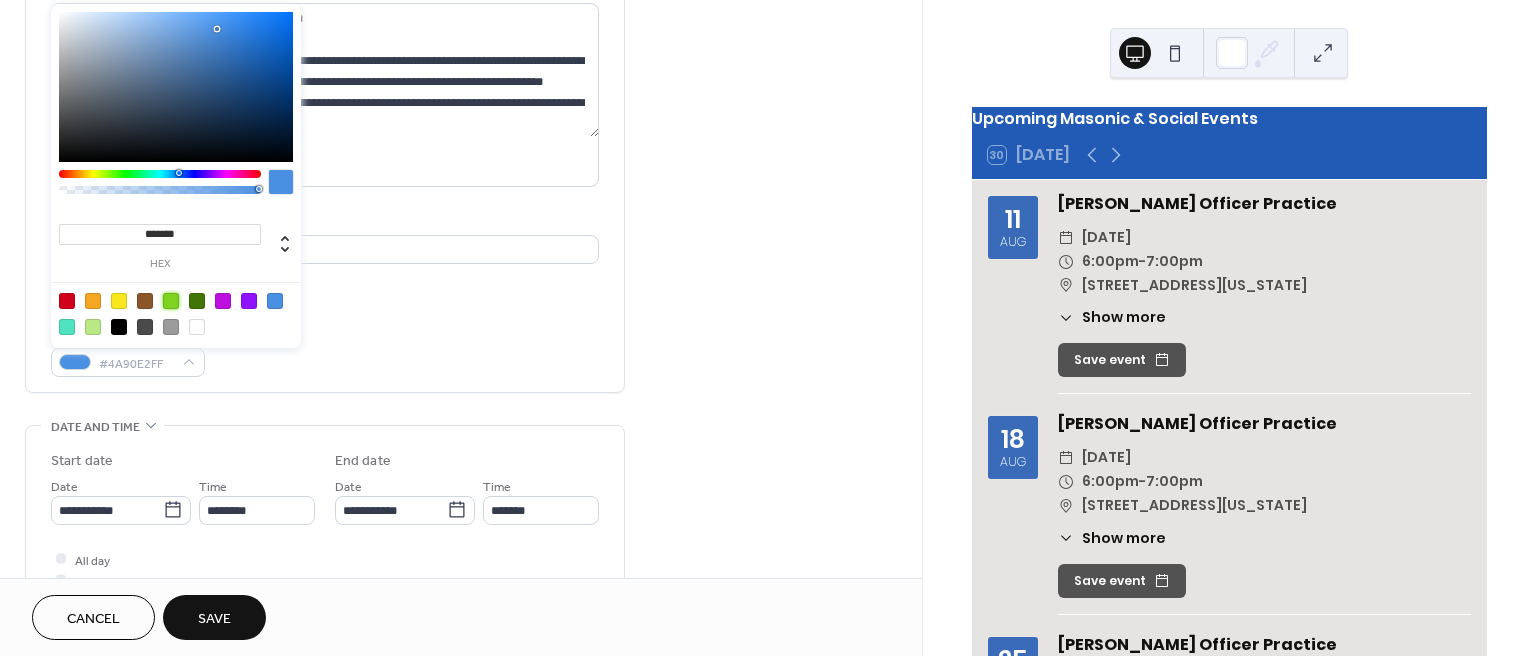 click at bounding box center (171, 301) 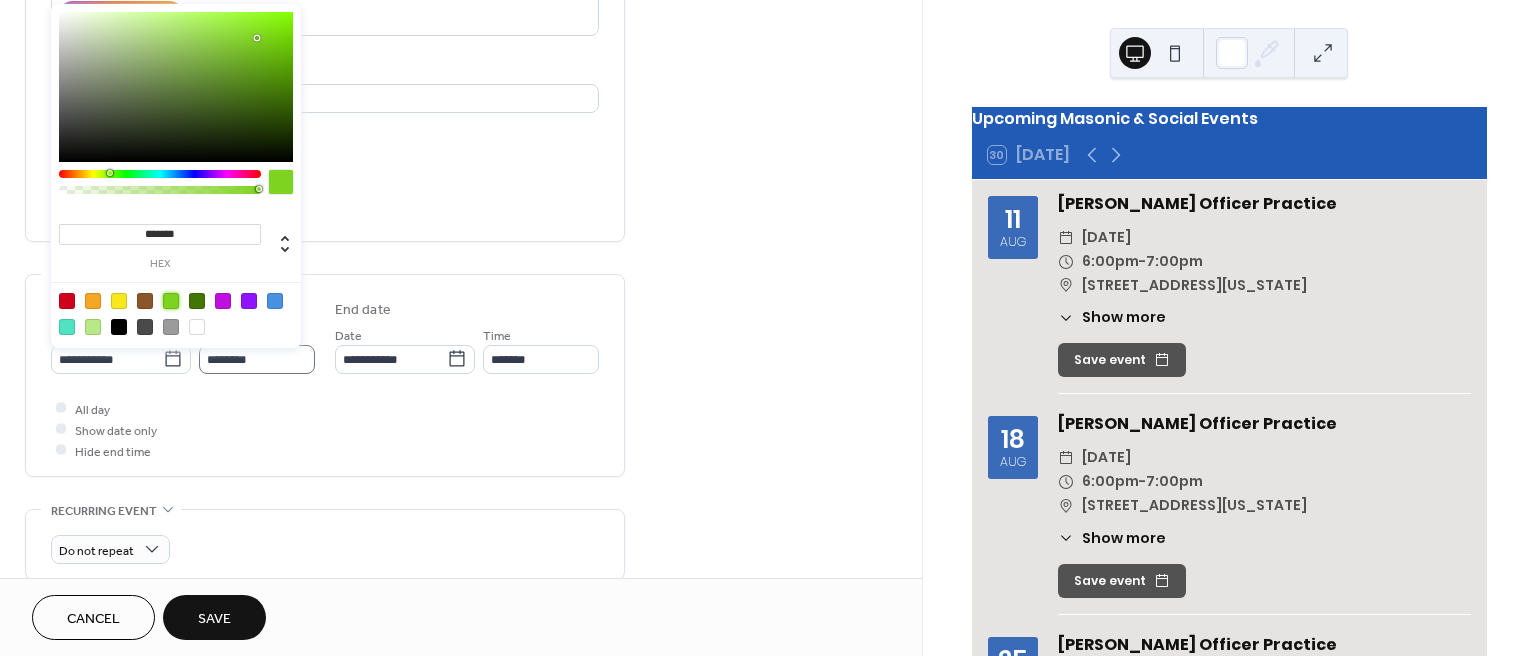 scroll, scrollTop: 380, scrollLeft: 0, axis: vertical 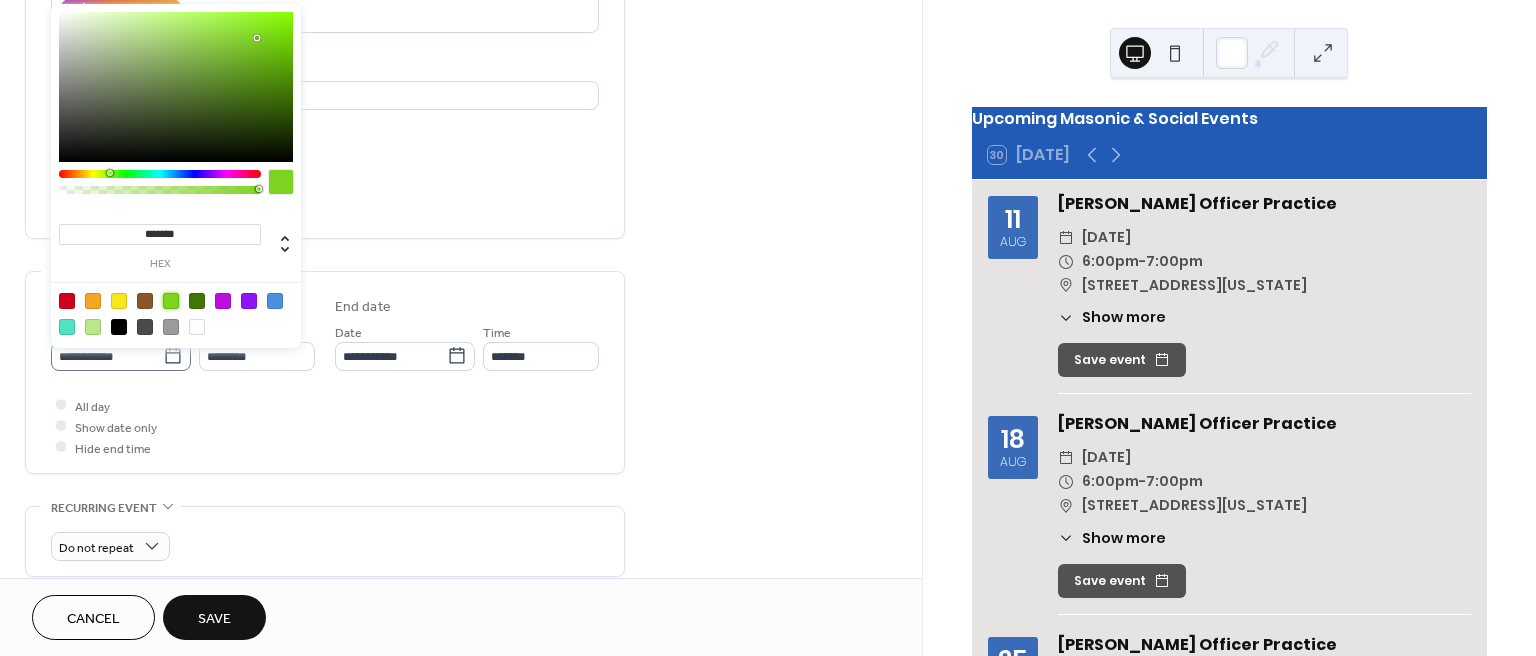 click 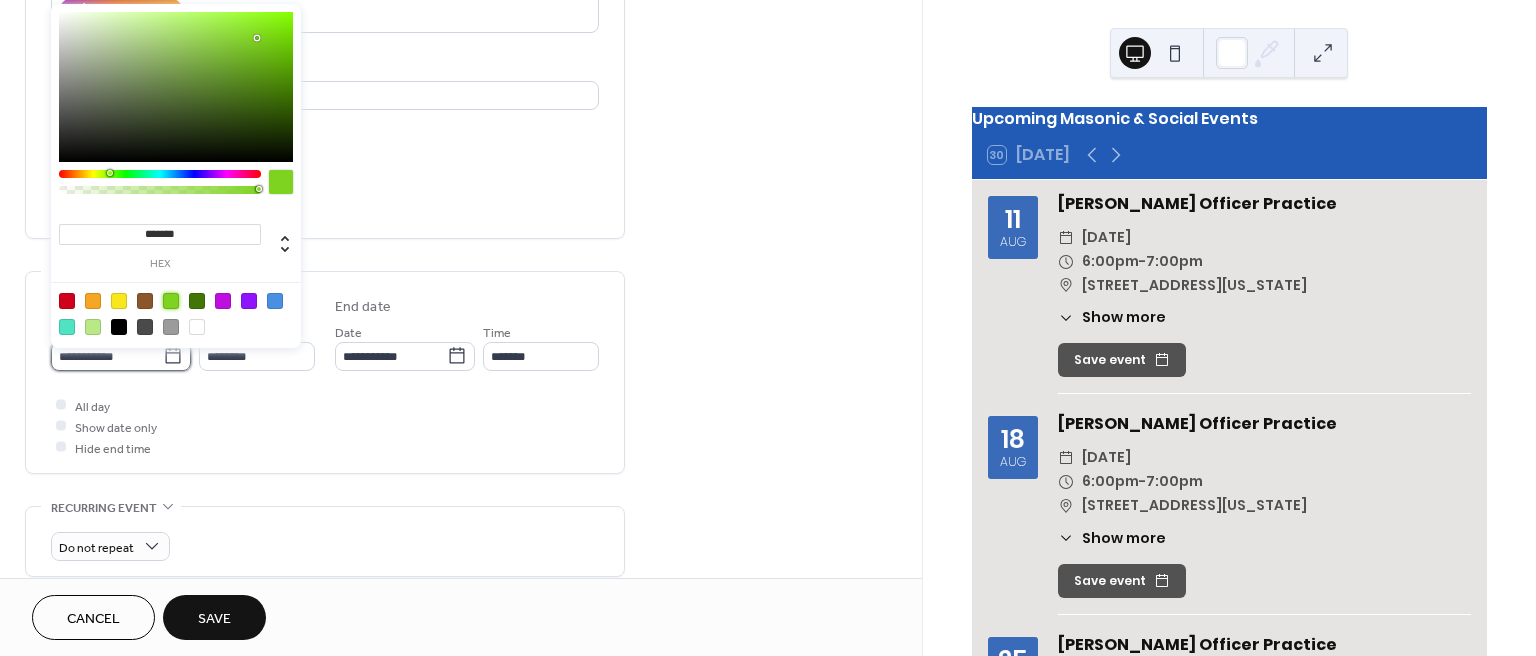 click on "**********" at bounding box center (107, 356) 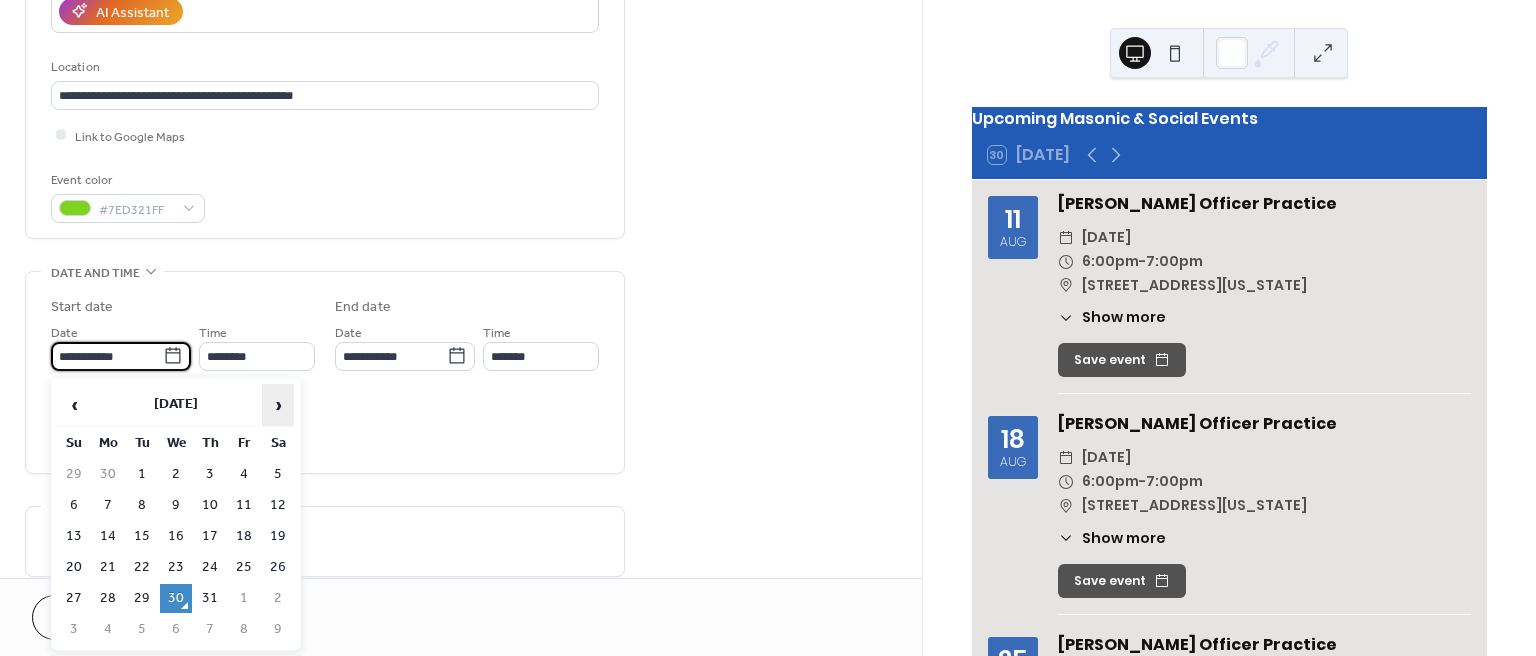 click on "›" at bounding box center (278, 405) 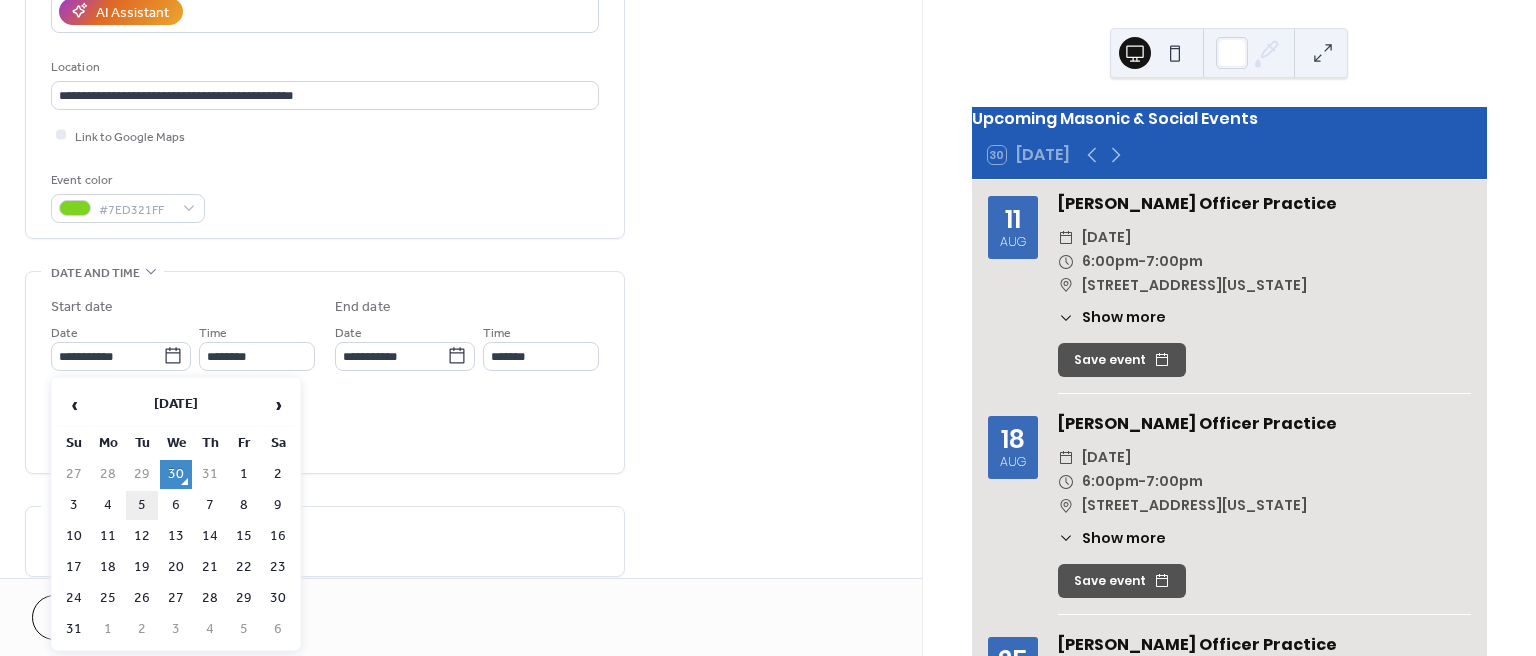 click on "5" at bounding box center [142, 505] 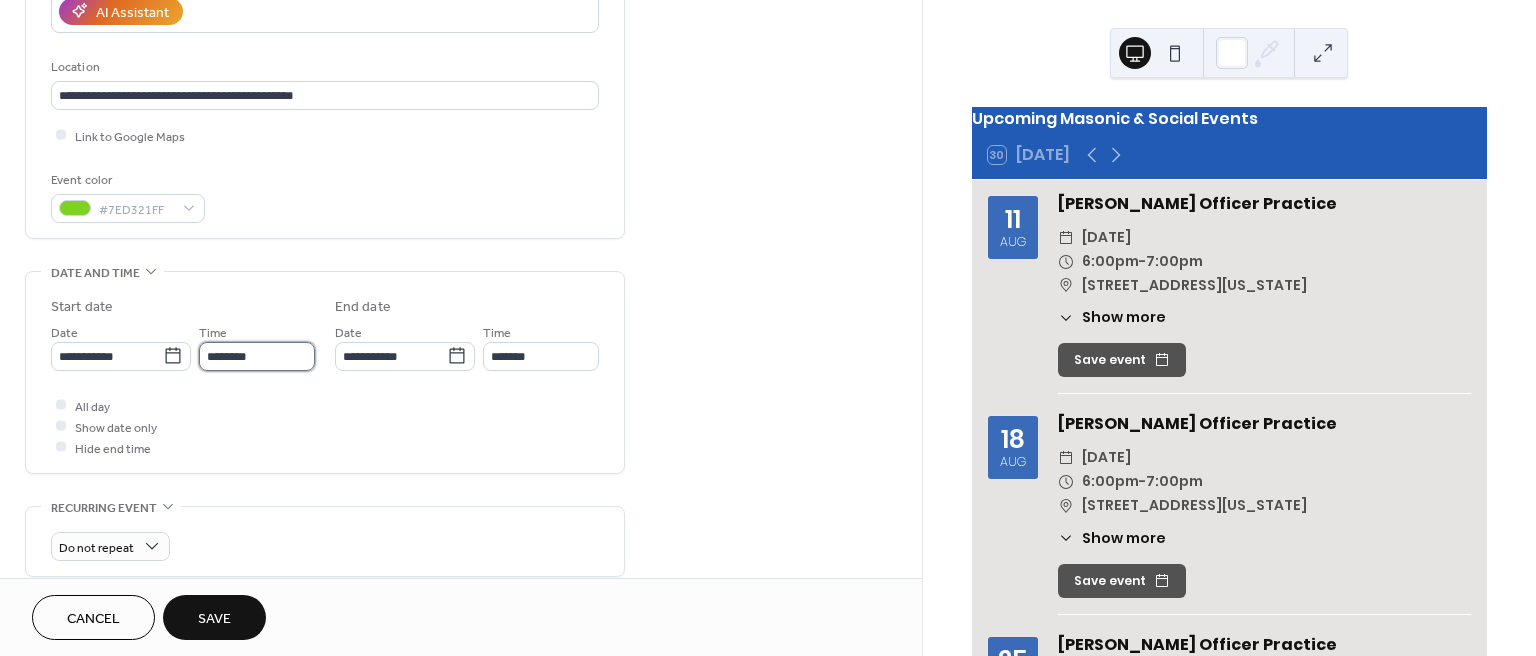 click on "********" at bounding box center [257, 356] 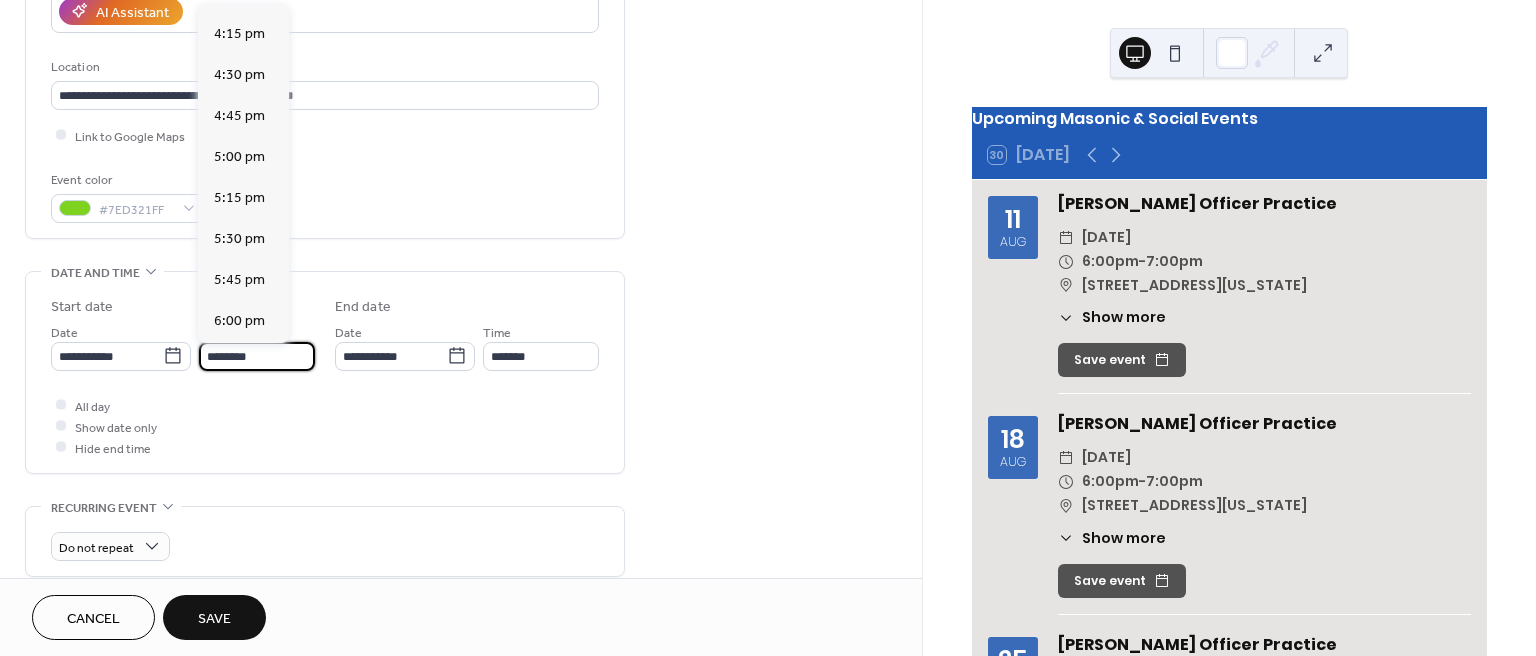 scroll, scrollTop: 2656, scrollLeft: 0, axis: vertical 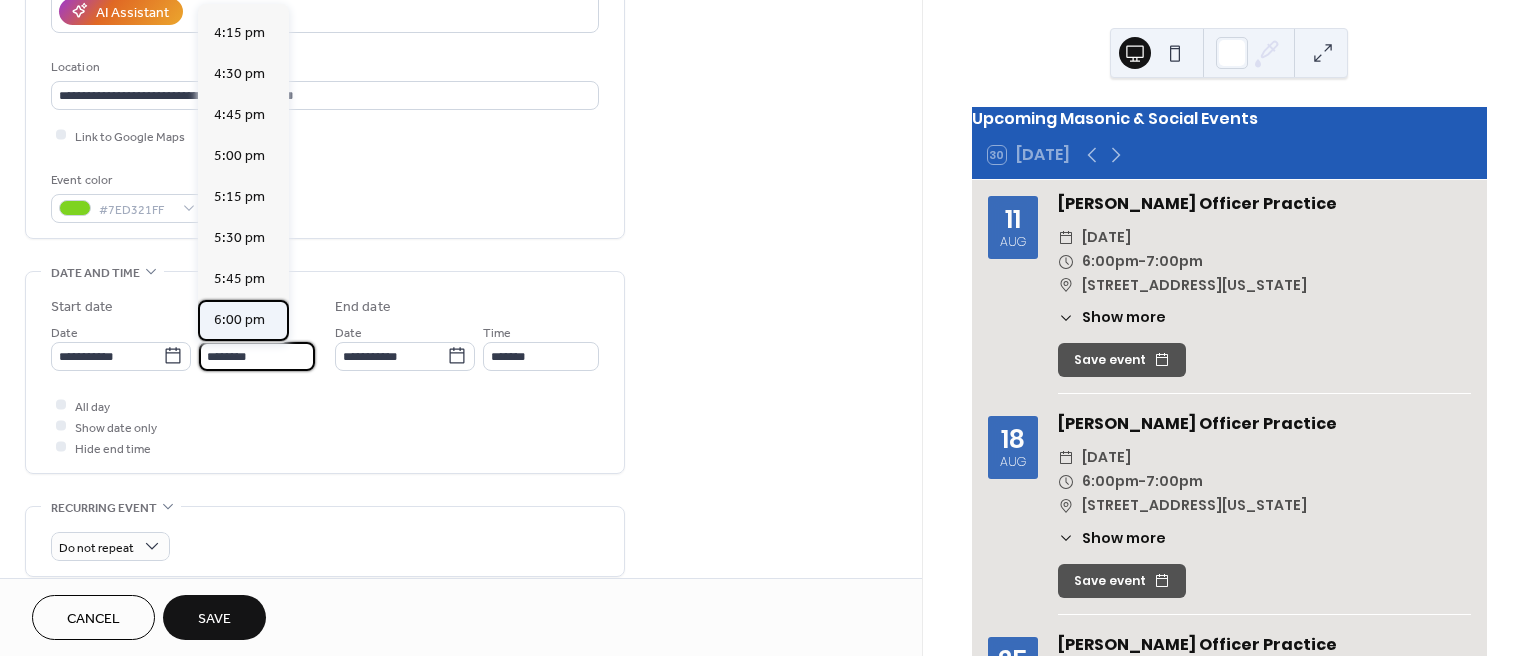 click on "6:00 pm" at bounding box center [239, 320] 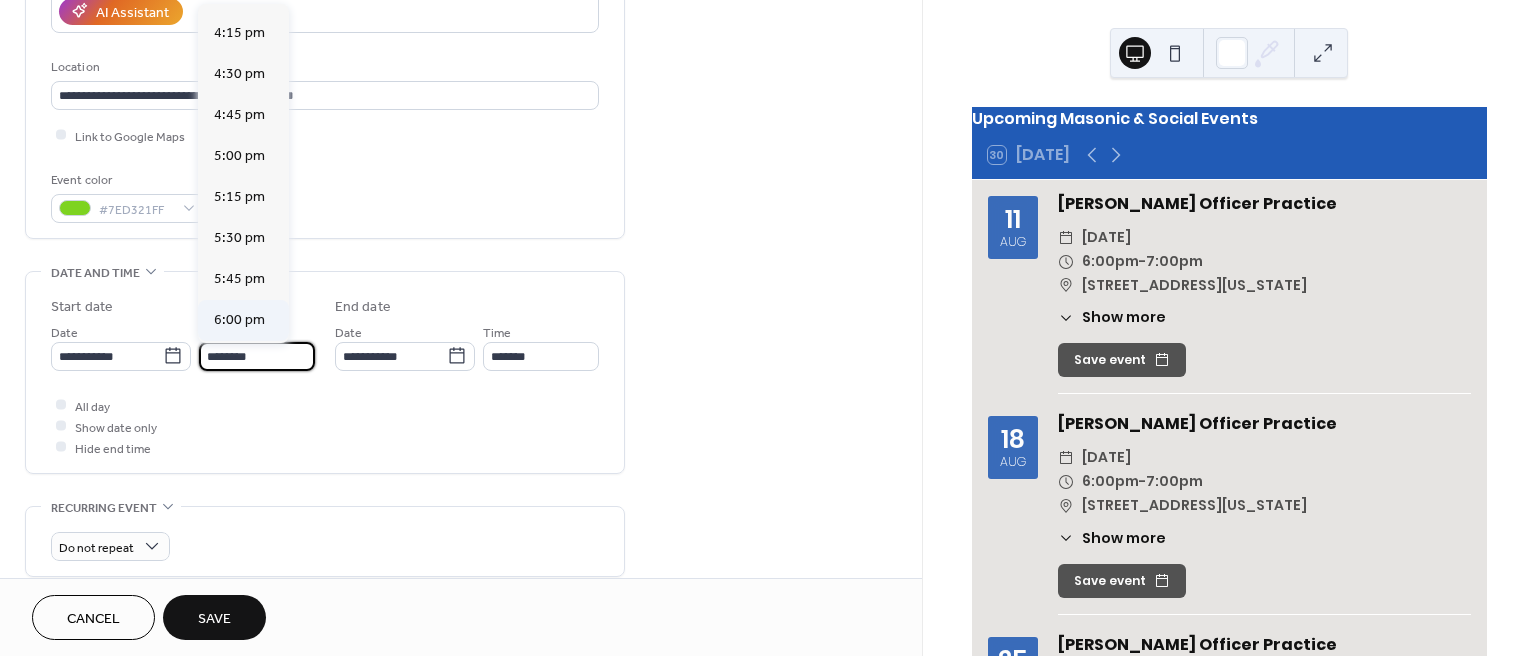 type on "*******" 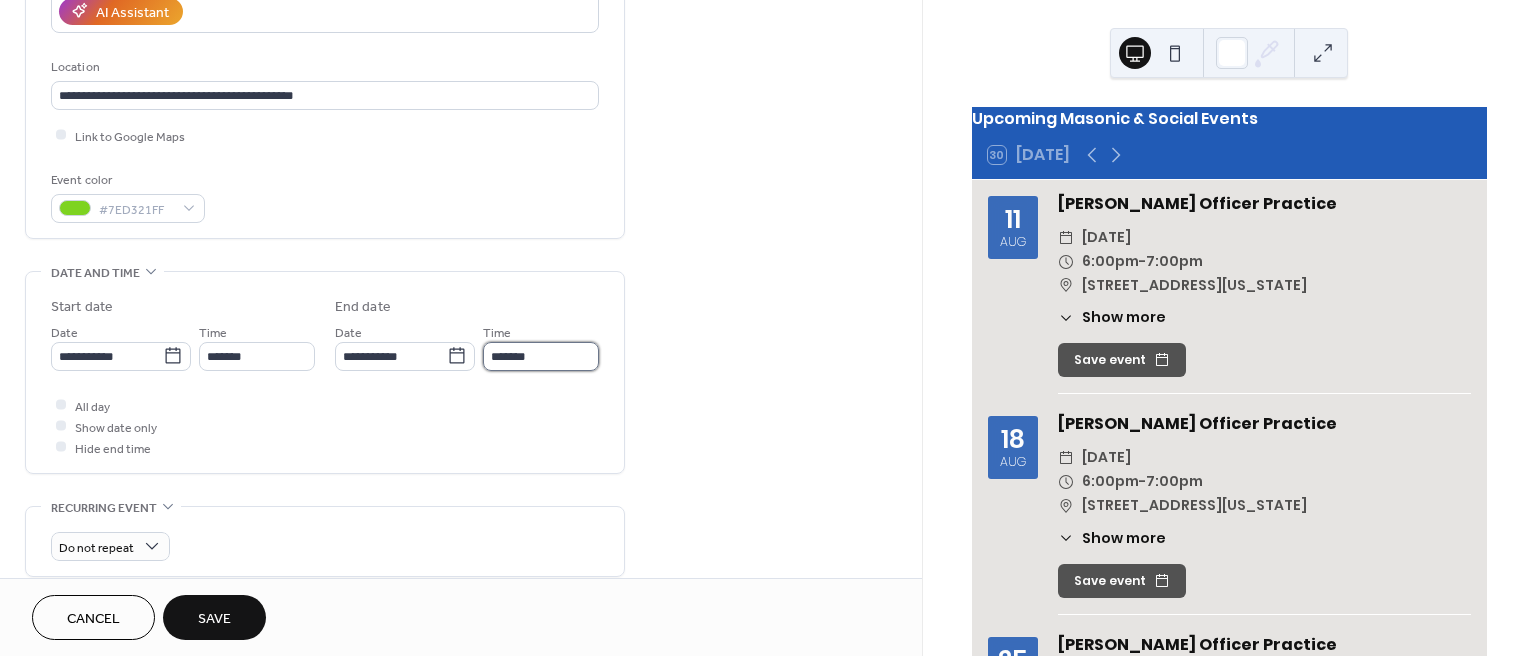 click on "*******" at bounding box center [541, 356] 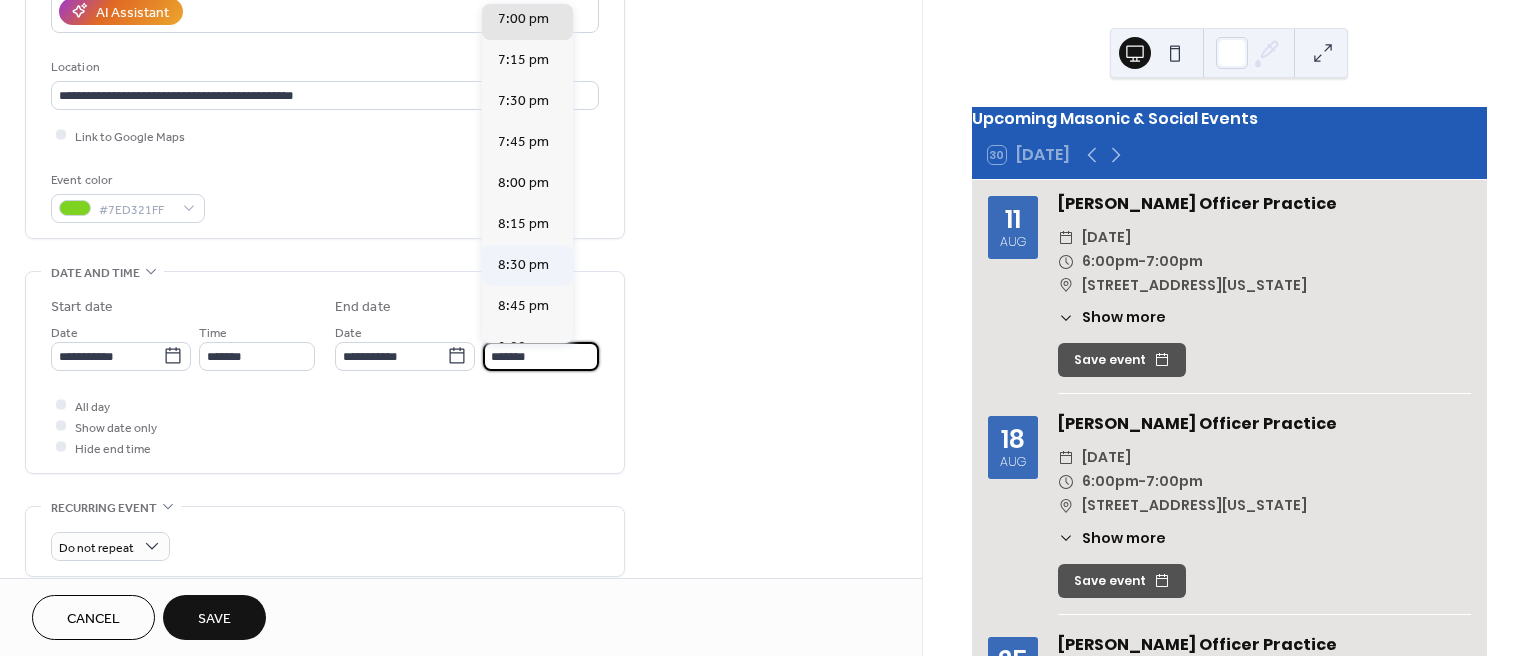 scroll, scrollTop: 130, scrollLeft: 0, axis: vertical 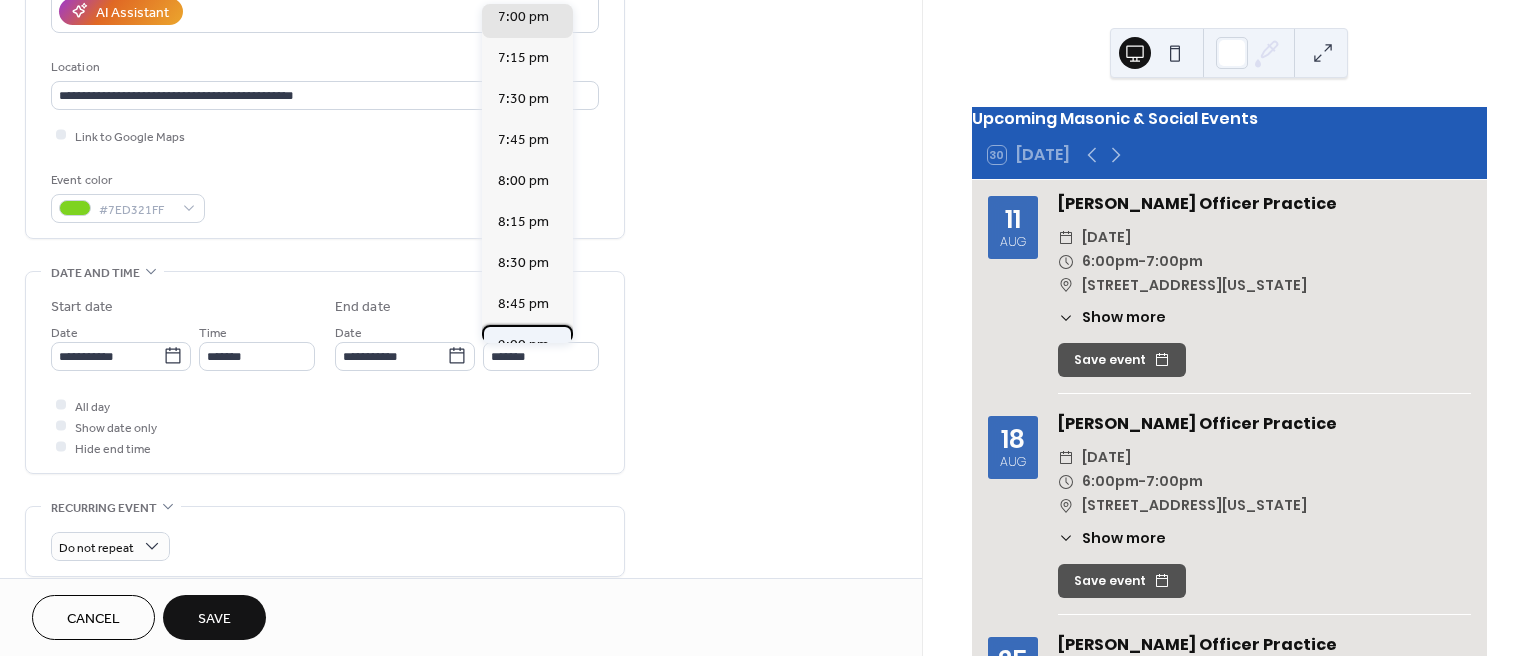 click on "9:00 pm" at bounding box center (523, 345) 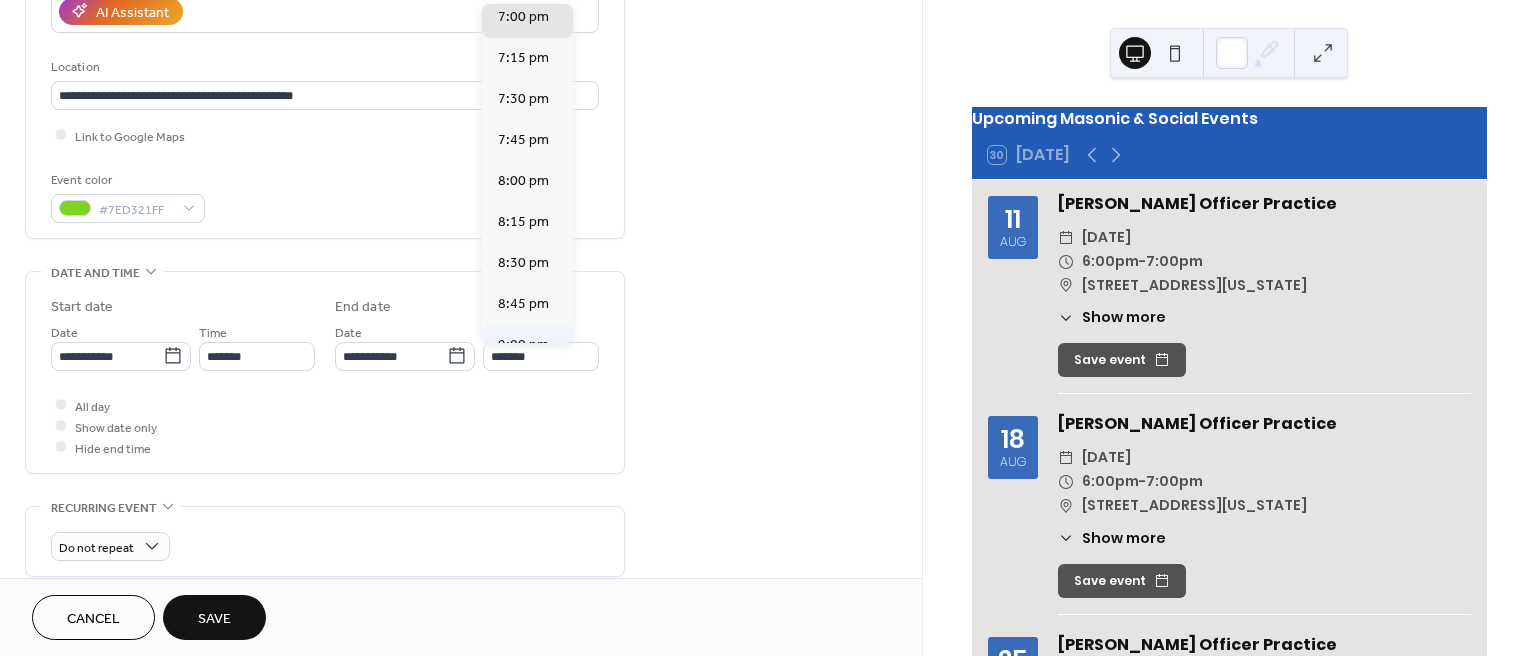 type on "*******" 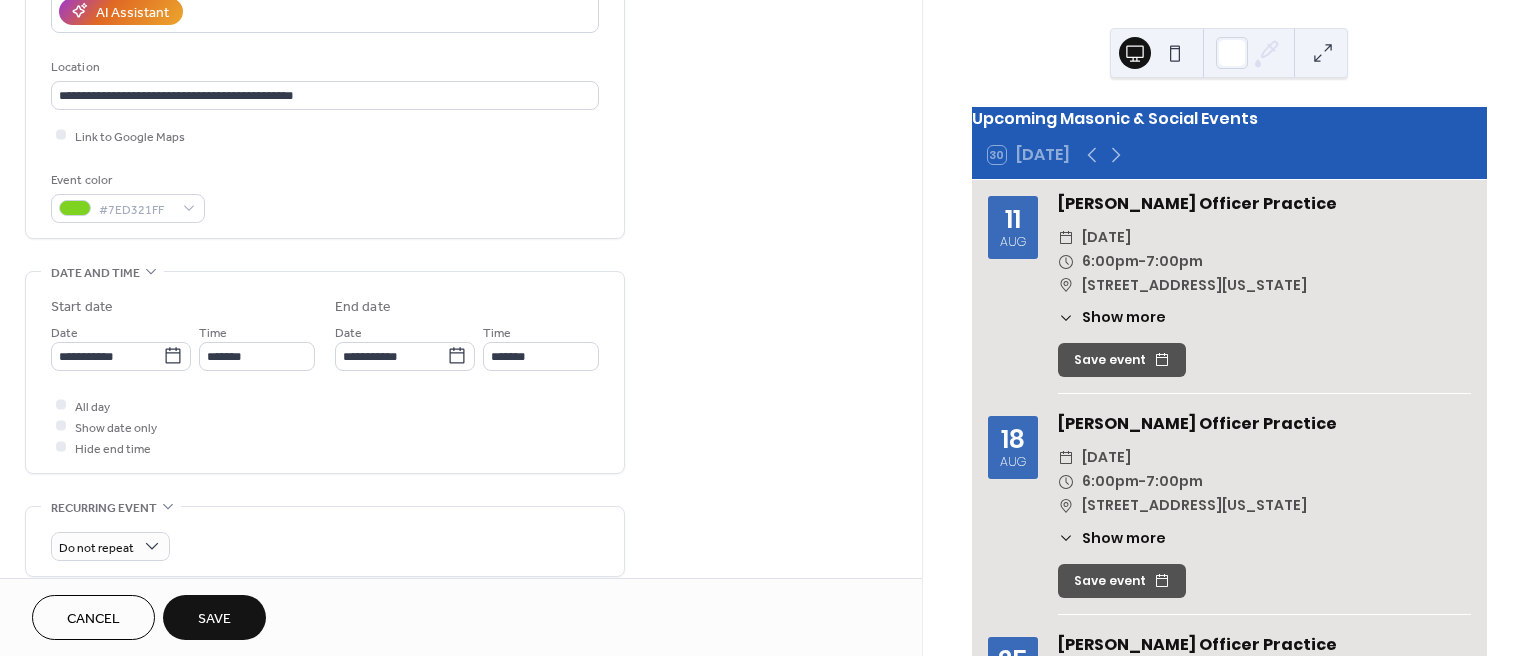 click on "All day Show date only Hide end time" at bounding box center (325, 426) 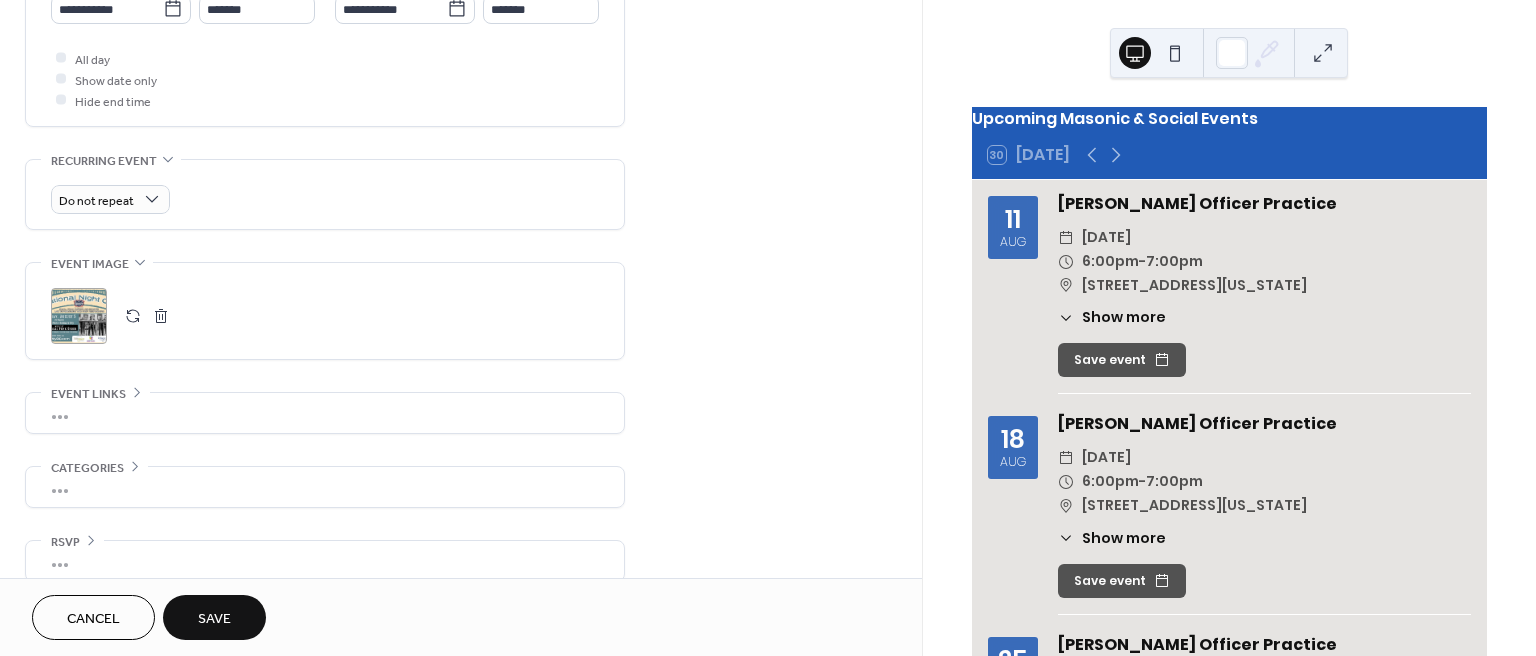 scroll, scrollTop: 757, scrollLeft: 0, axis: vertical 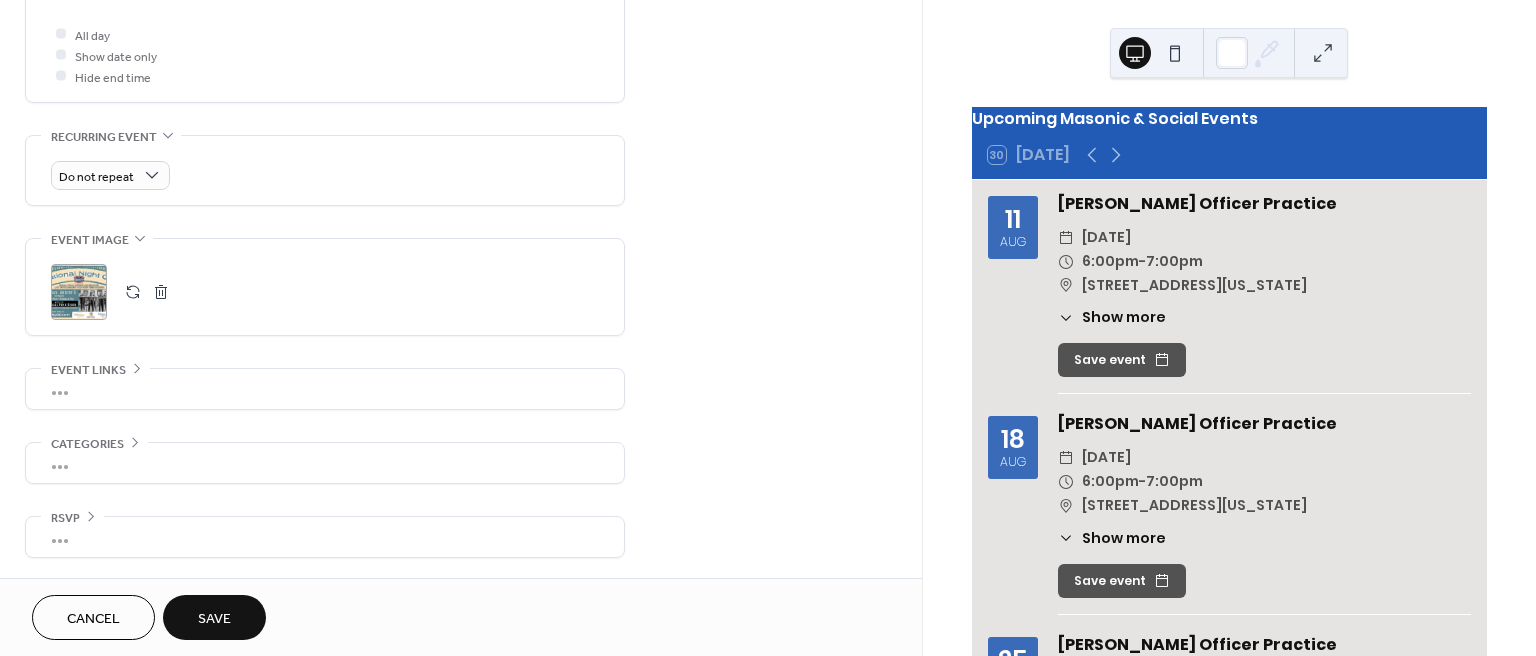 click on "Save" at bounding box center (214, 617) 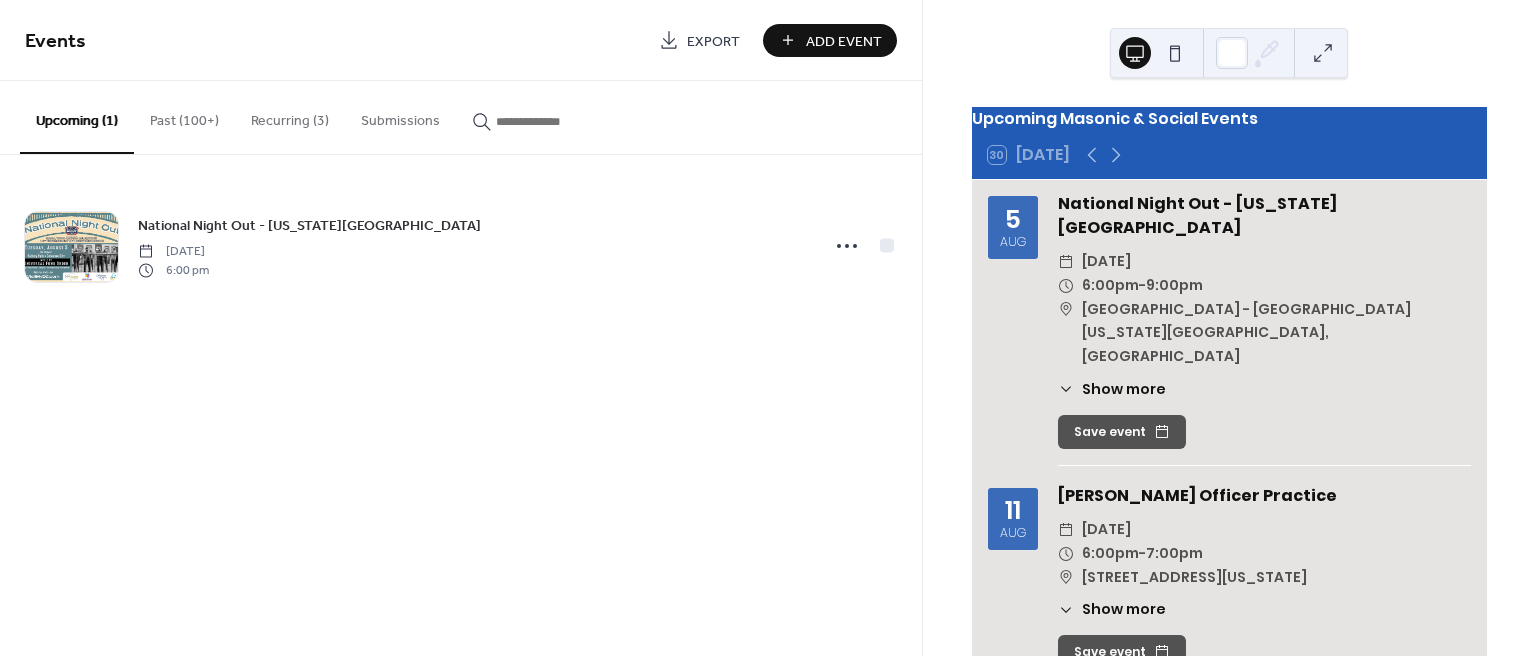 click on "Add Event" at bounding box center (844, 41) 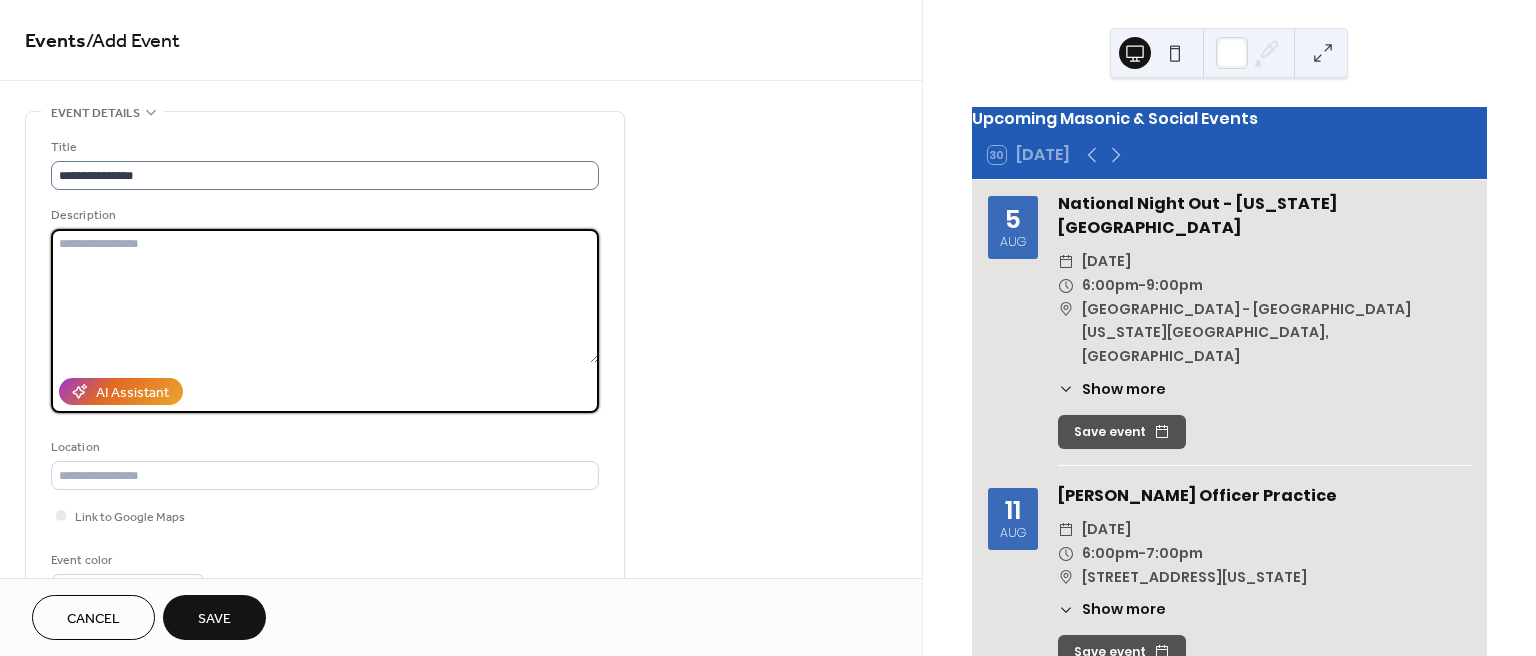 drag, startPoint x: 385, startPoint y: 259, endPoint x: 231, endPoint y: 167, distance: 179.38785 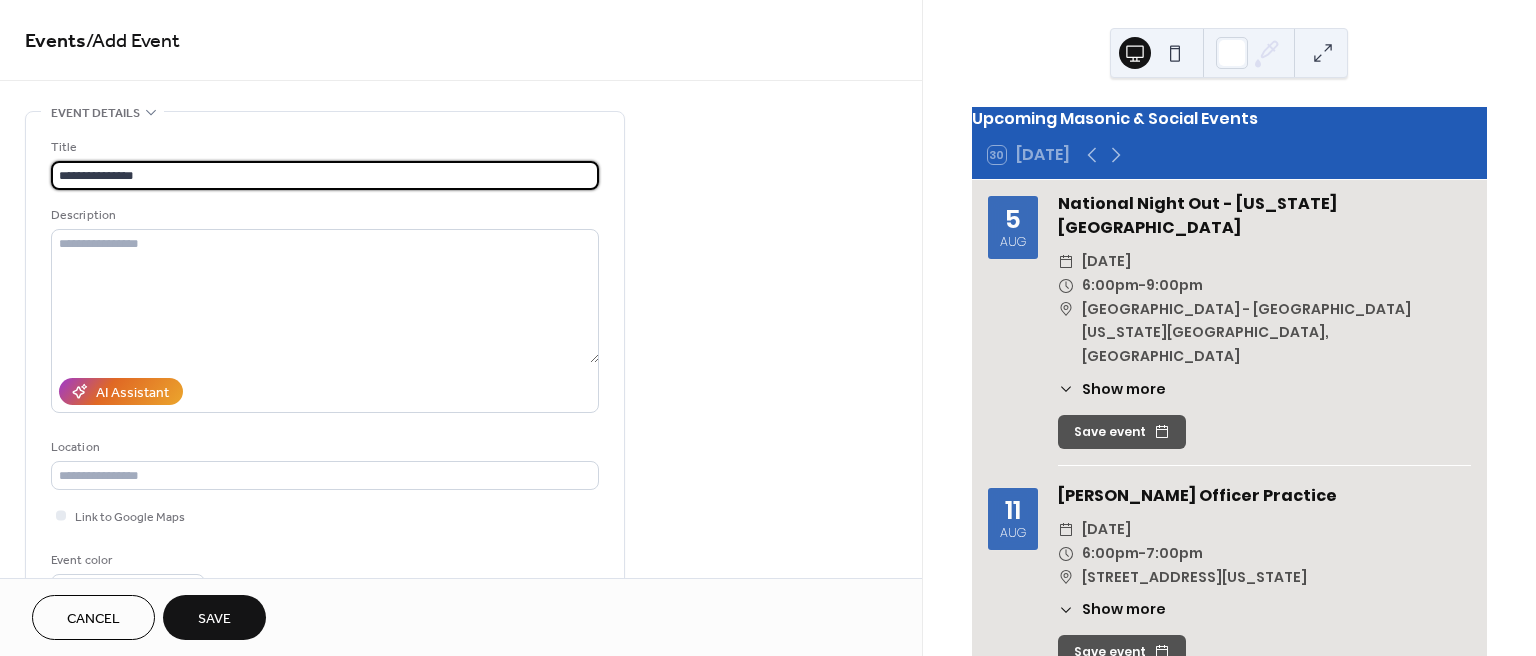 drag, startPoint x: 231, startPoint y: 167, endPoint x: -57, endPoint y: 156, distance: 288.21 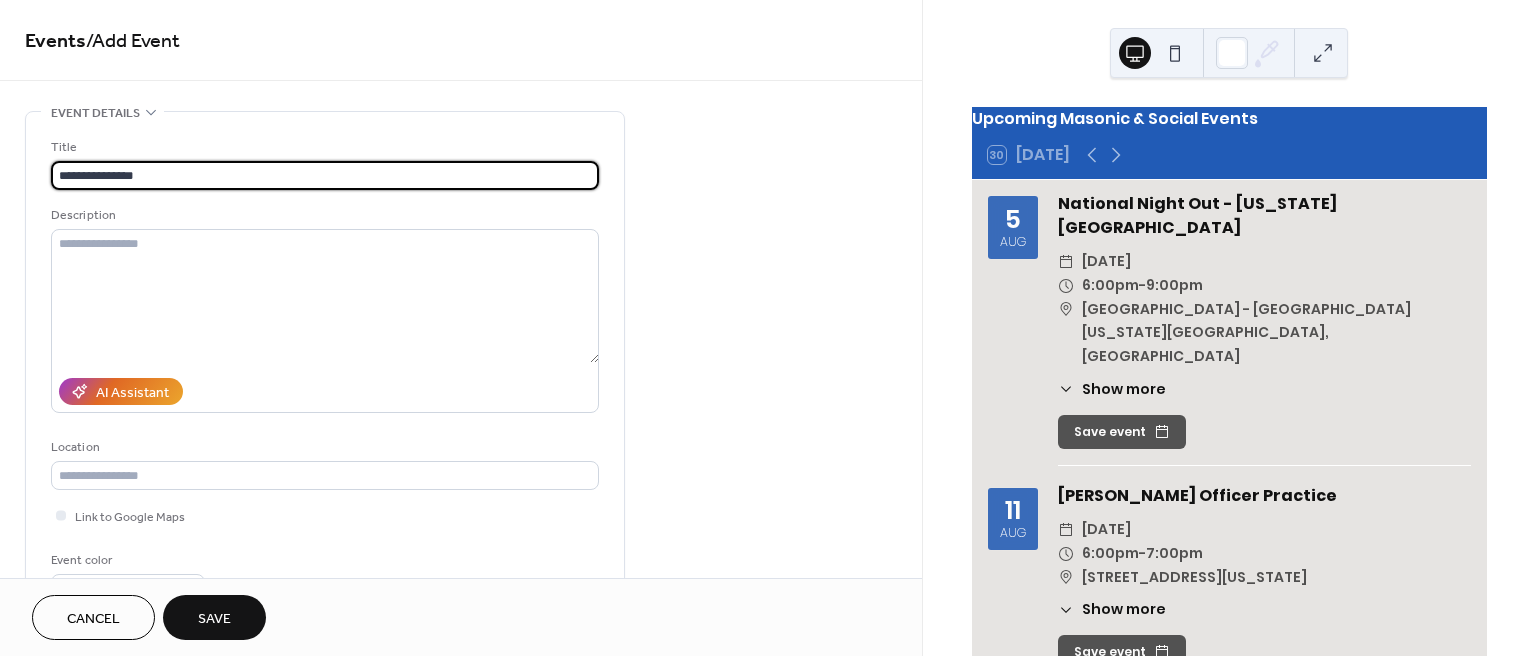 click on "**********" at bounding box center [768, 328] 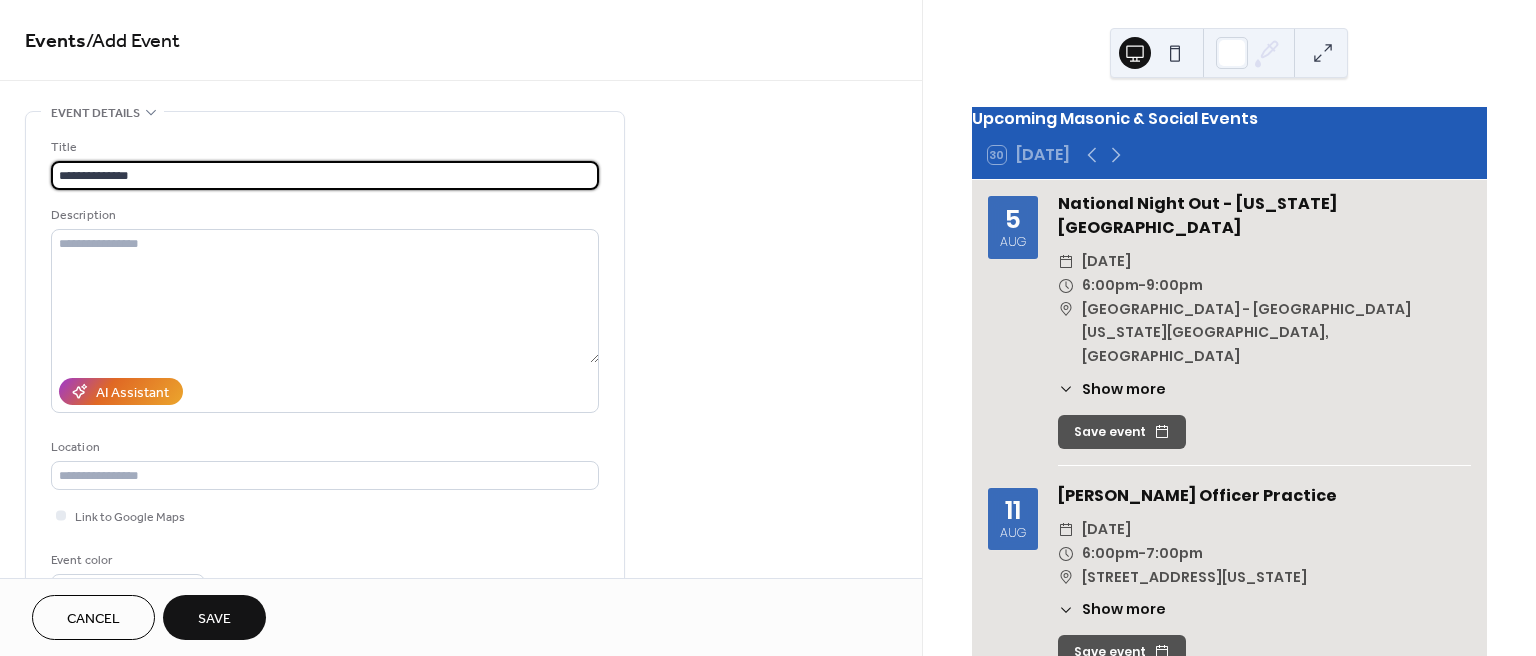 type on "**********" 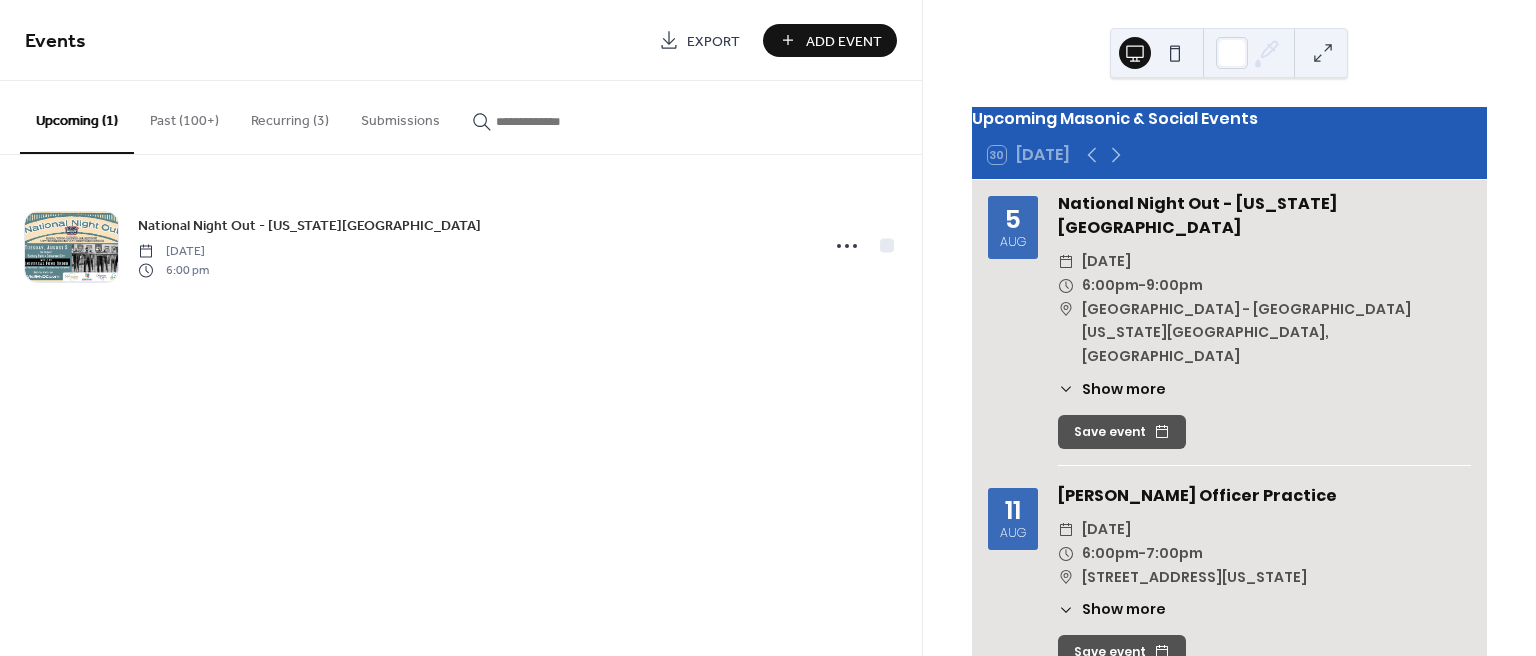 scroll, scrollTop: 0, scrollLeft: 0, axis: both 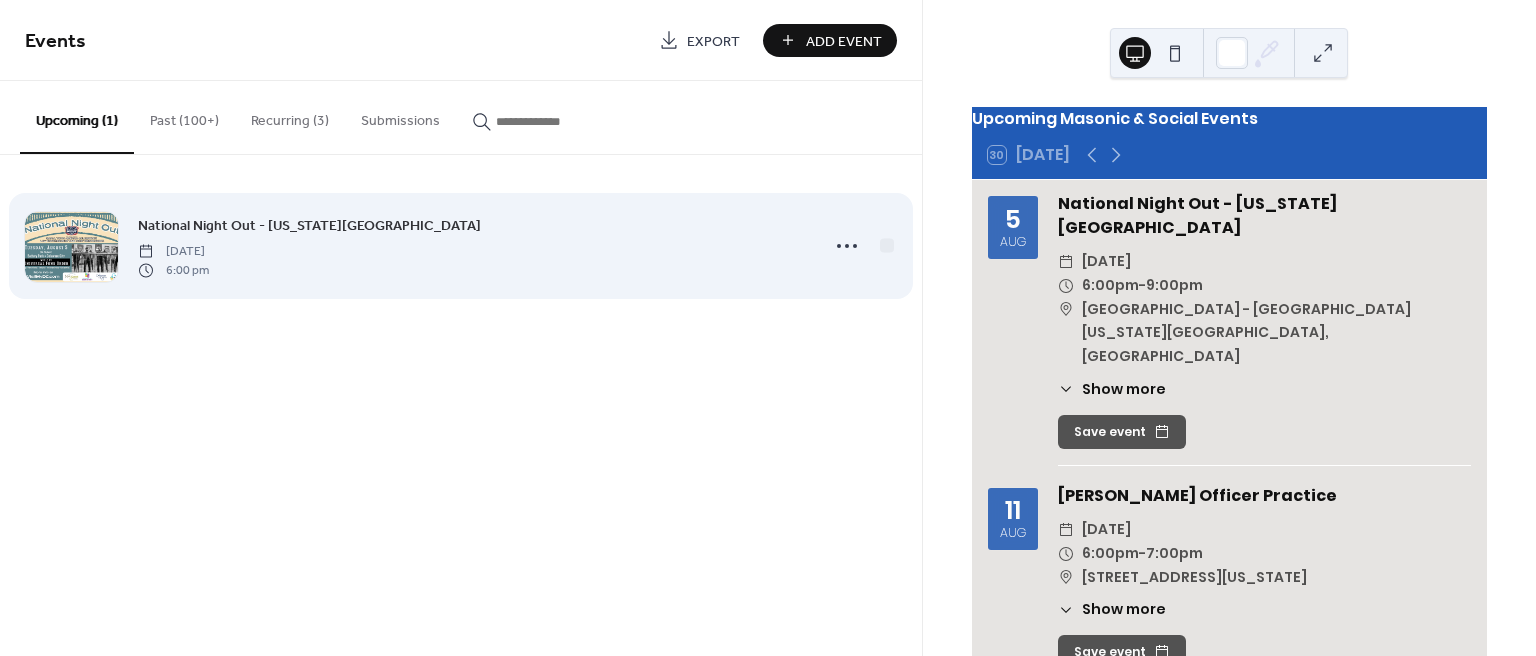 click on "National Night Out - [US_STATE][GEOGRAPHIC_DATA]" at bounding box center (309, 226) 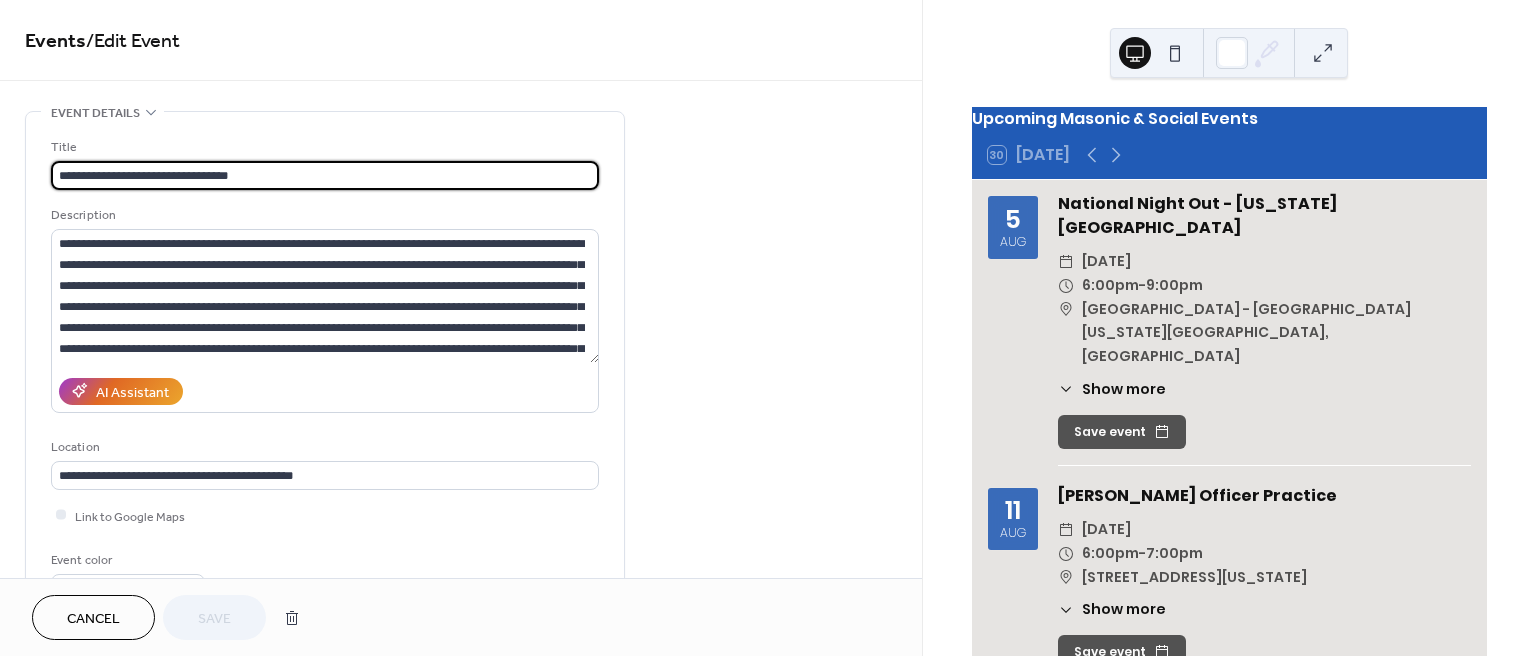 click on "Cancel" at bounding box center (93, 619) 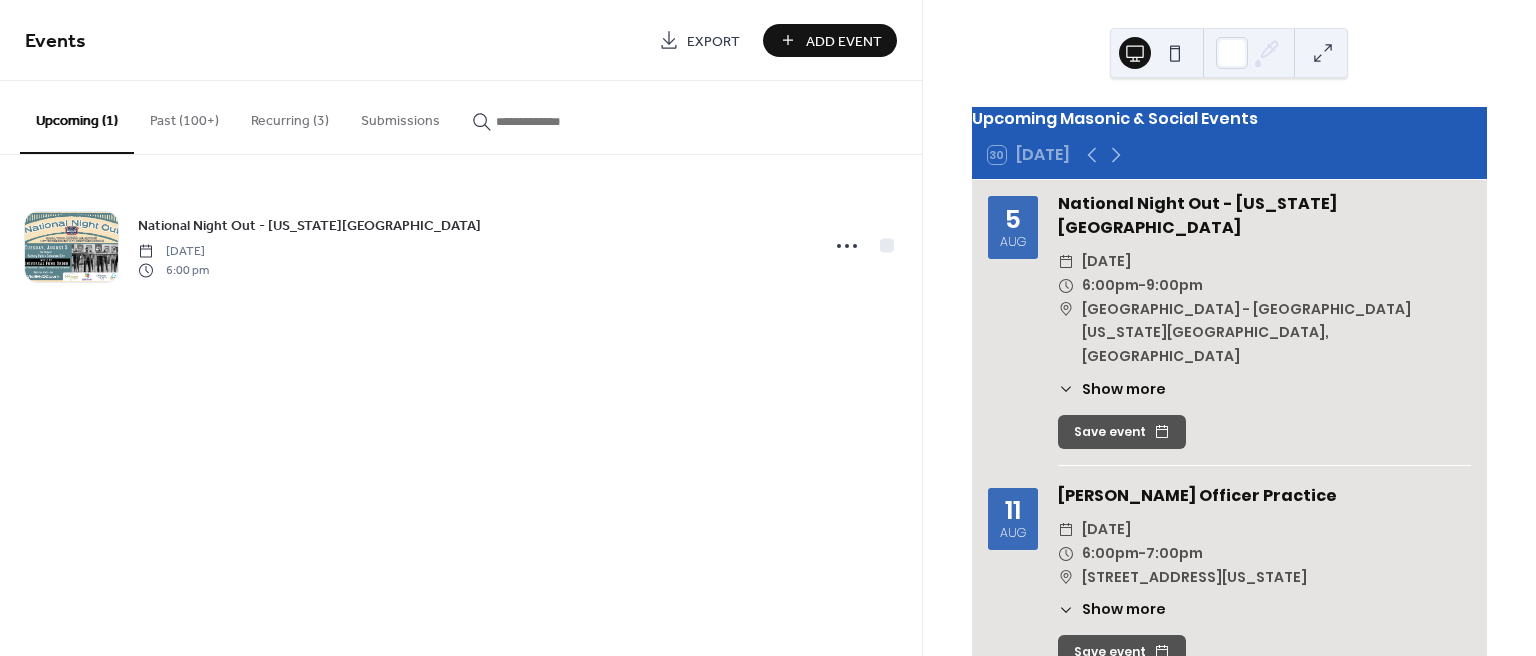 click on "Recurring (3)" at bounding box center (290, 116) 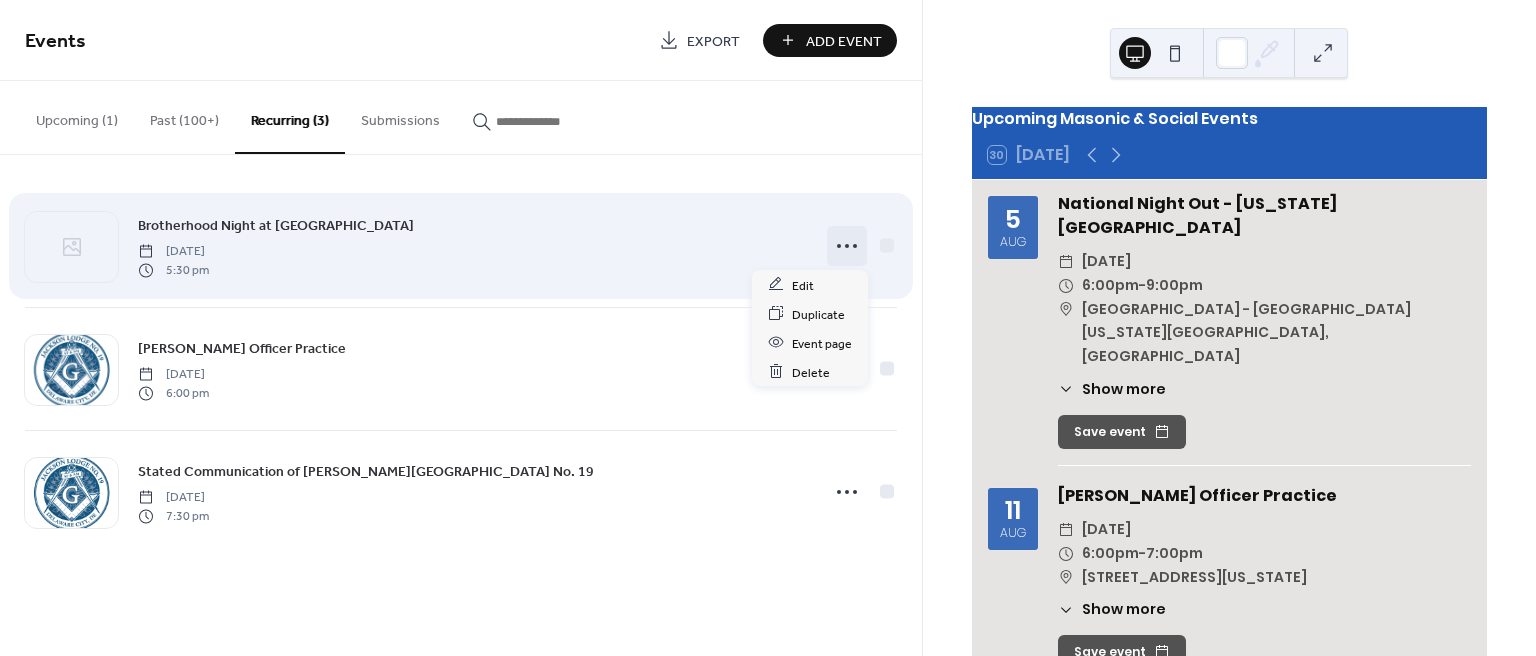 click 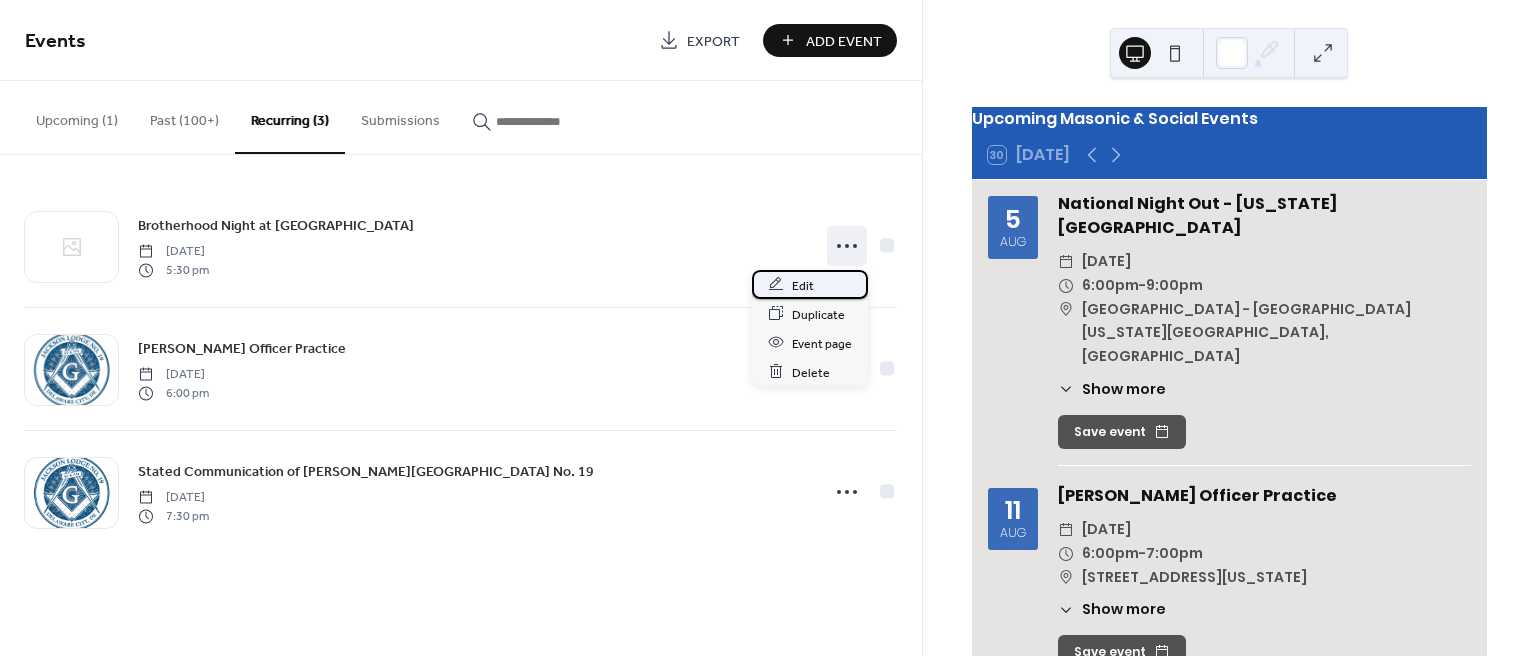 click on "Edit" at bounding box center (810, 284) 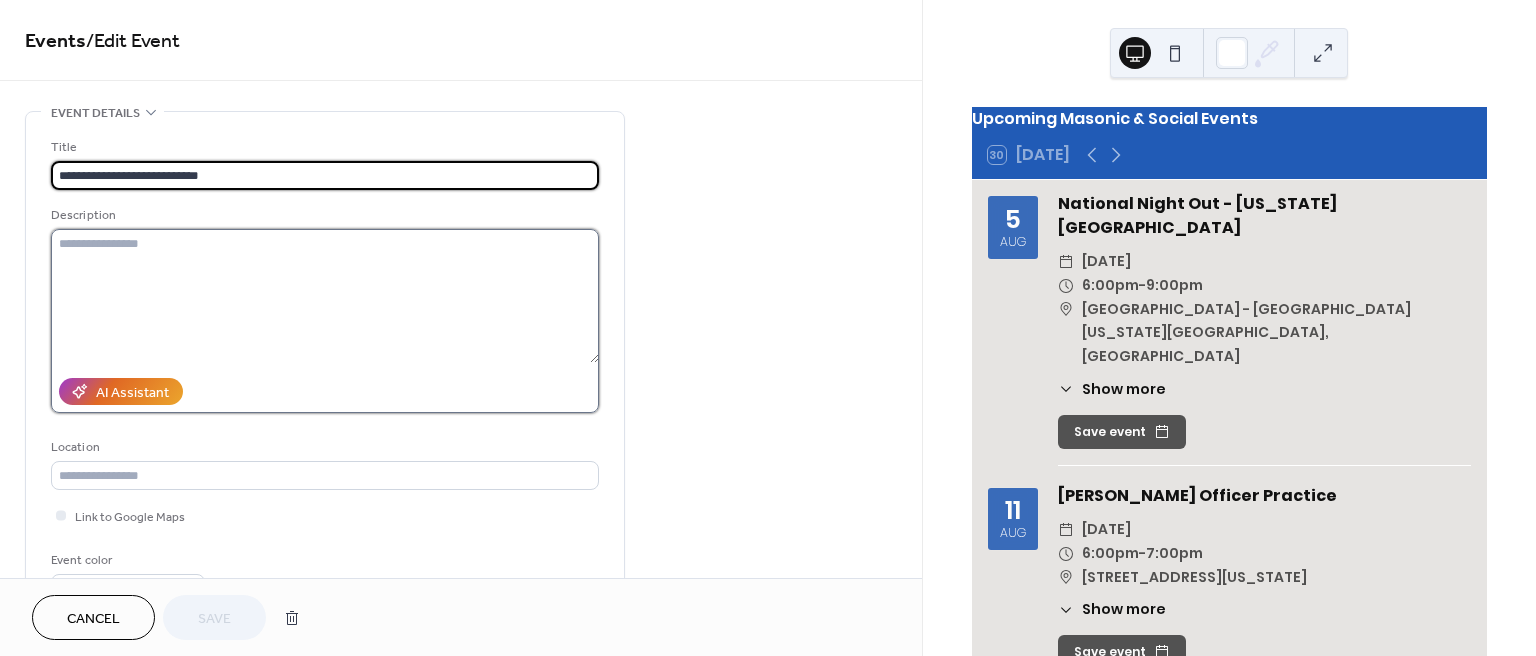 click at bounding box center (325, 296) 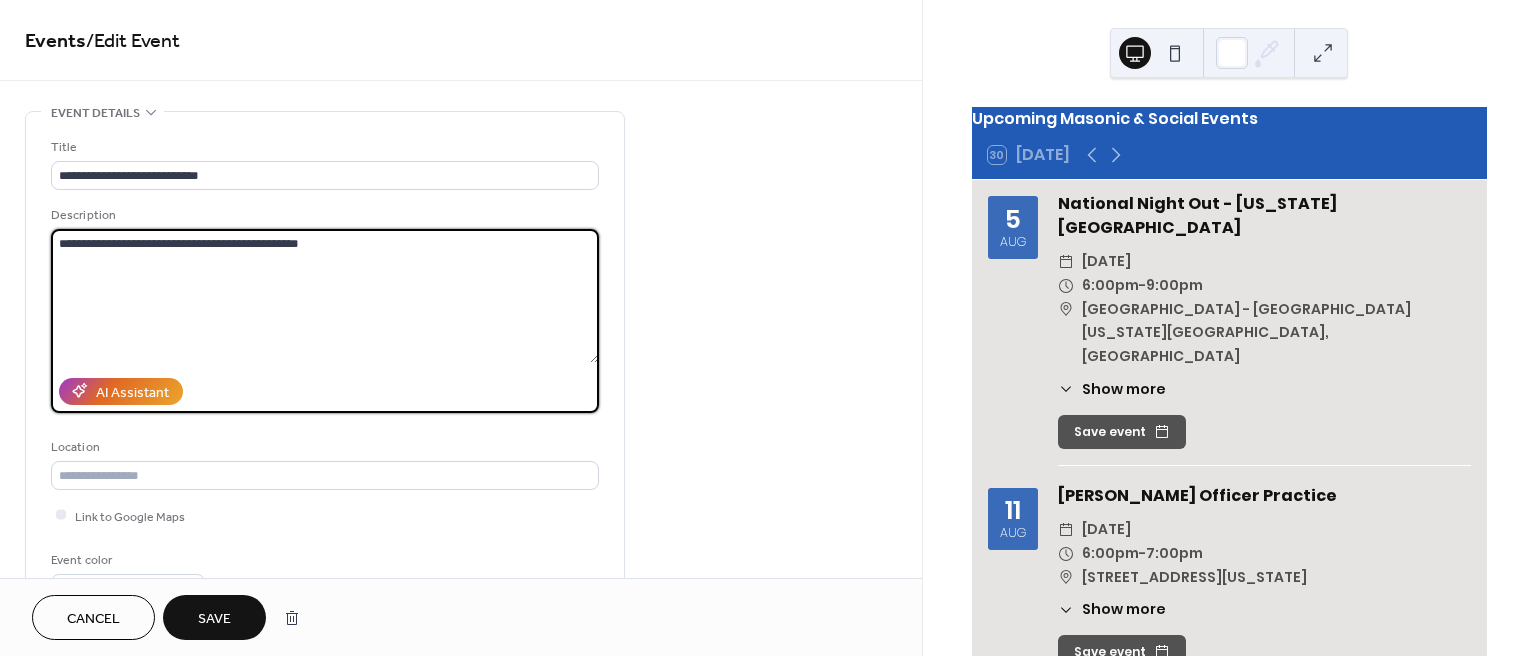 type on "**********" 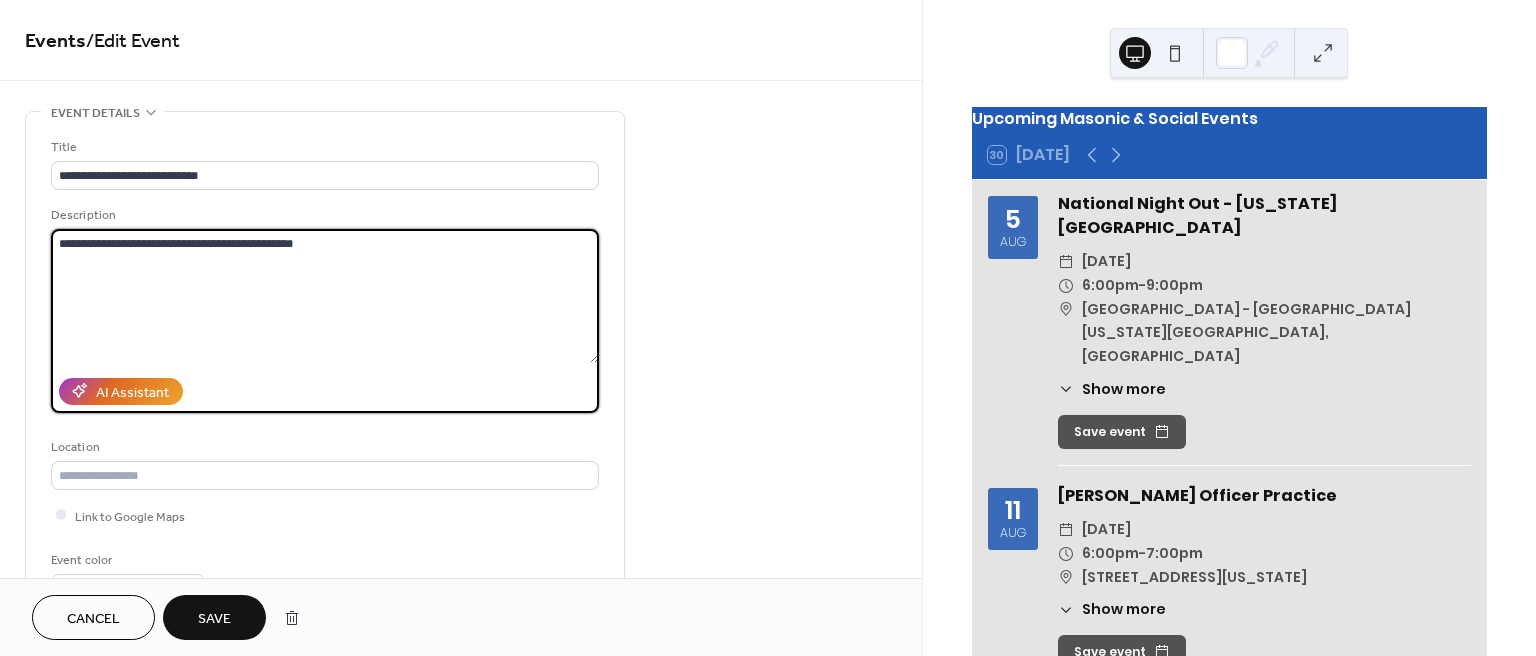 click on "**********" at bounding box center [325, 296] 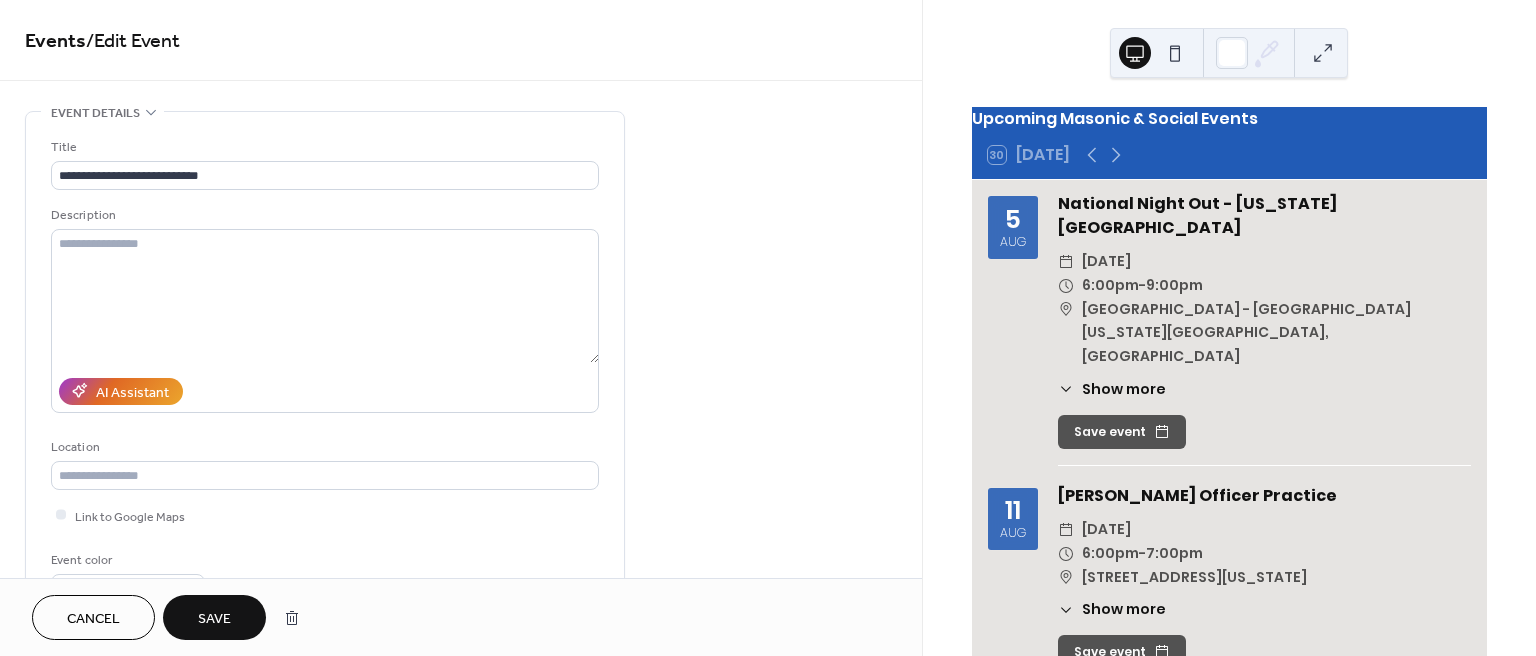 click on "**********" at bounding box center (325, 365) 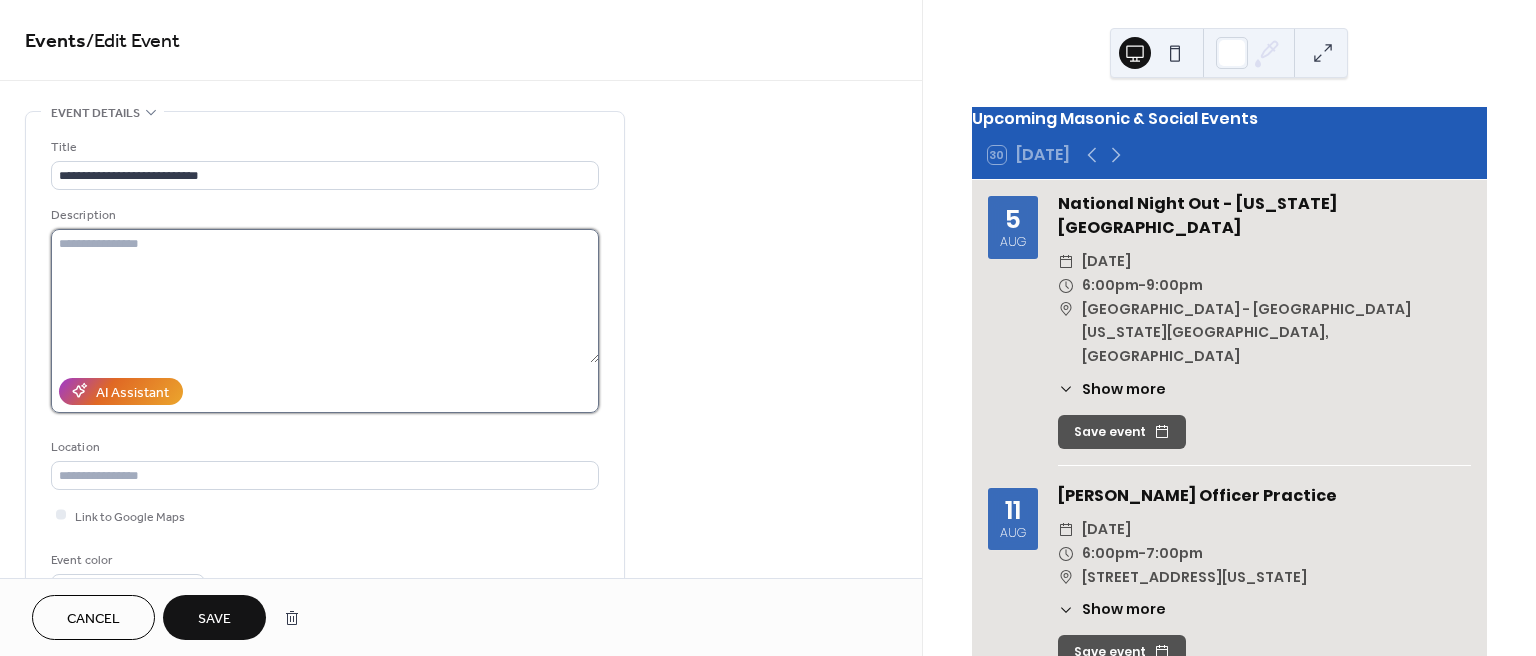 click at bounding box center [325, 296] 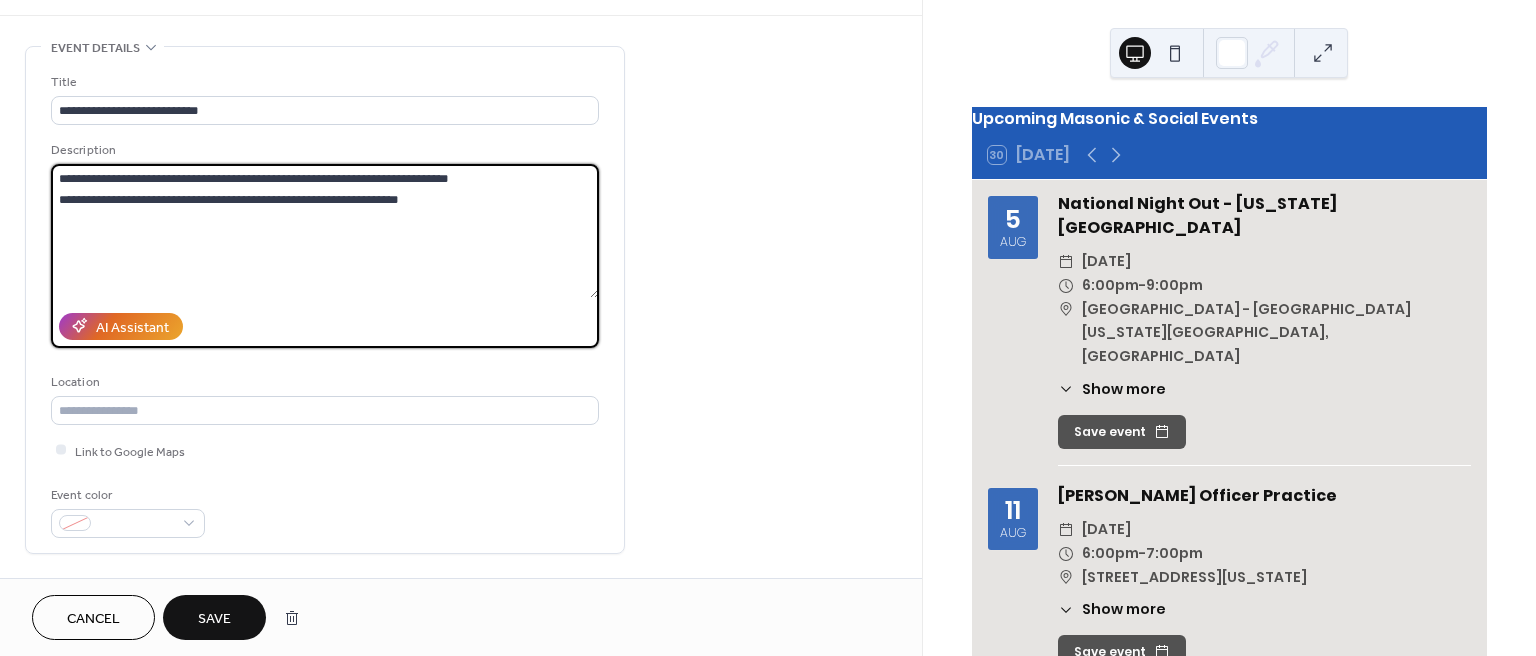 scroll, scrollTop: 46, scrollLeft: 0, axis: vertical 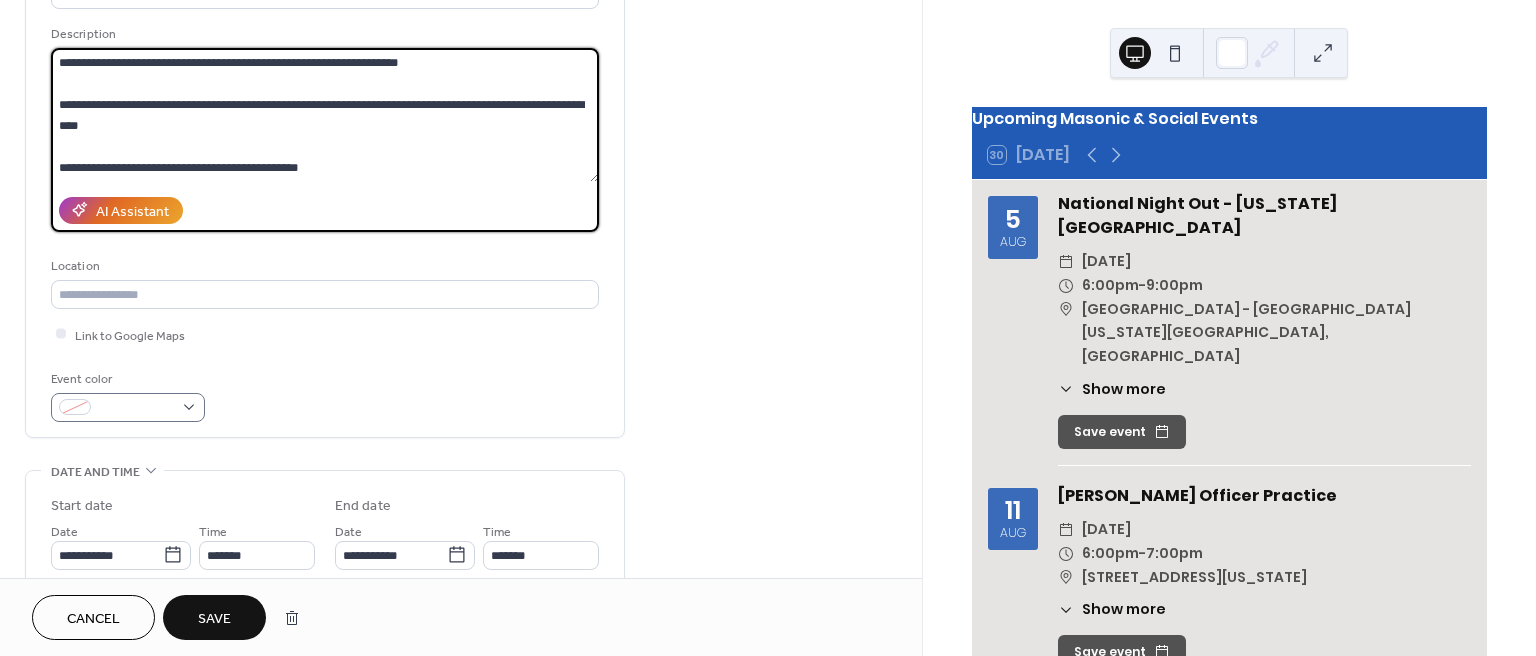 type on "**********" 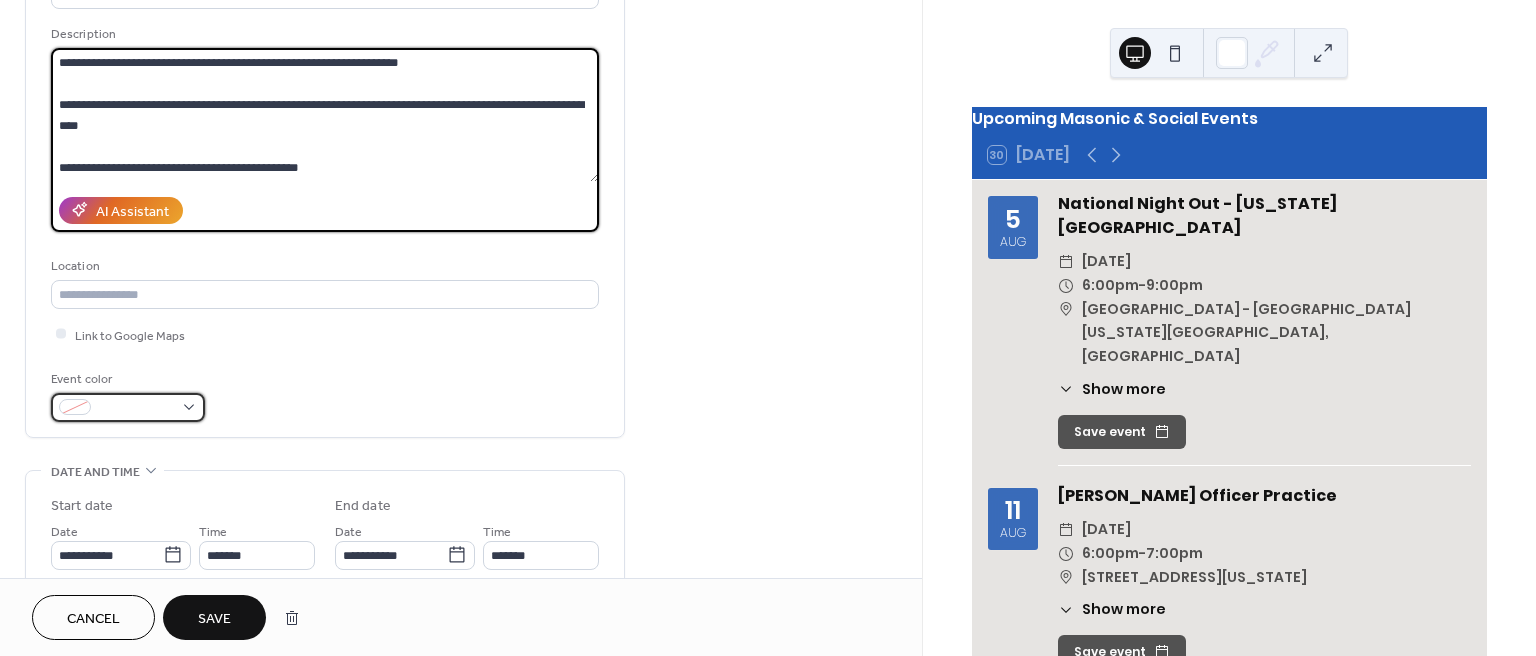 click at bounding box center [128, 407] 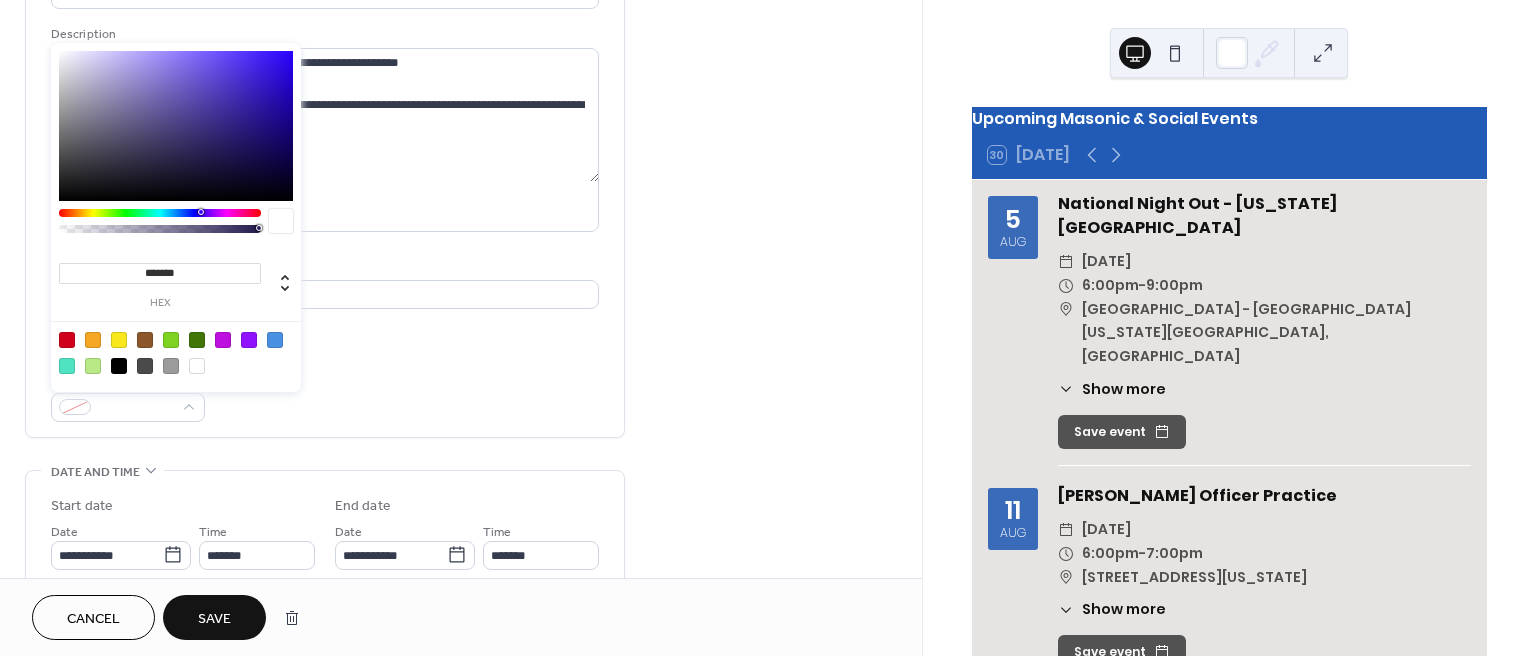 click at bounding box center [275, 340] 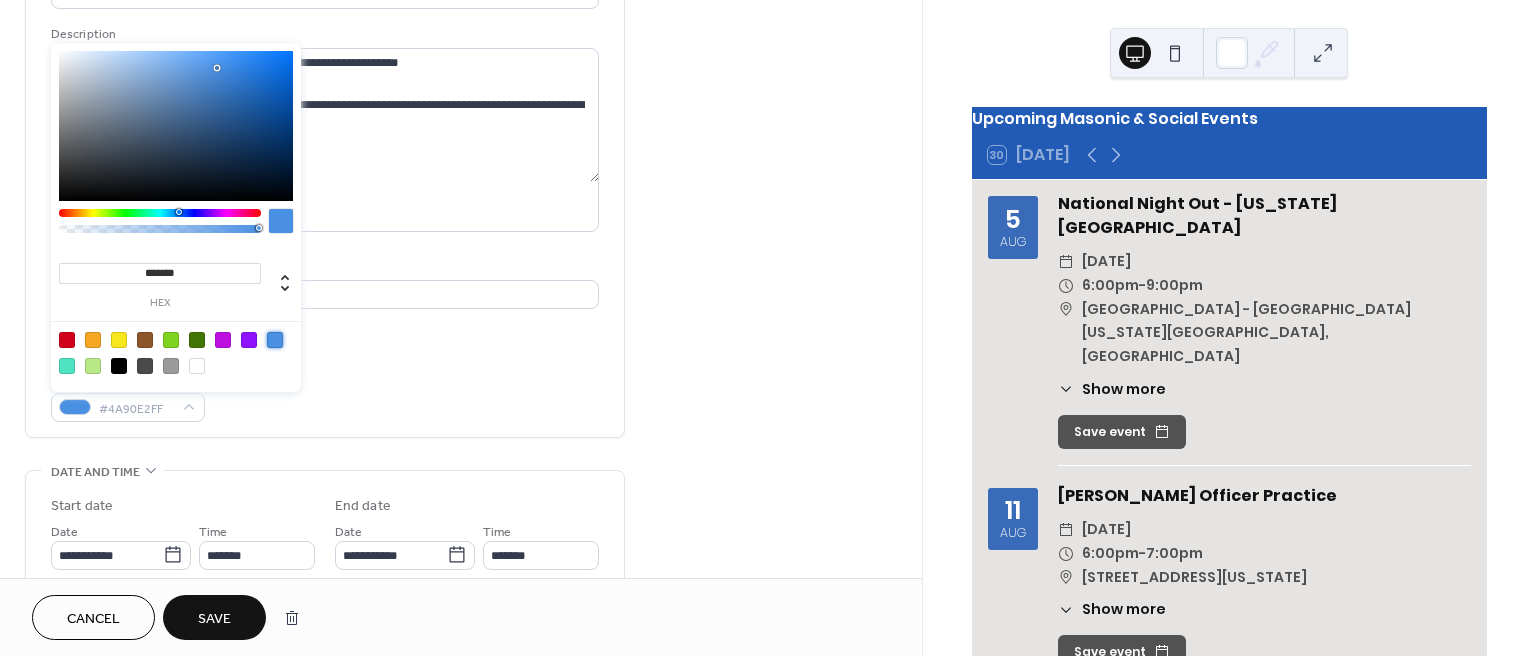 click on "******* hex" at bounding box center [176, 217] 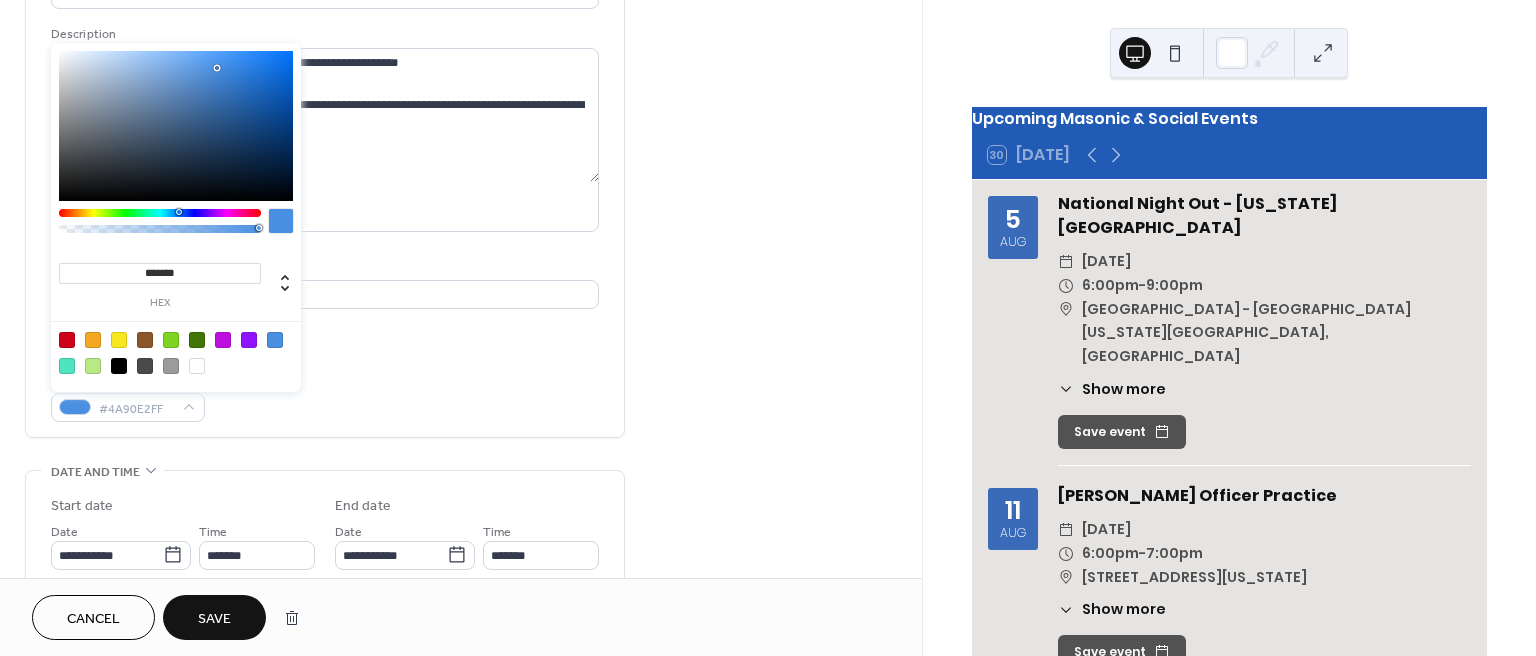 click on "Save" at bounding box center (214, 619) 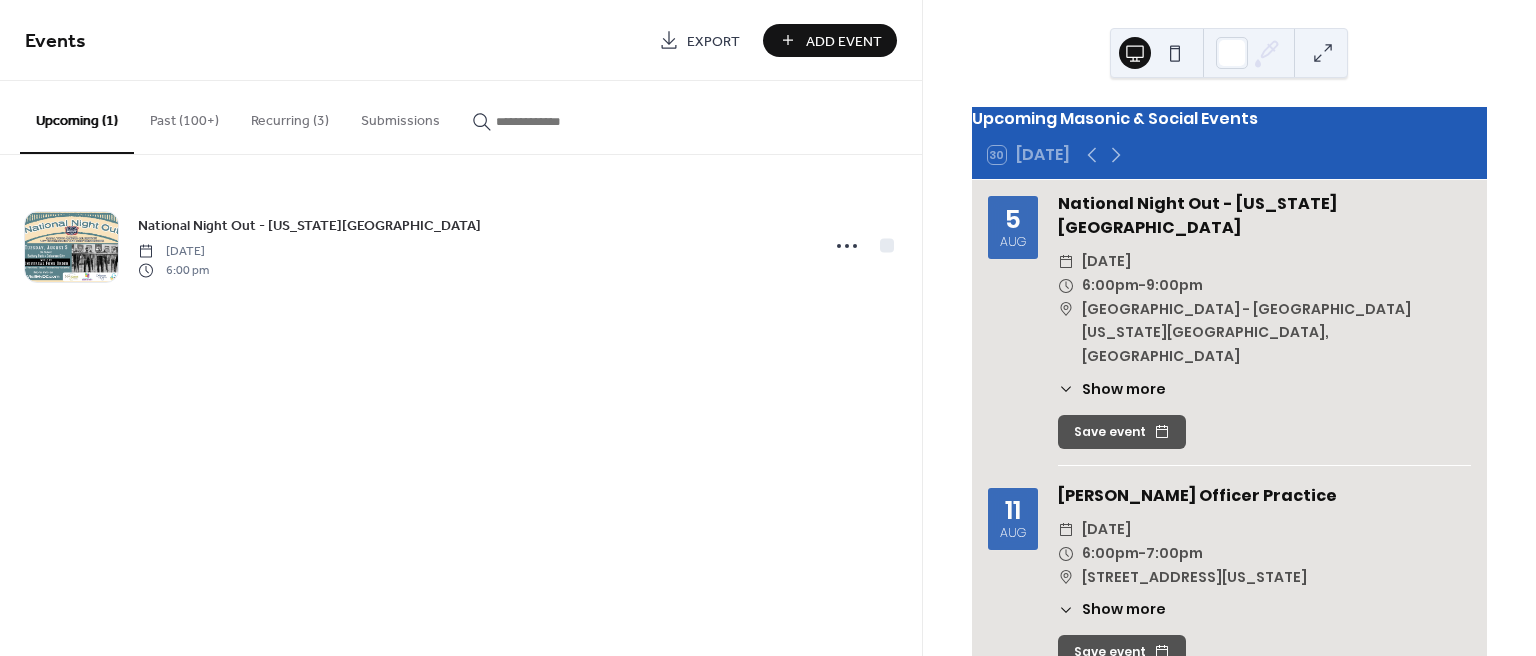 click on "Add Event" at bounding box center [830, 40] 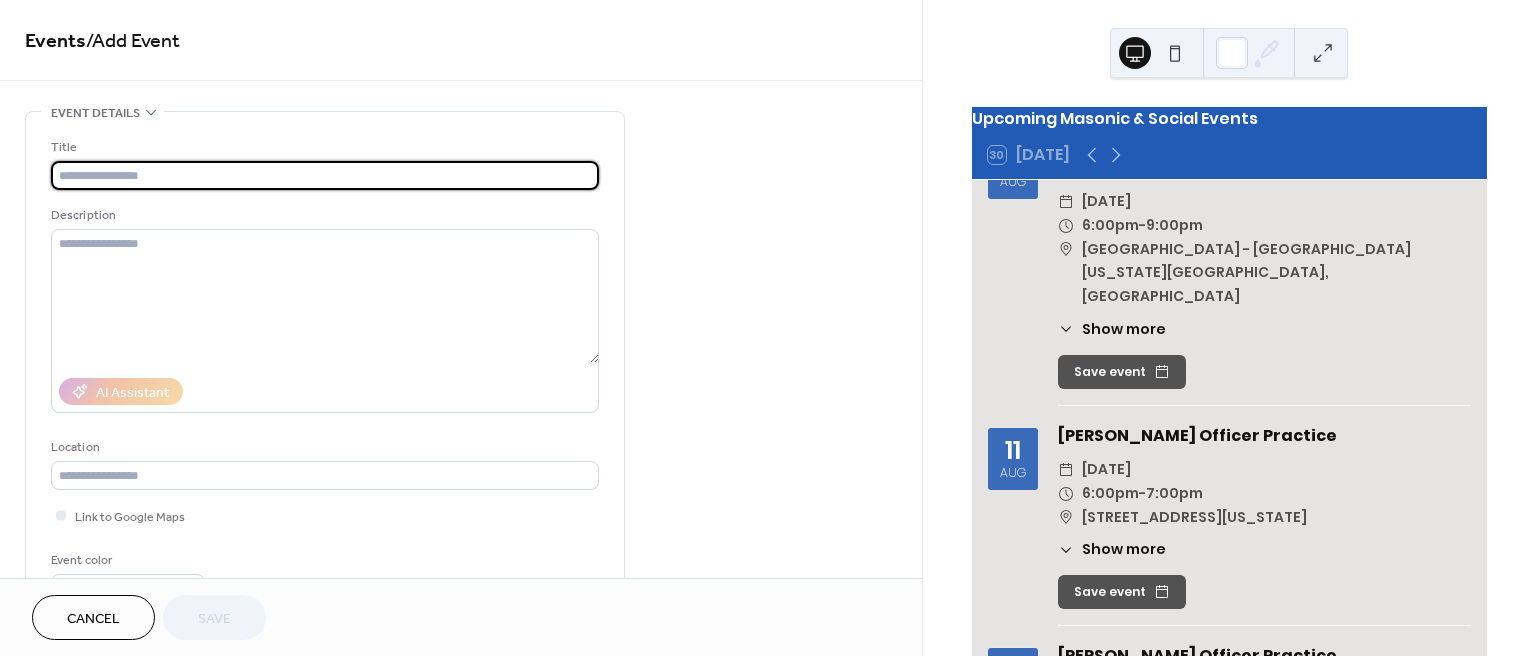 scroll, scrollTop: 0, scrollLeft: 0, axis: both 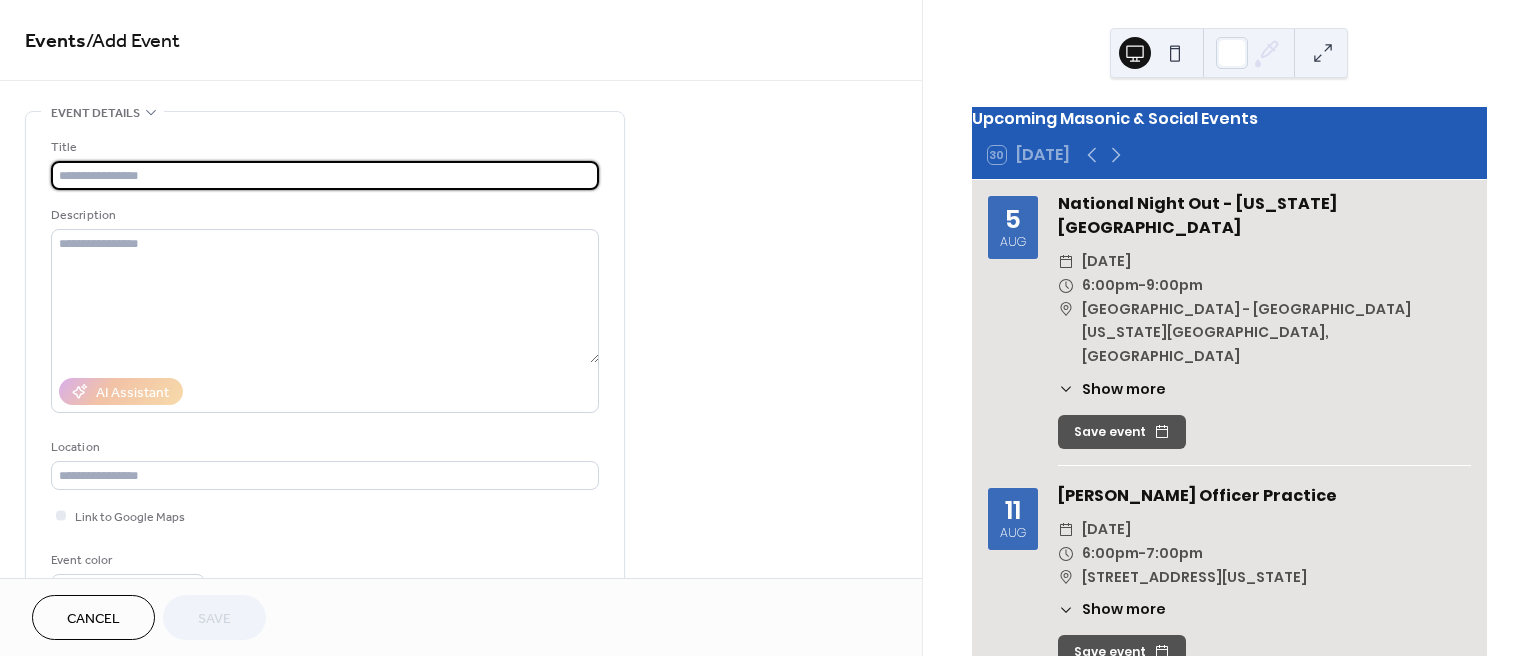 click at bounding box center [325, 175] 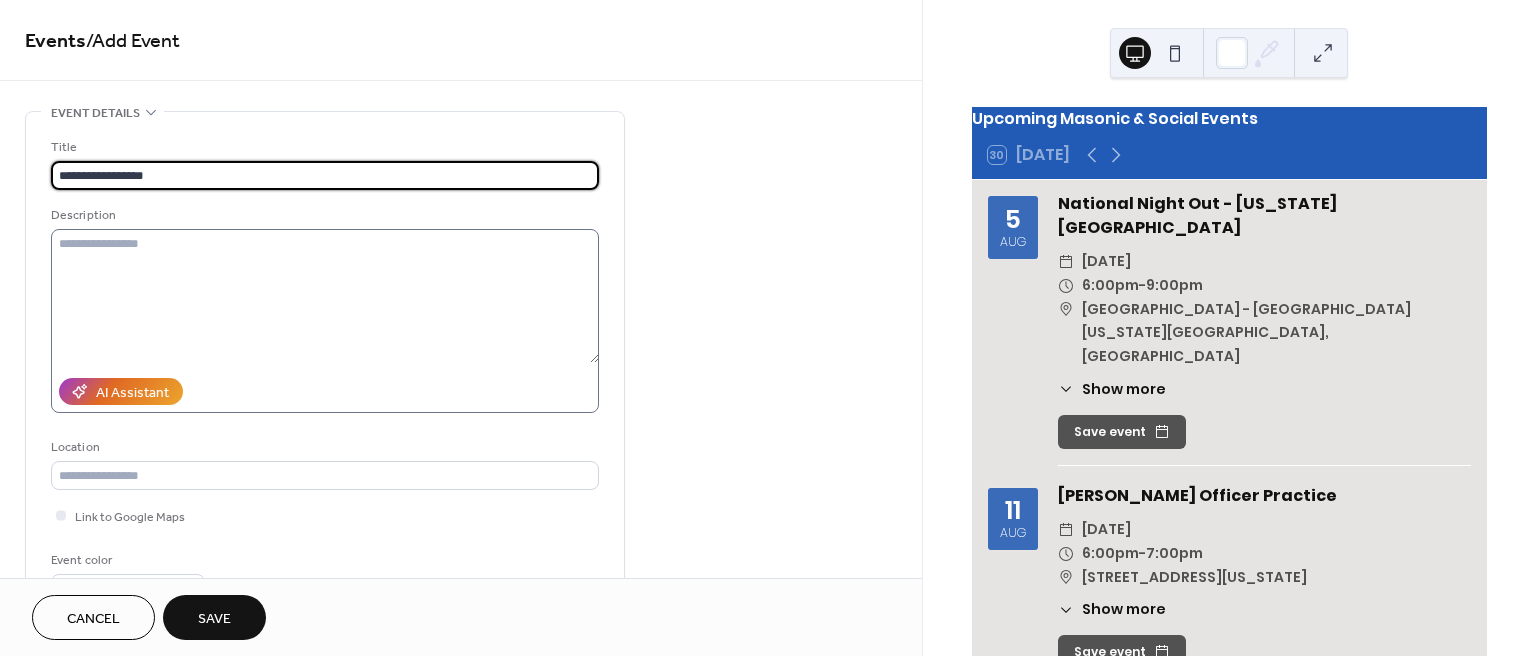 type on "**********" 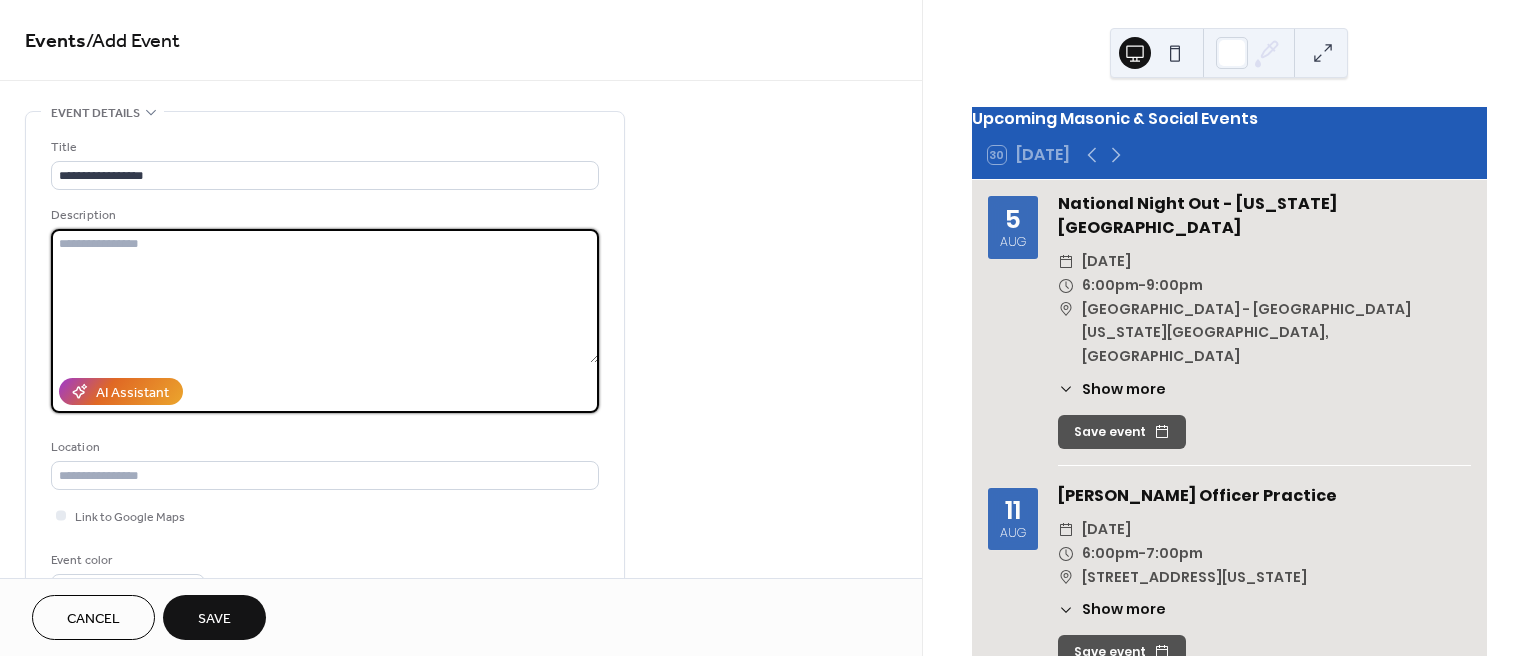 click at bounding box center (325, 296) 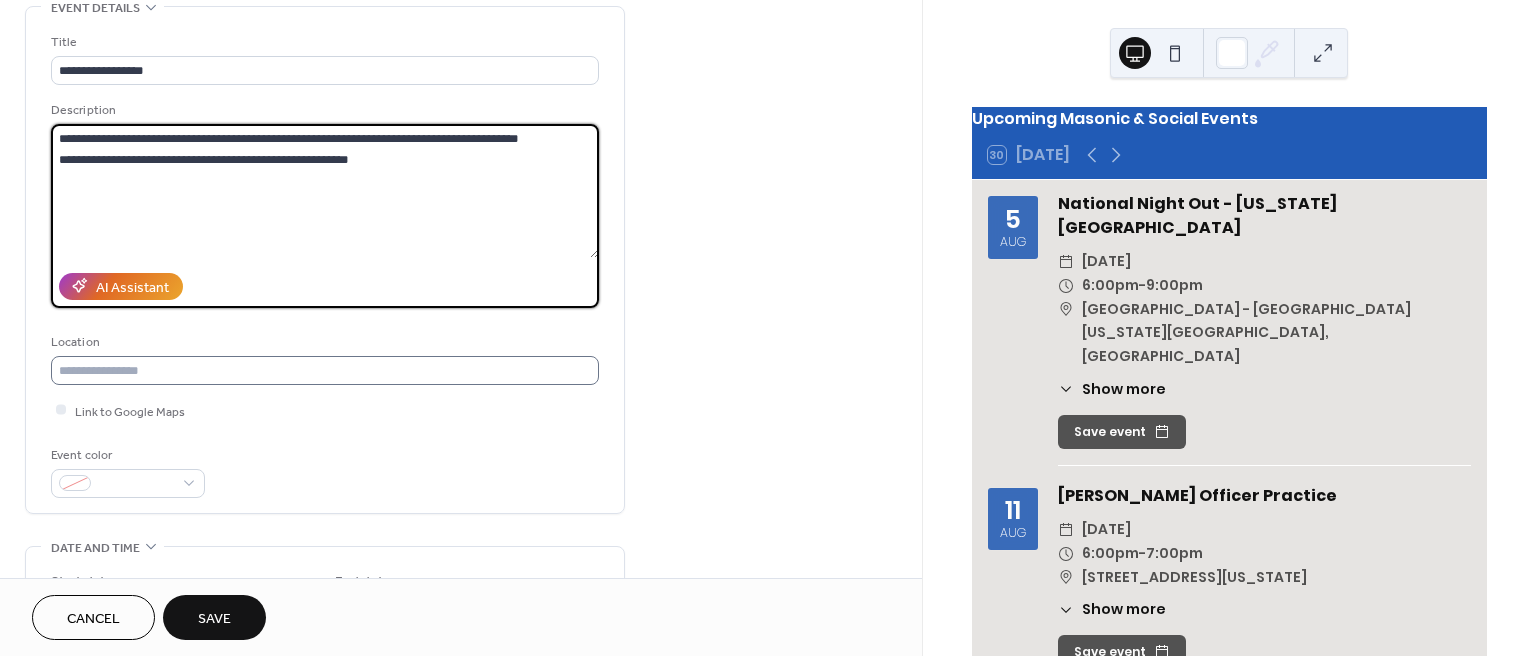 scroll, scrollTop: 226, scrollLeft: 0, axis: vertical 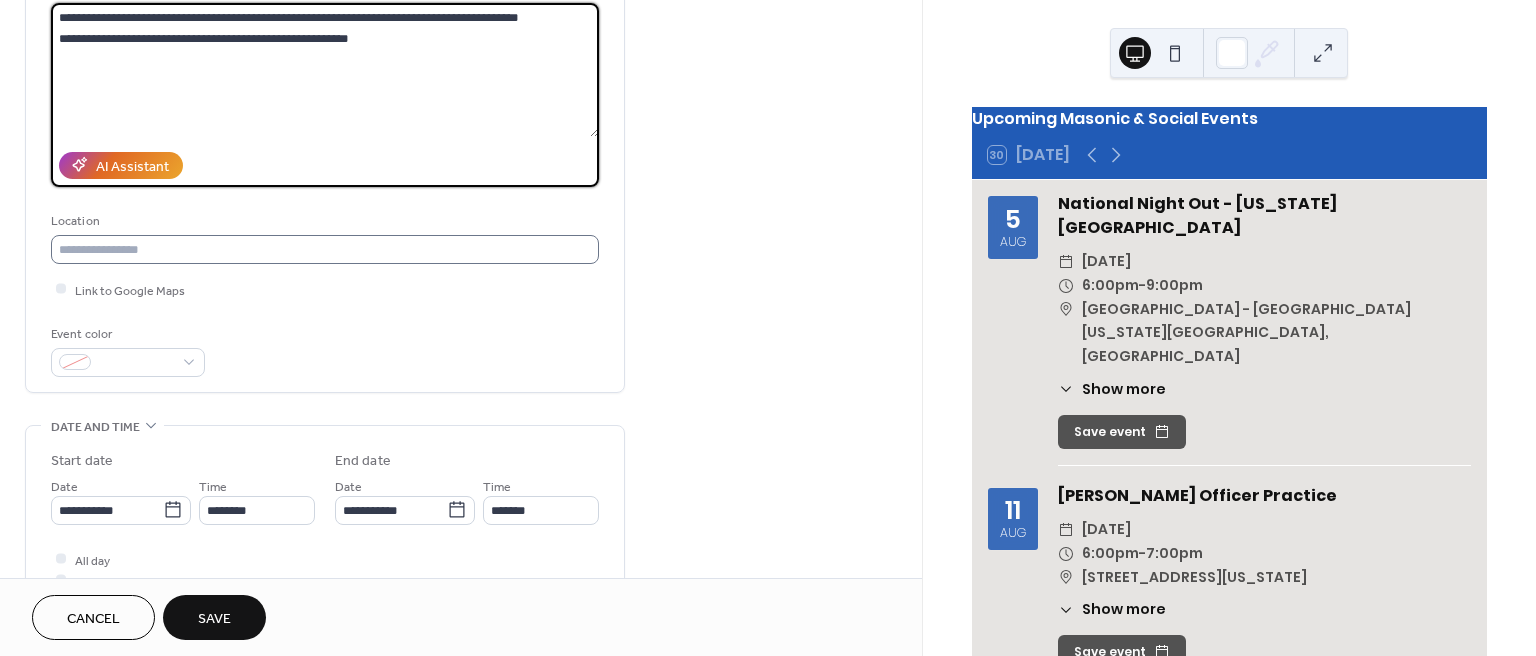 type on "**********" 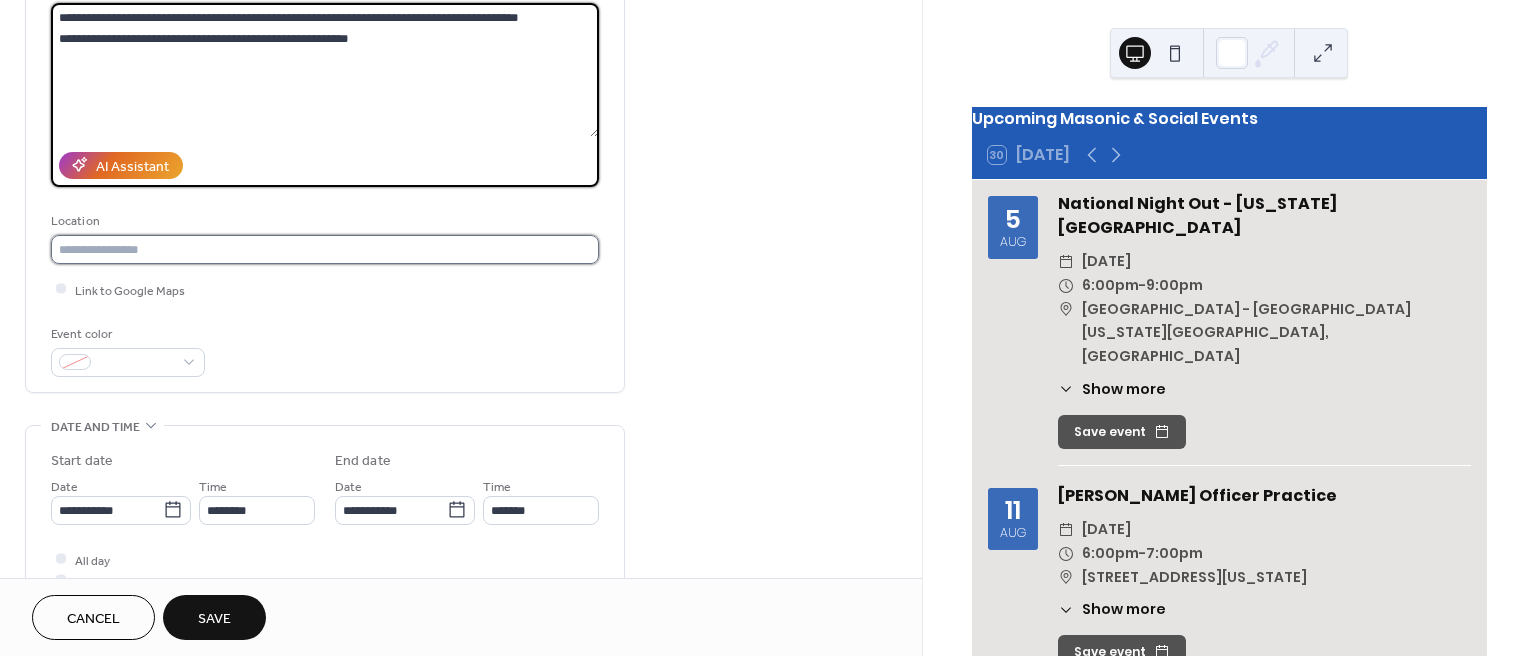 click at bounding box center (325, 249) 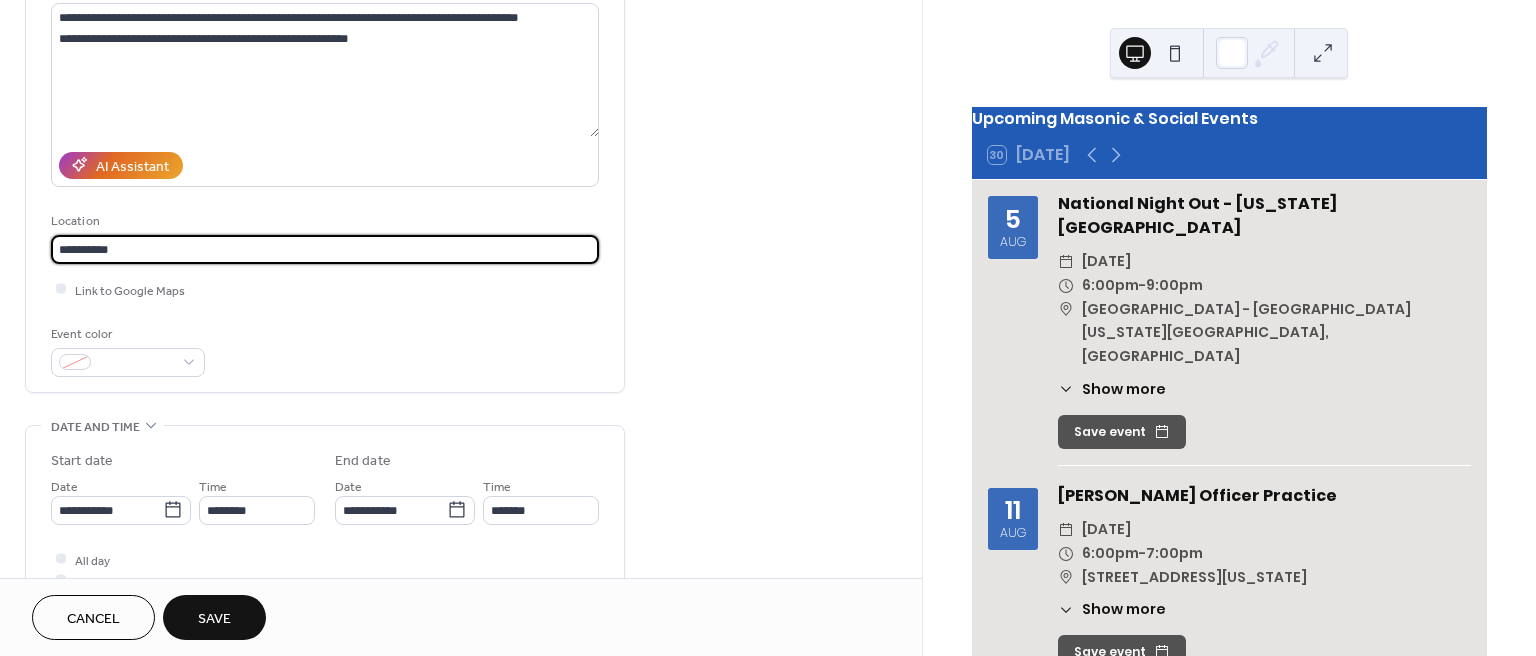 type on "**********" 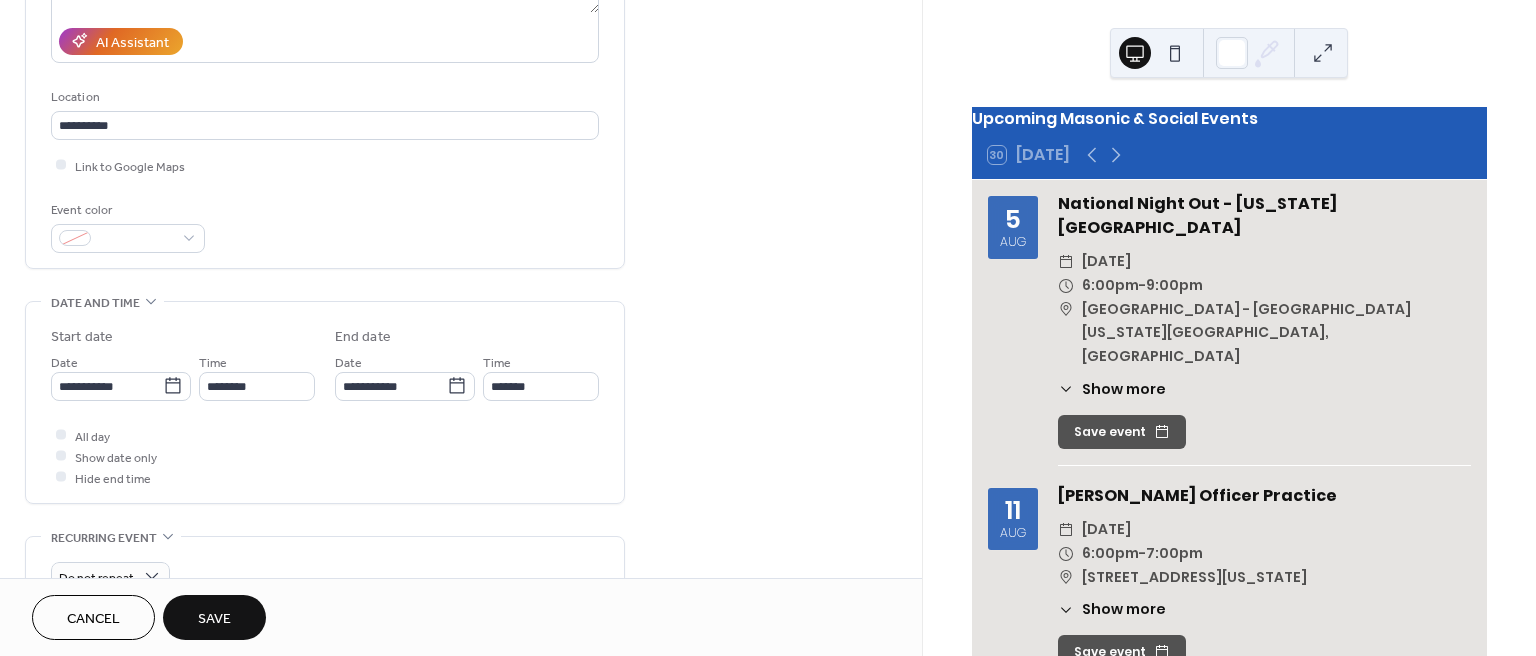 scroll, scrollTop: 351, scrollLeft: 0, axis: vertical 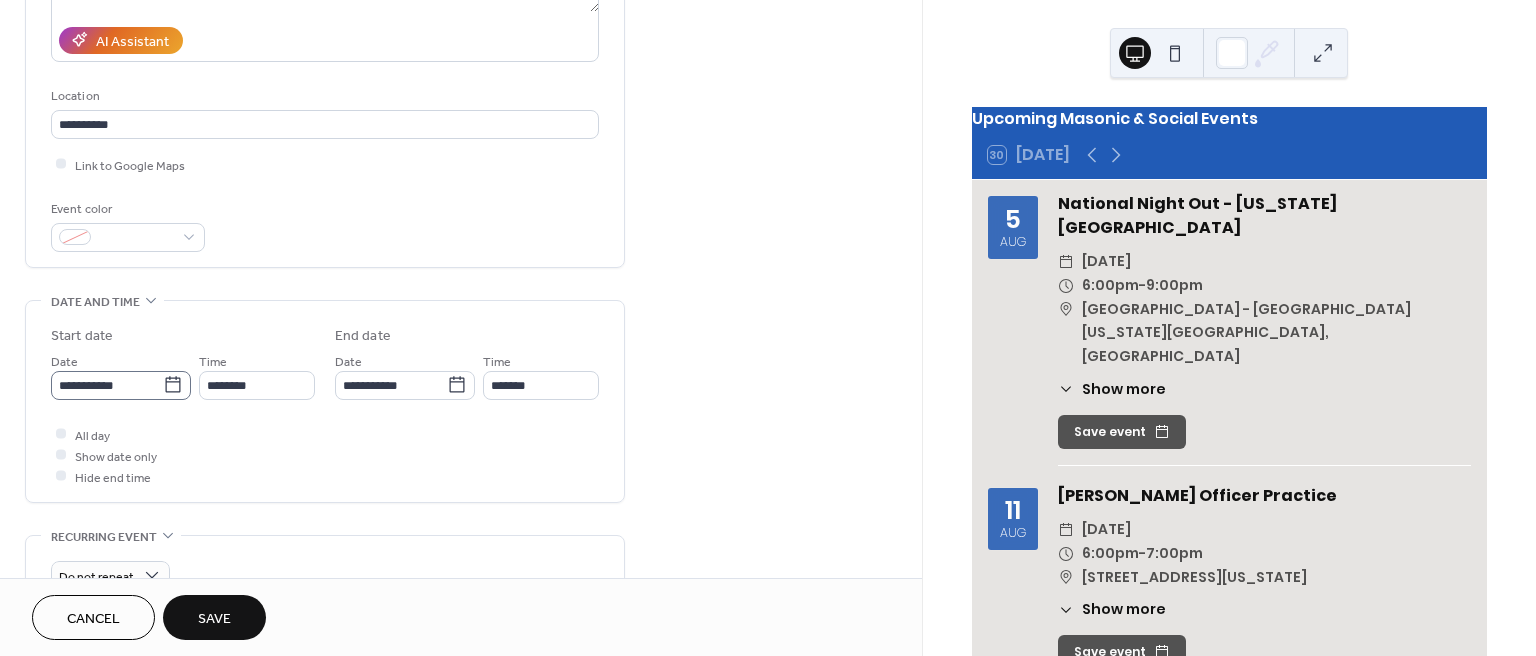 click 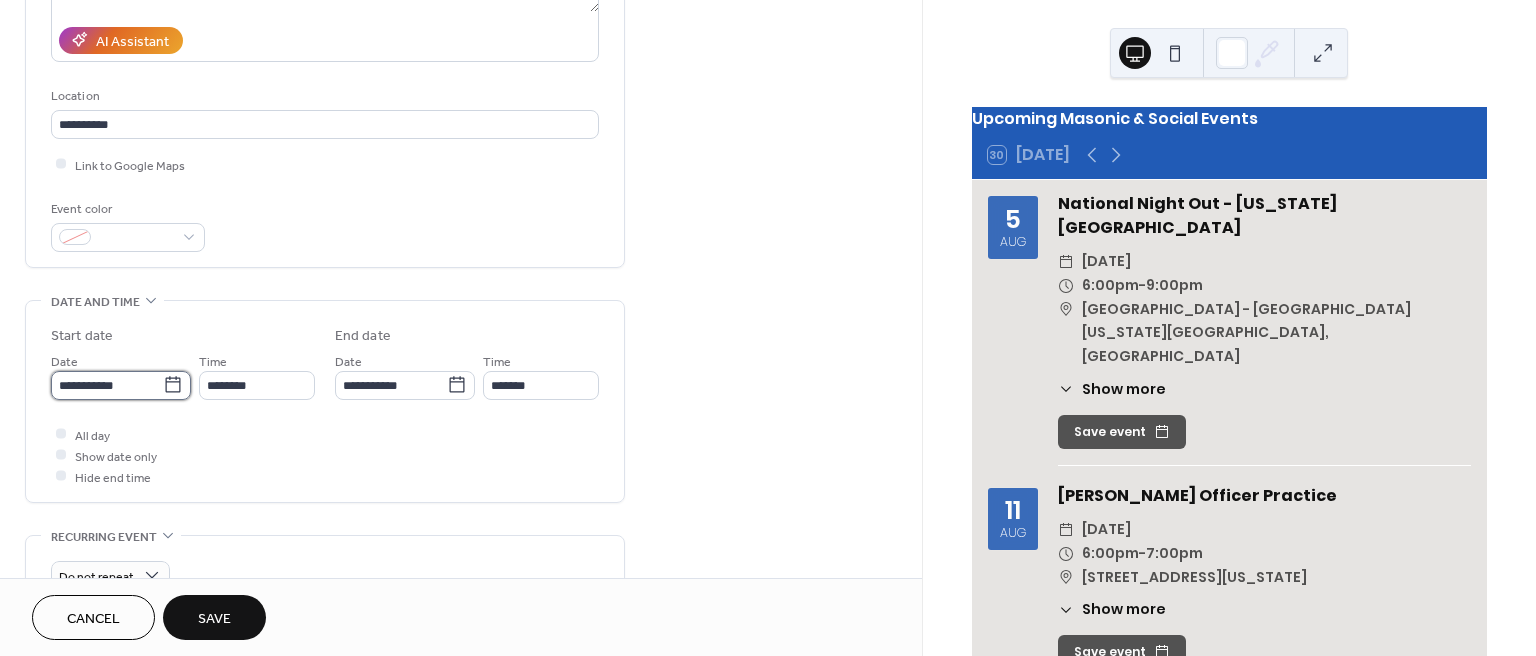 click on "**********" at bounding box center (107, 385) 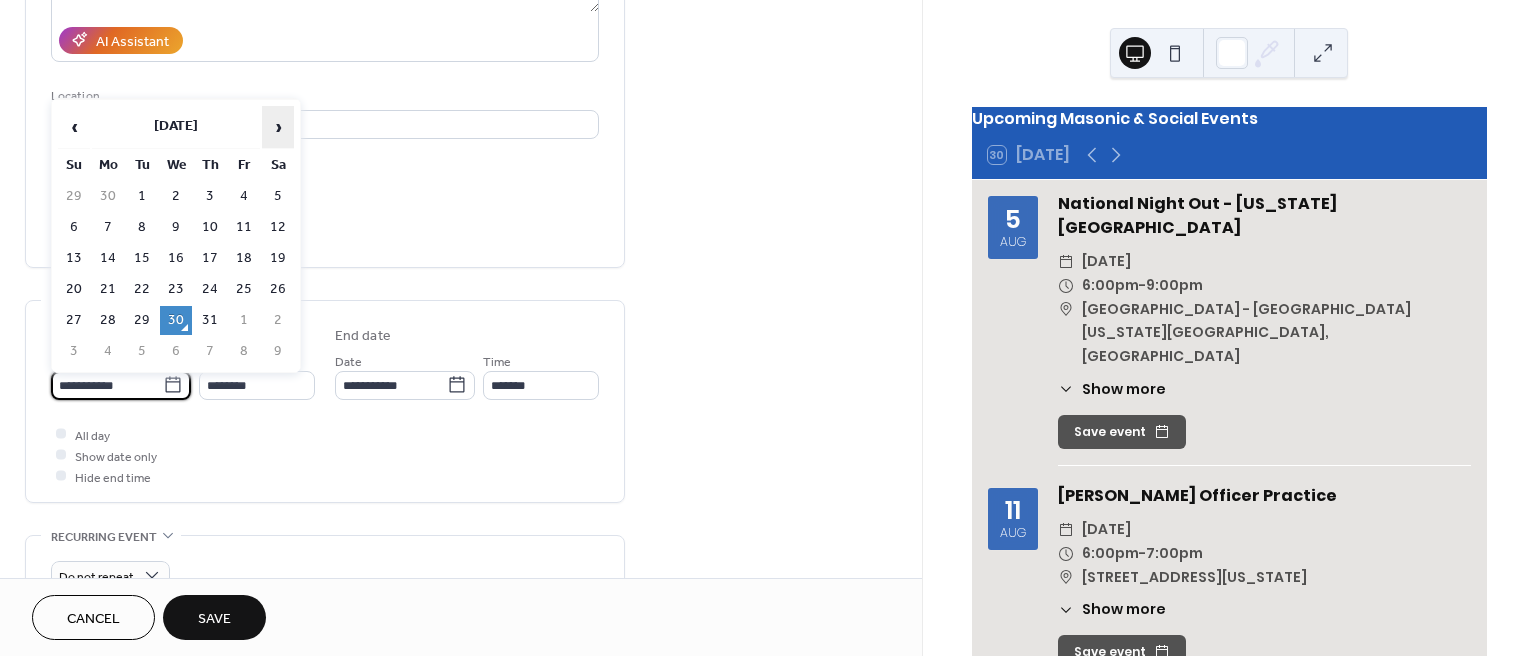 click on "›" at bounding box center [278, 127] 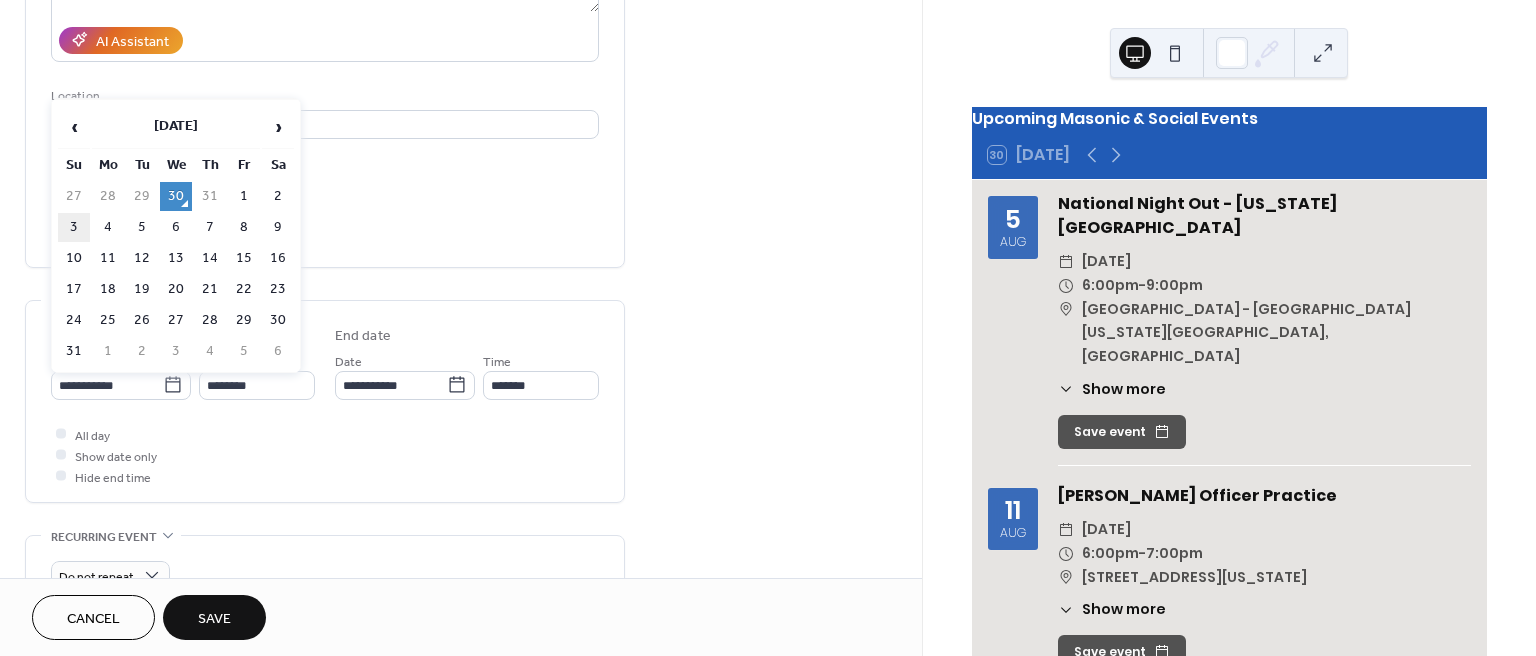 click on "3" at bounding box center (74, 227) 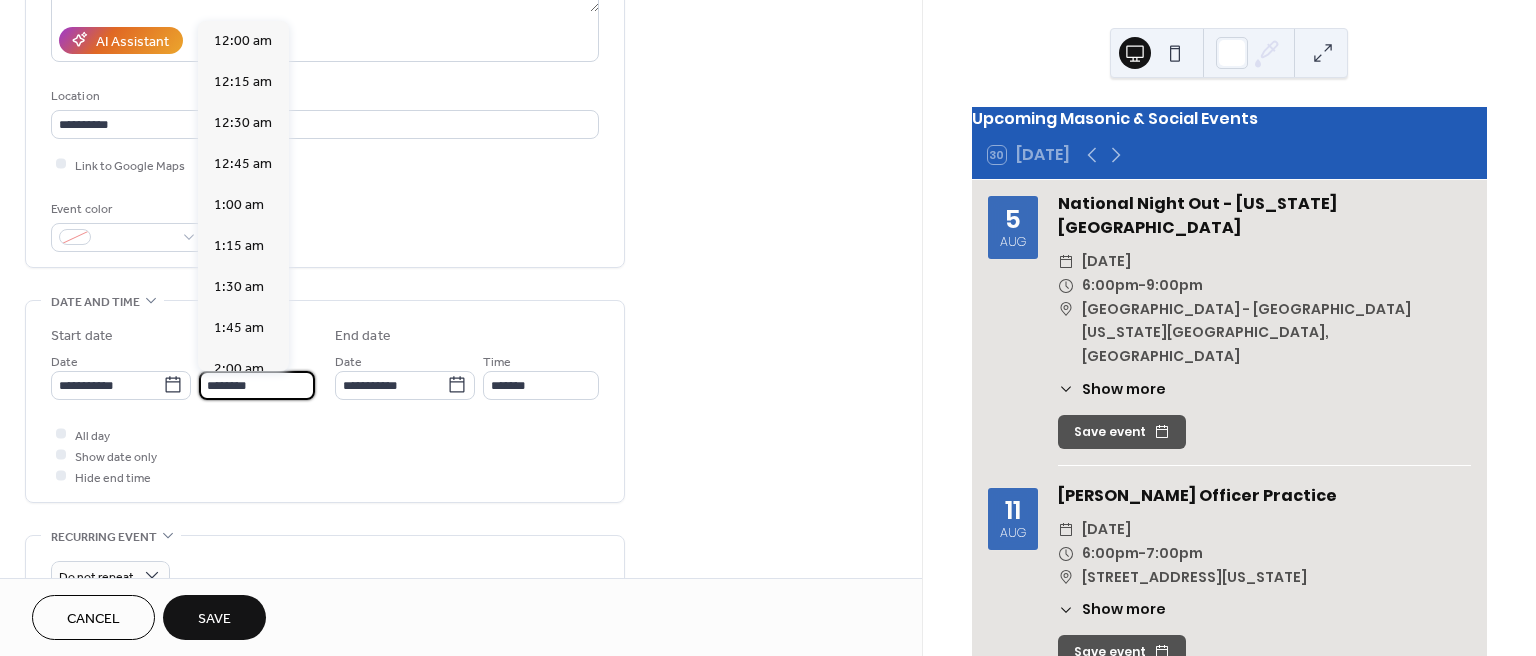 click on "********" at bounding box center [257, 385] 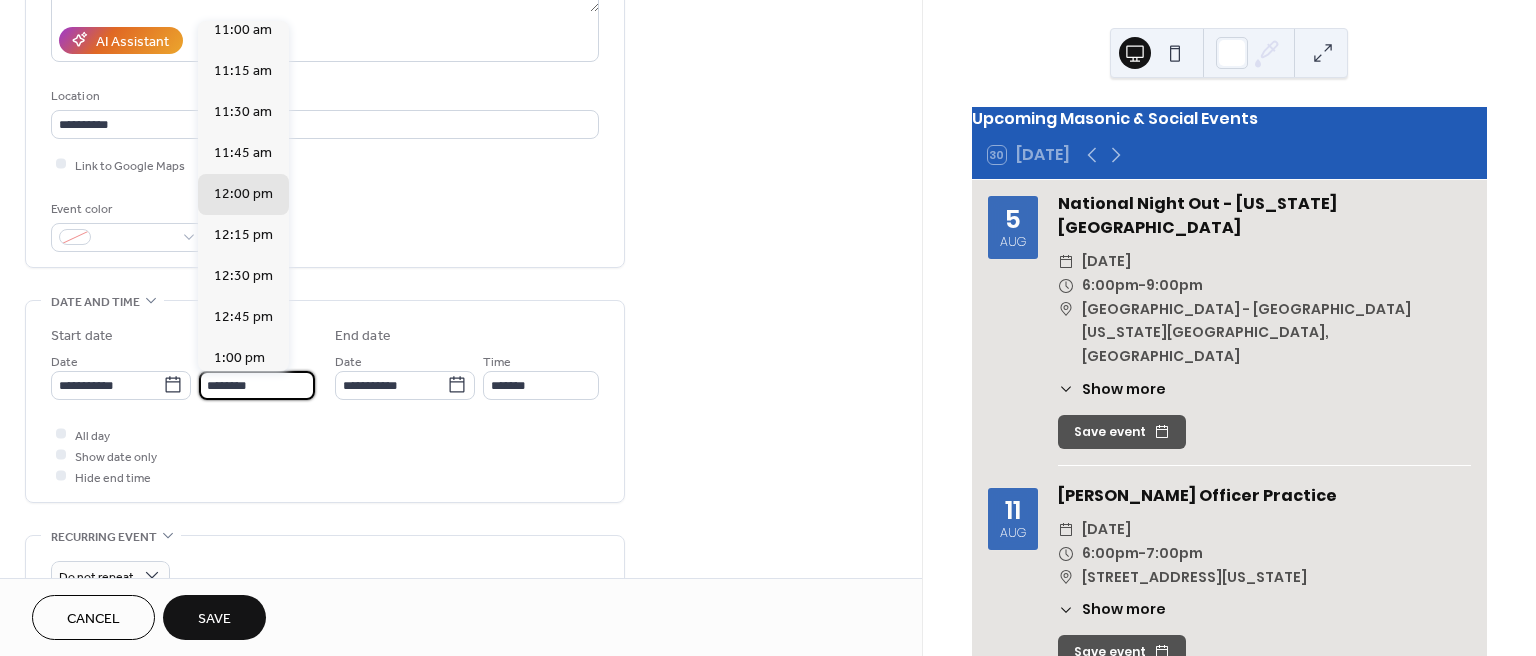 scroll, scrollTop: 1743, scrollLeft: 0, axis: vertical 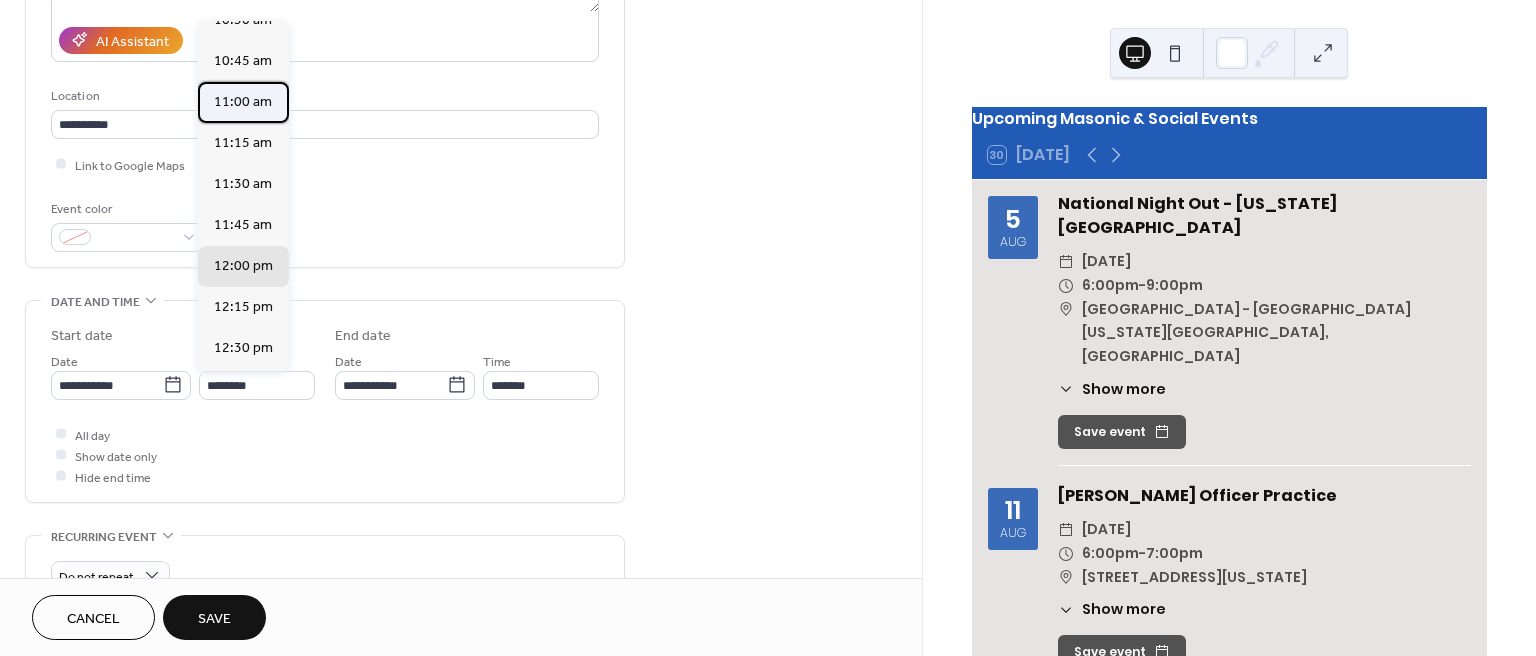 click on "11:00 am" at bounding box center (243, 102) 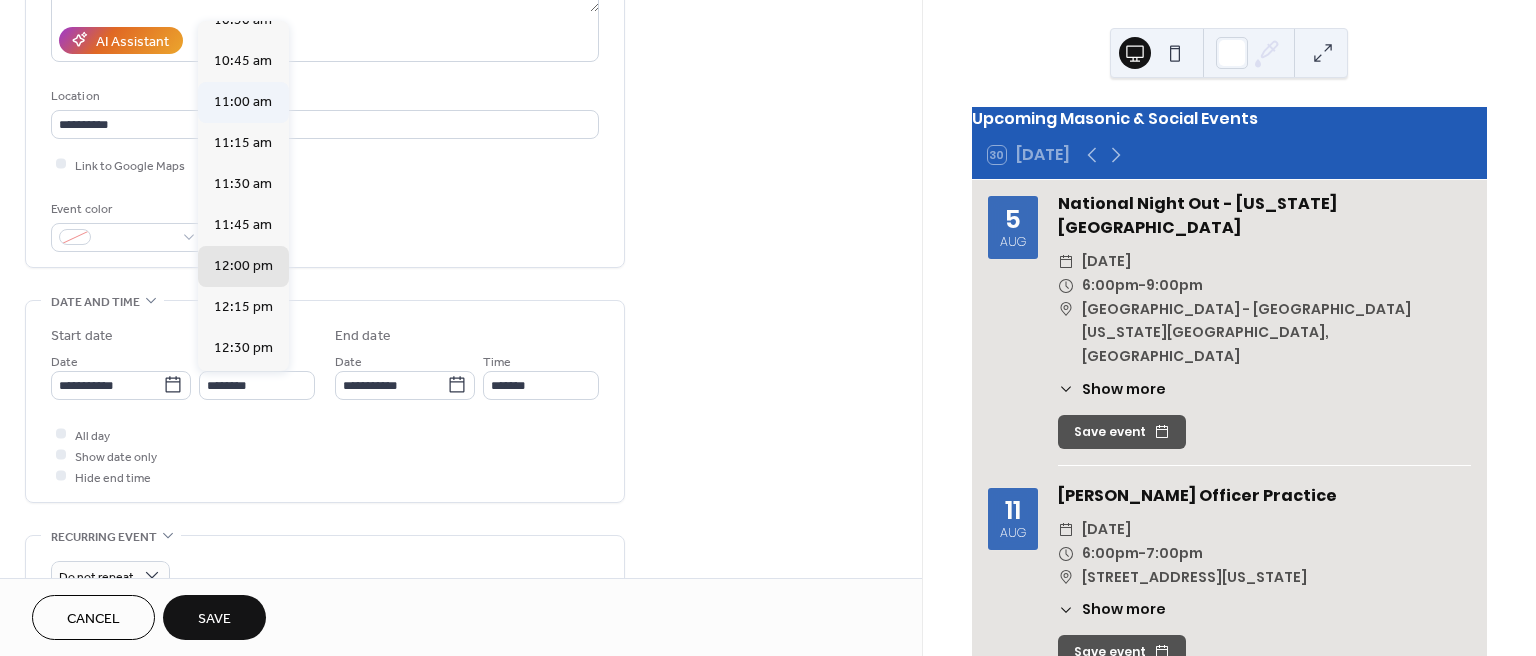 type on "********" 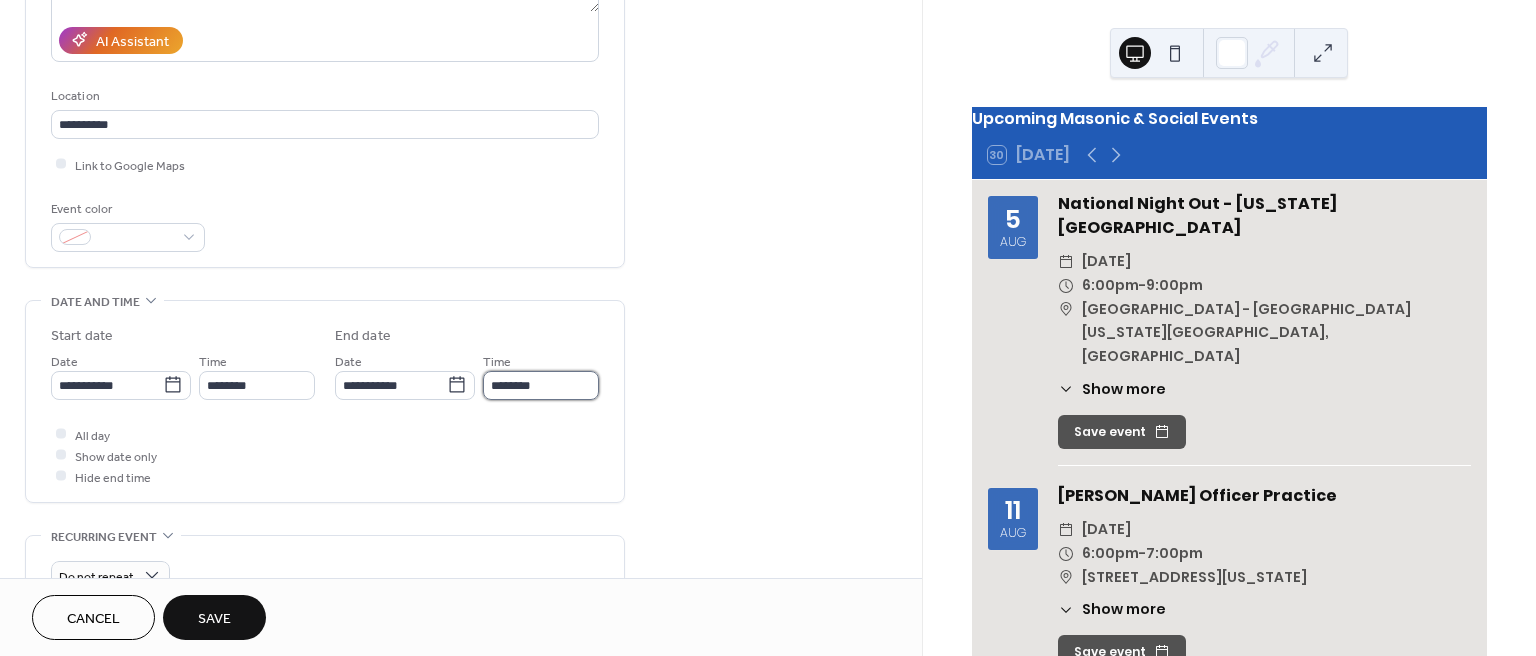 click on "********" at bounding box center (541, 385) 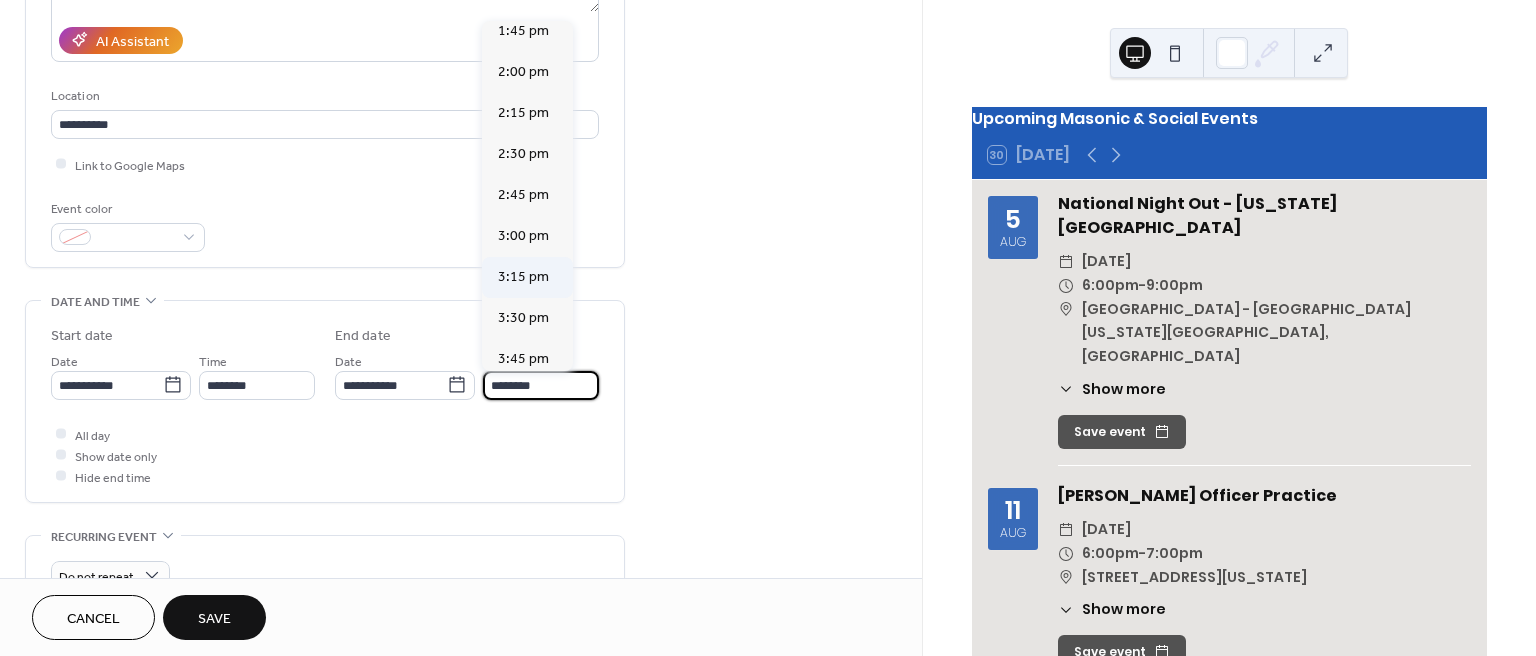 scroll, scrollTop: 421, scrollLeft: 0, axis: vertical 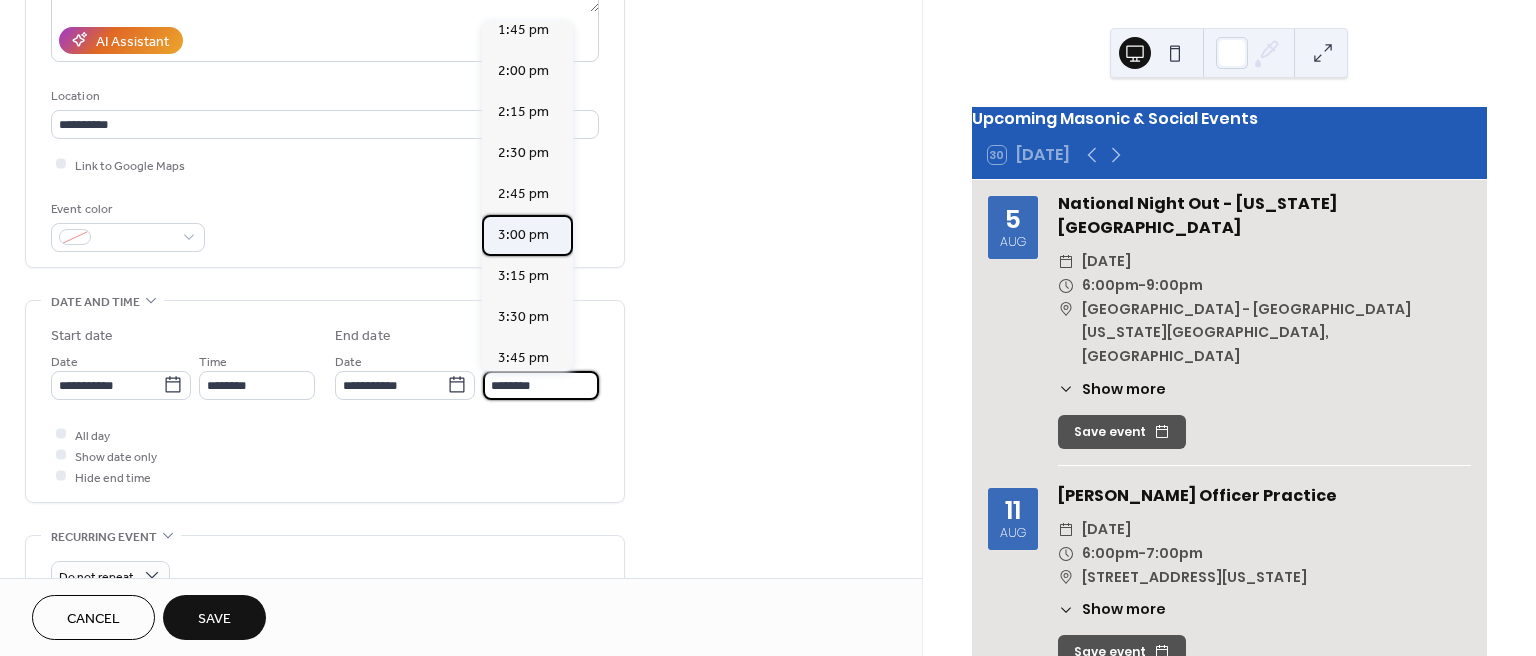 click on "3:00 pm" at bounding box center (523, 235) 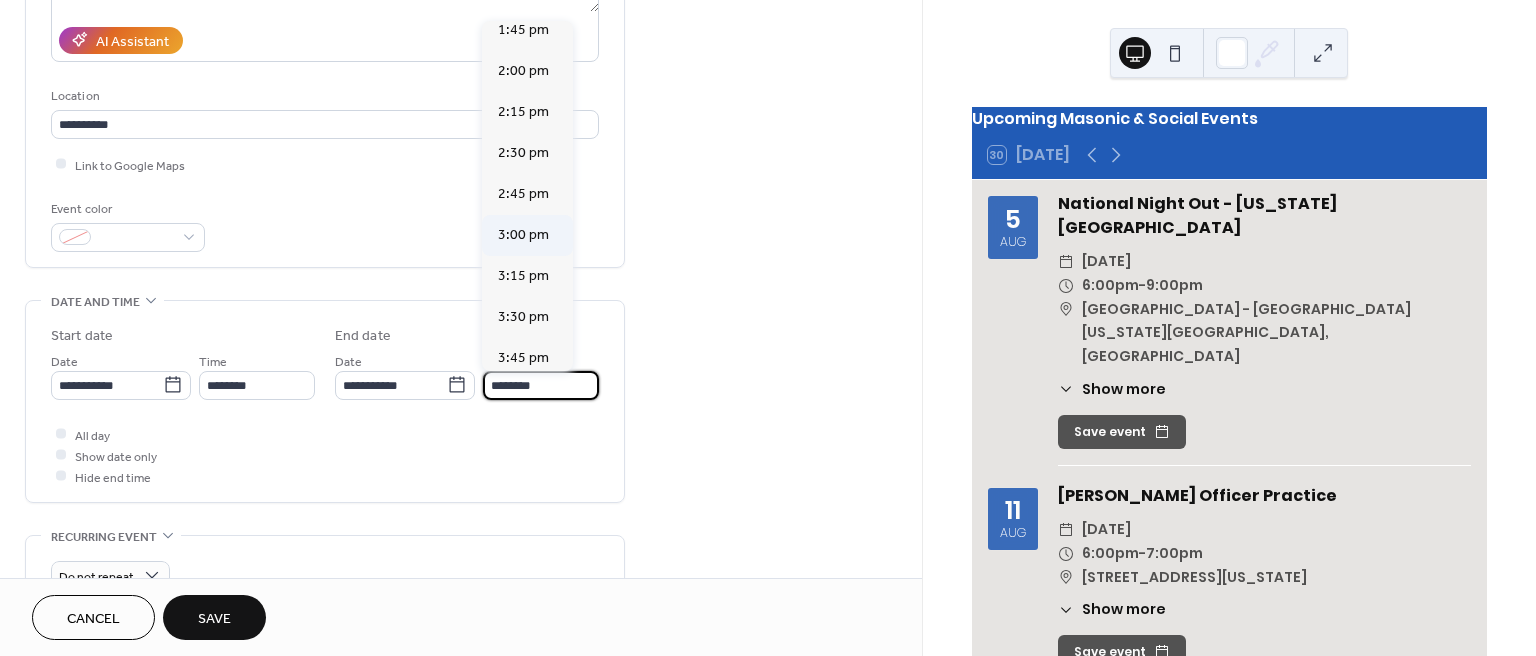 type on "*******" 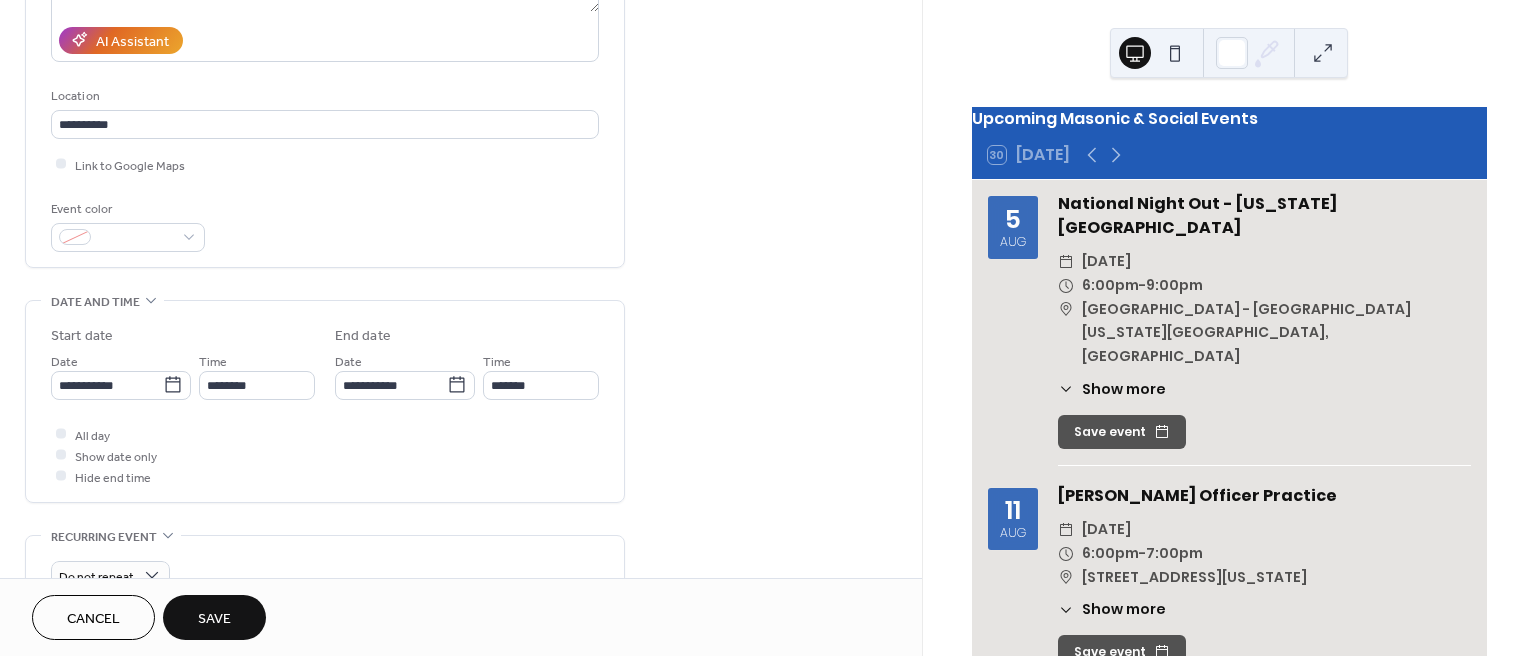 click on "All day Show date only Hide end time" at bounding box center (325, 455) 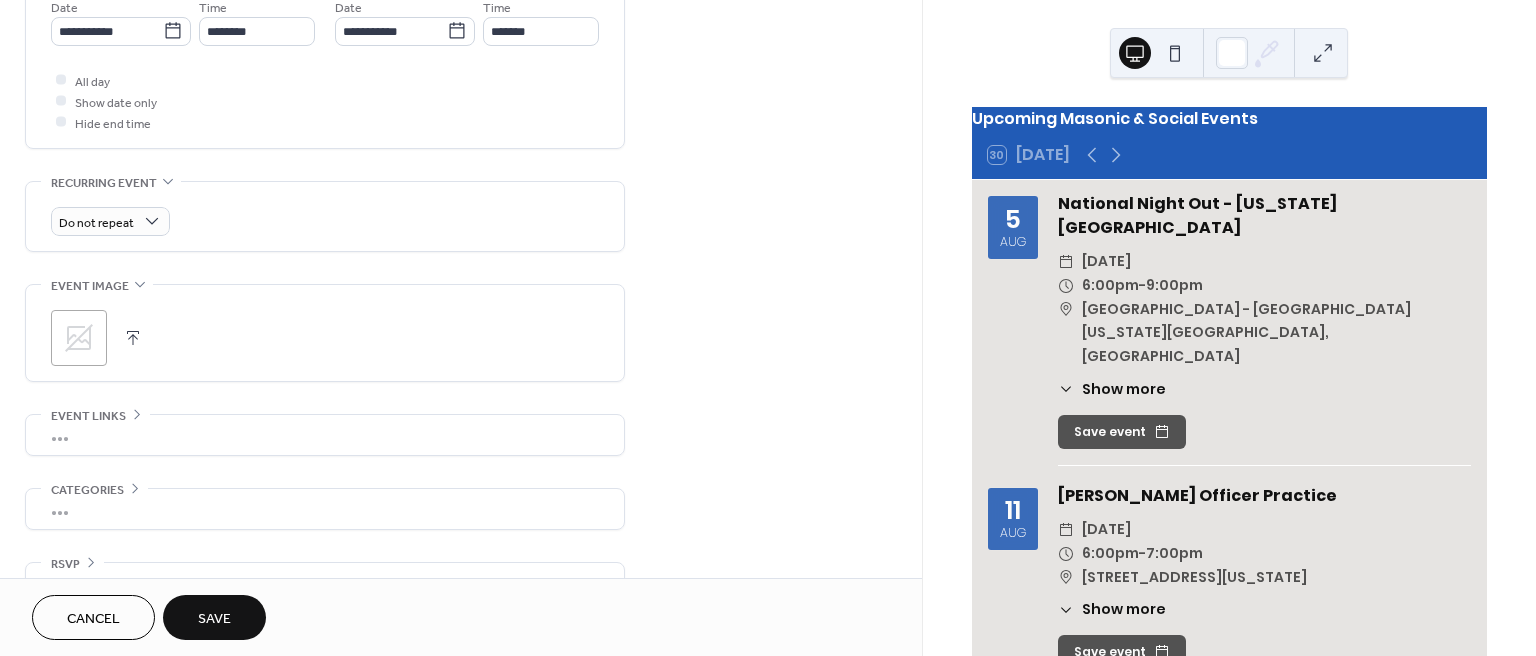 scroll, scrollTop: 757, scrollLeft: 0, axis: vertical 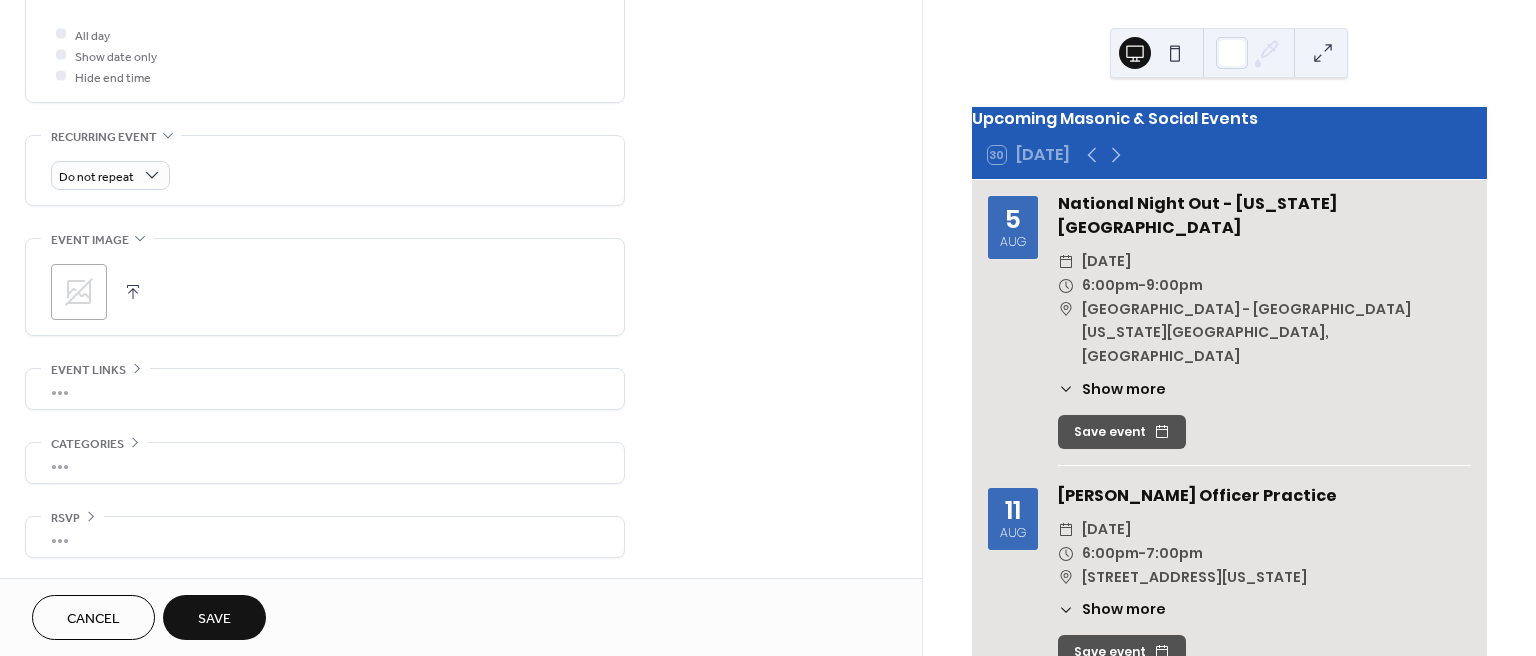 click on "Save" at bounding box center (214, 619) 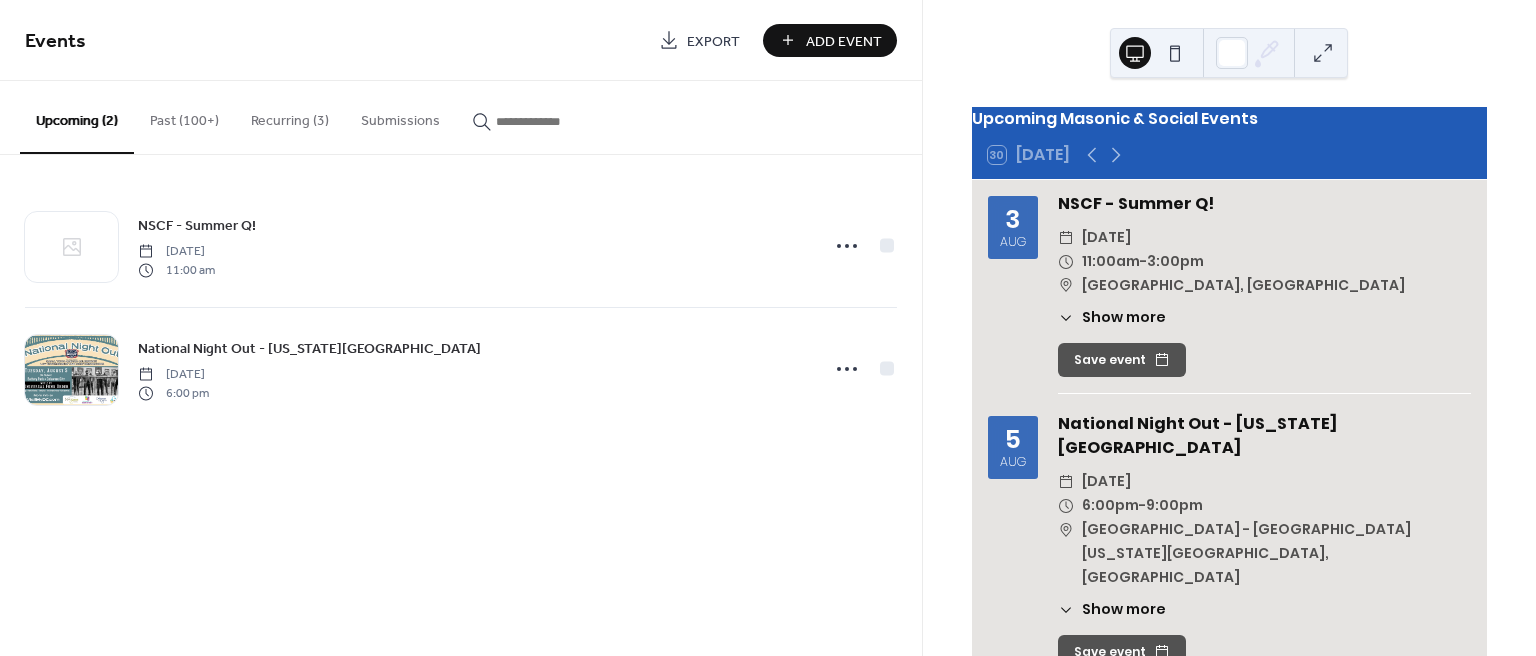 click on "Add Event" at bounding box center [830, 40] 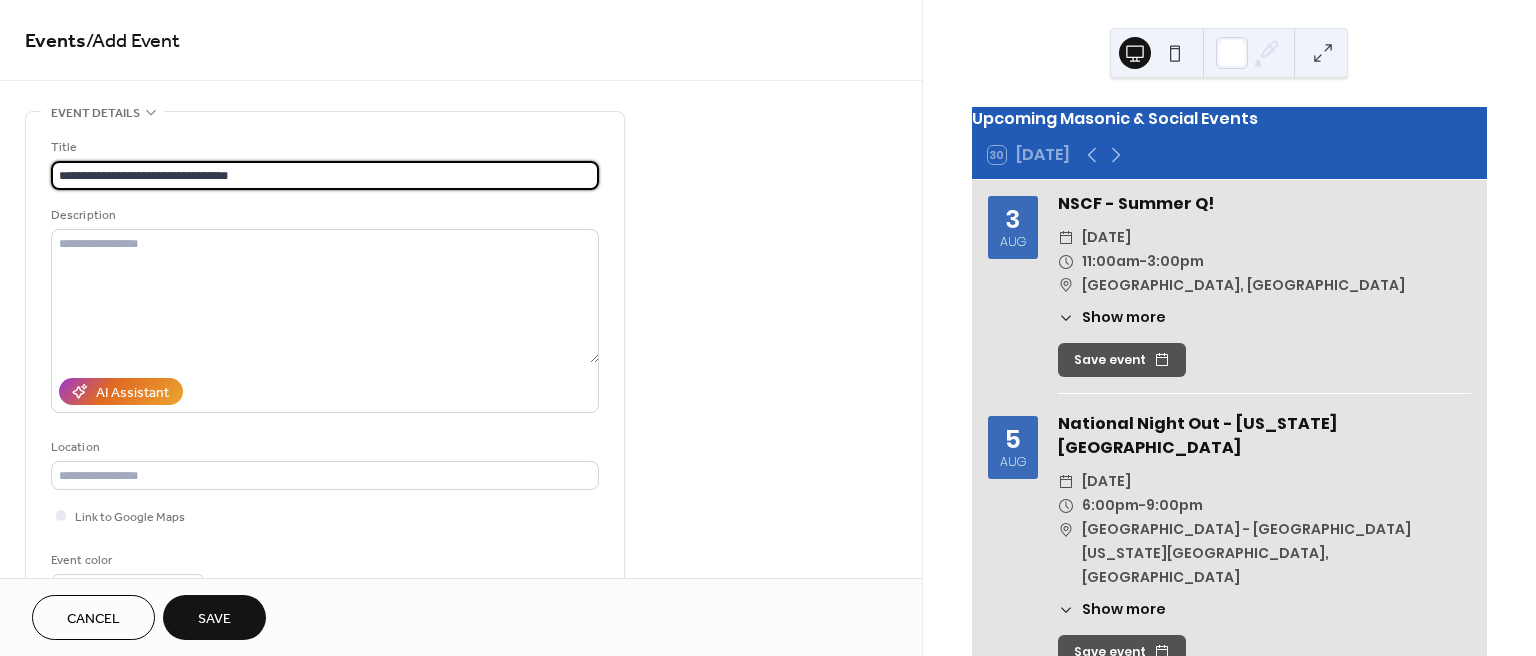 type on "**********" 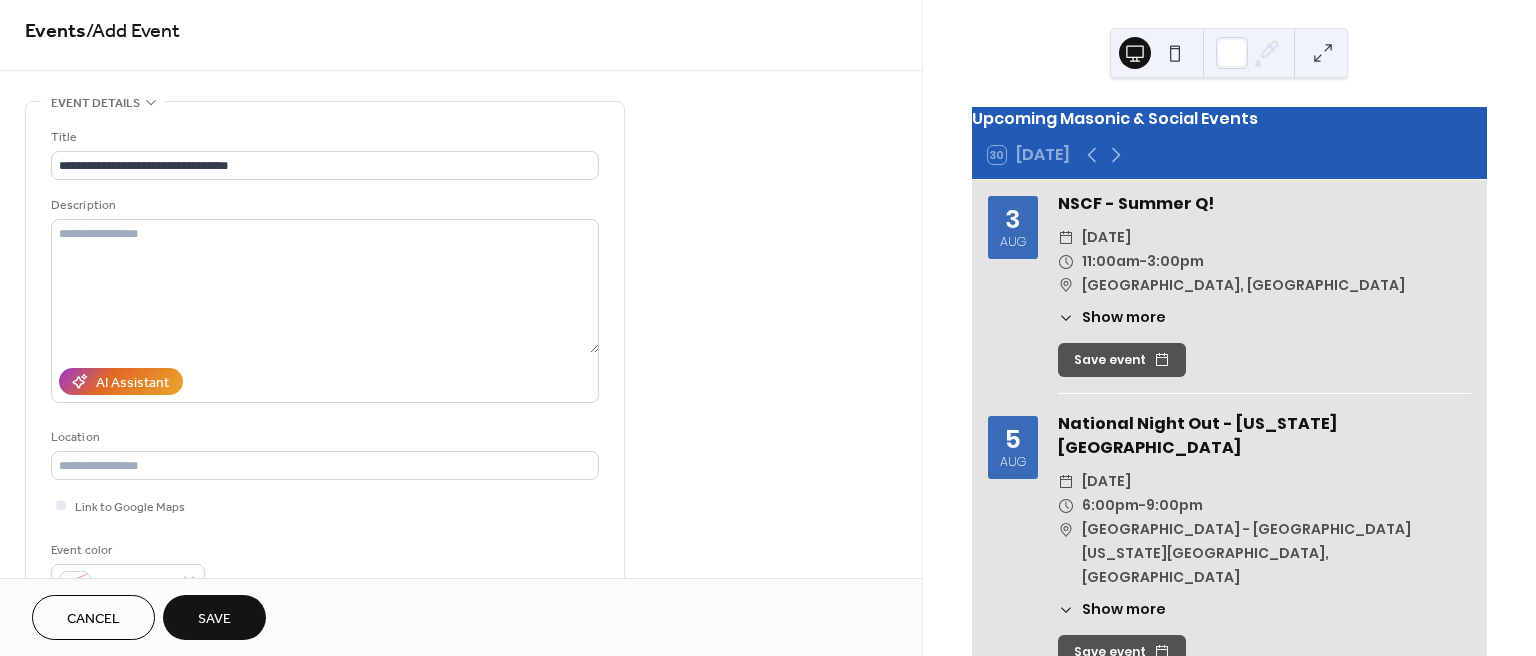 scroll, scrollTop: 0, scrollLeft: 0, axis: both 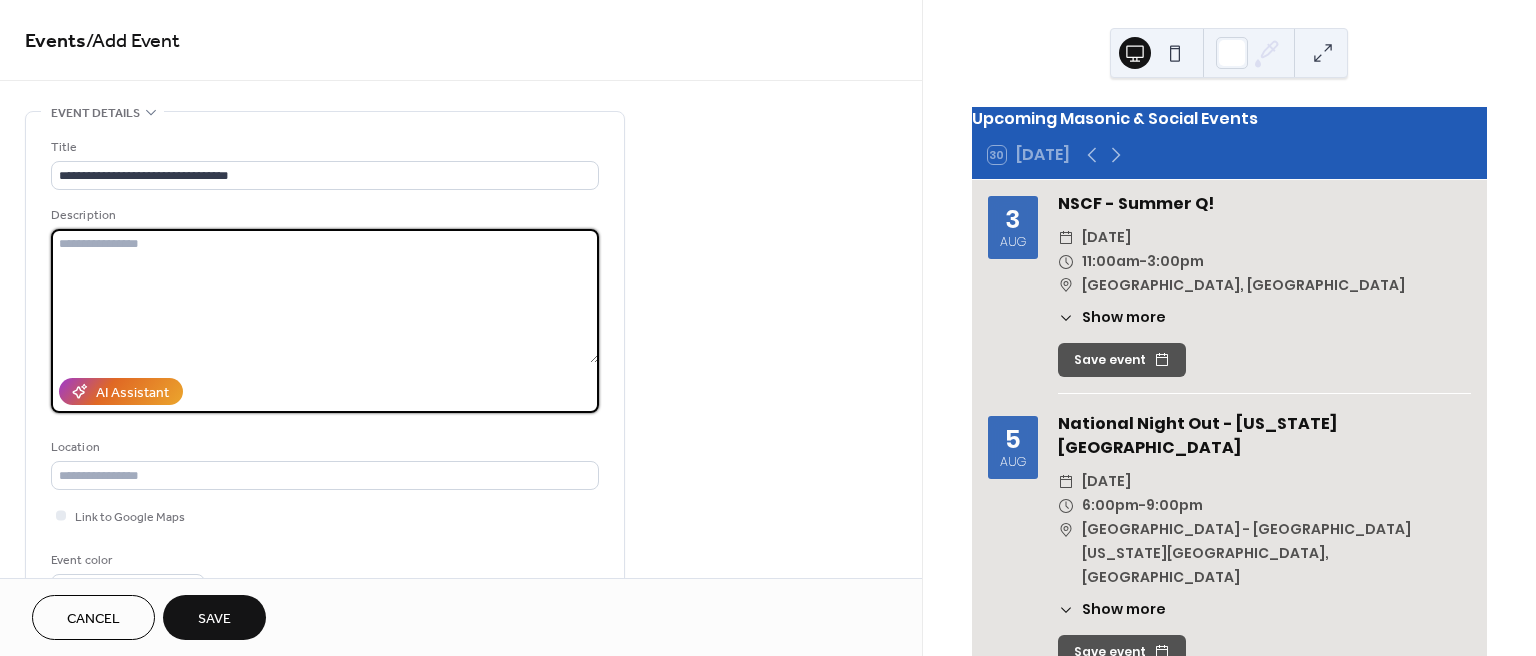 click at bounding box center (325, 296) 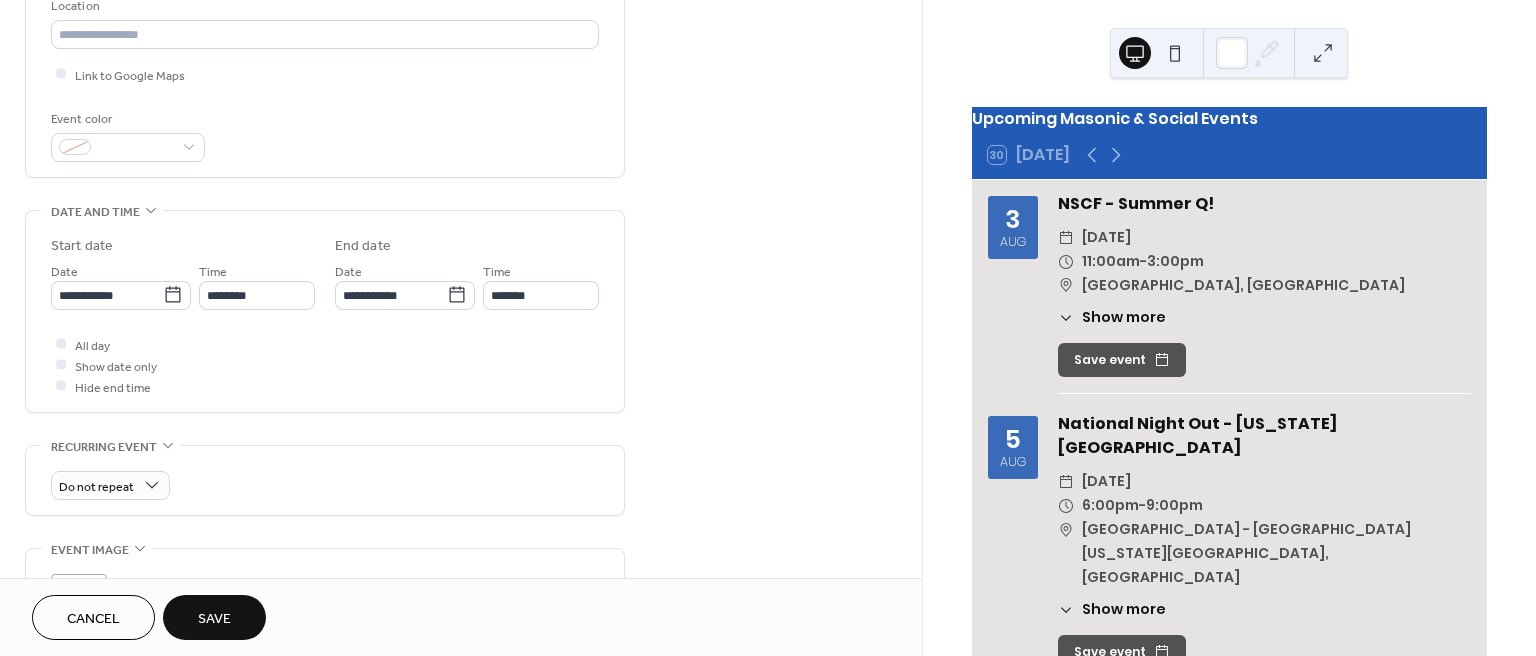 scroll, scrollTop: 442, scrollLeft: 0, axis: vertical 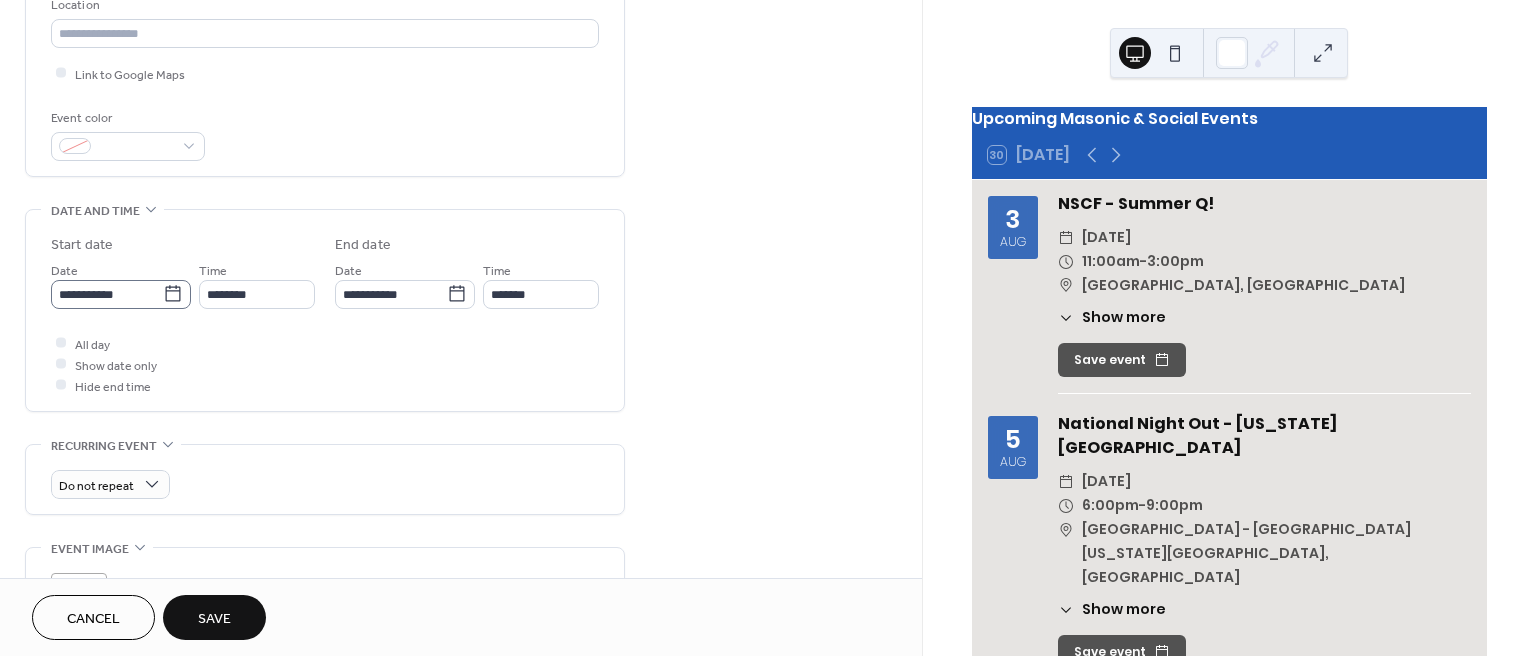 type on "**********" 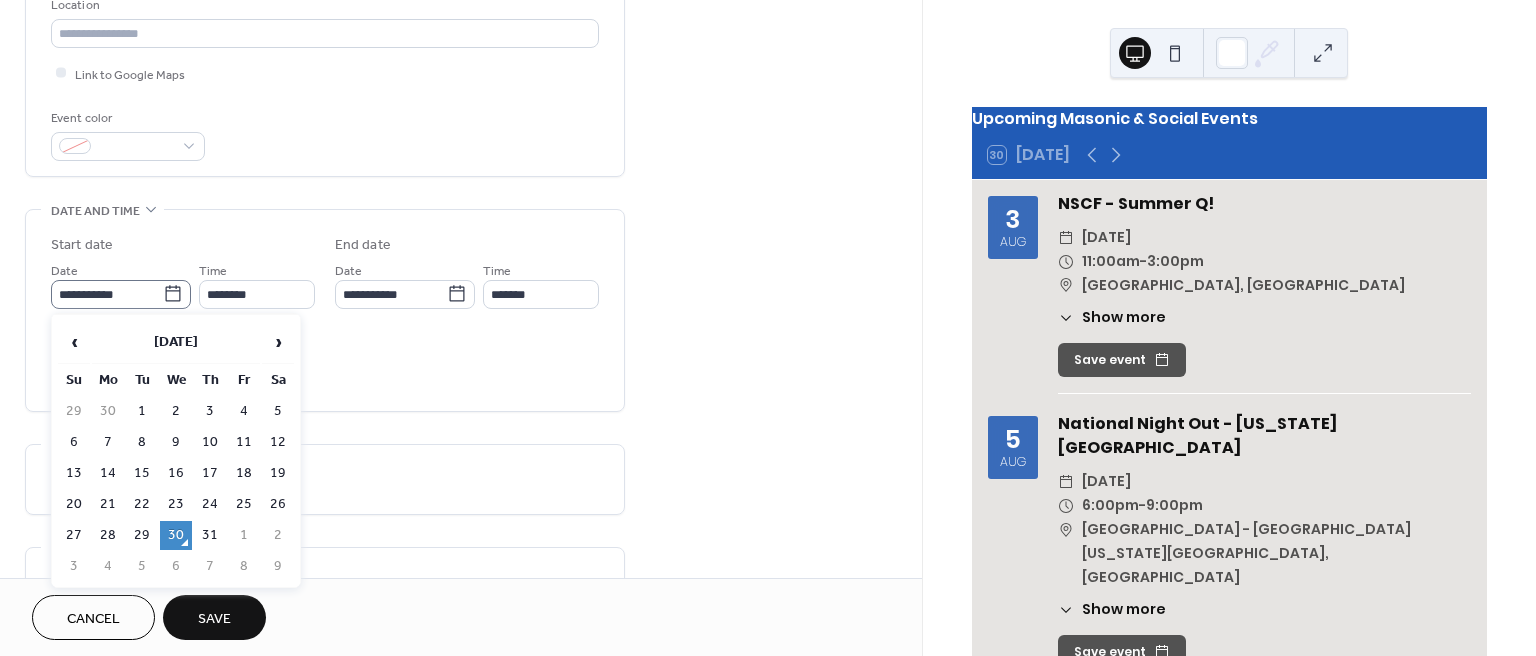click 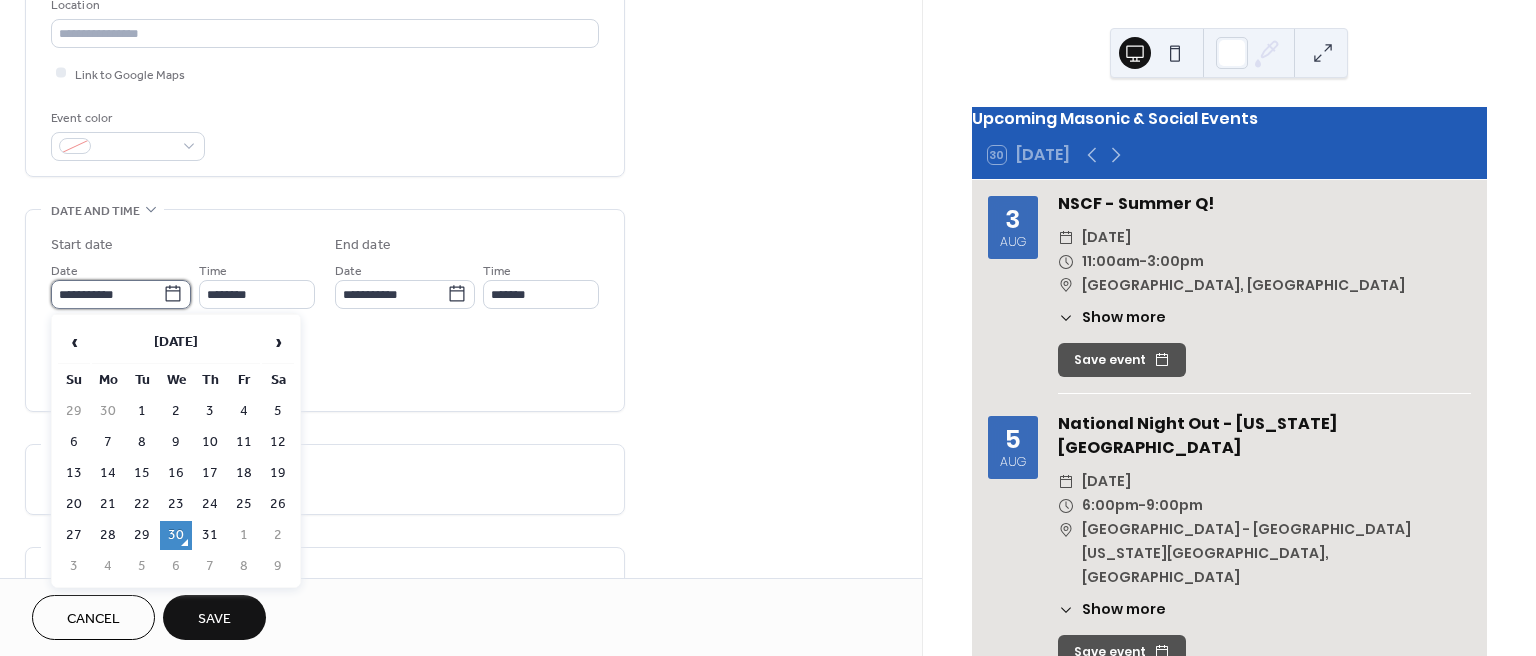 click on "**********" at bounding box center (107, 294) 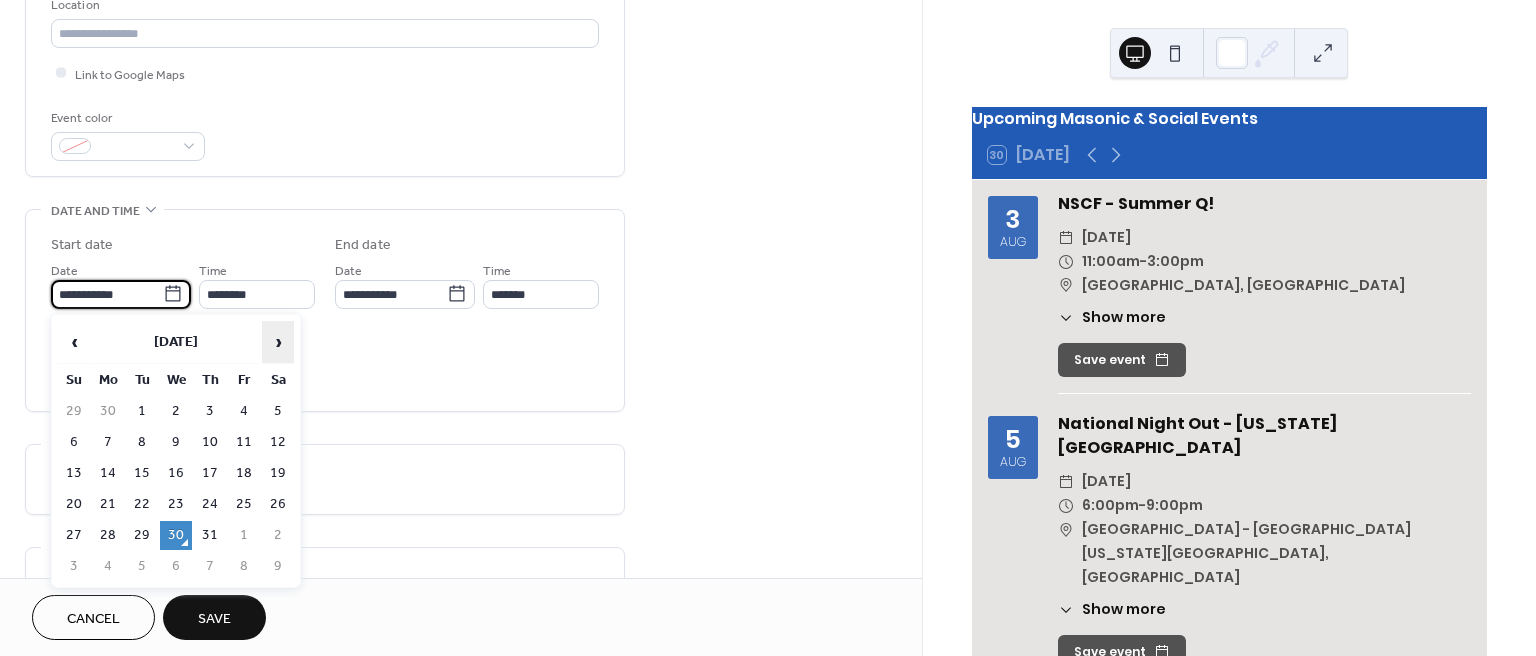 click on "›" at bounding box center (278, 342) 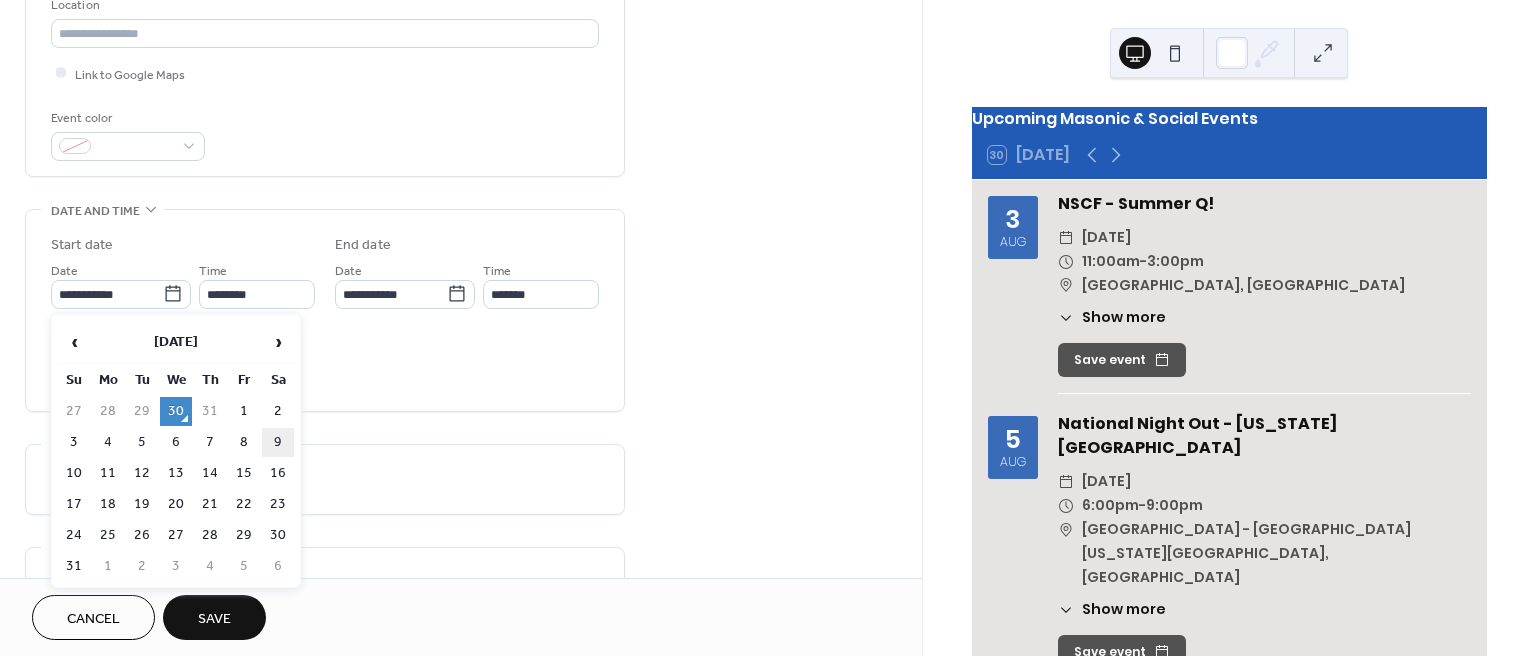 click on "9" at bounding box center (278, 442) 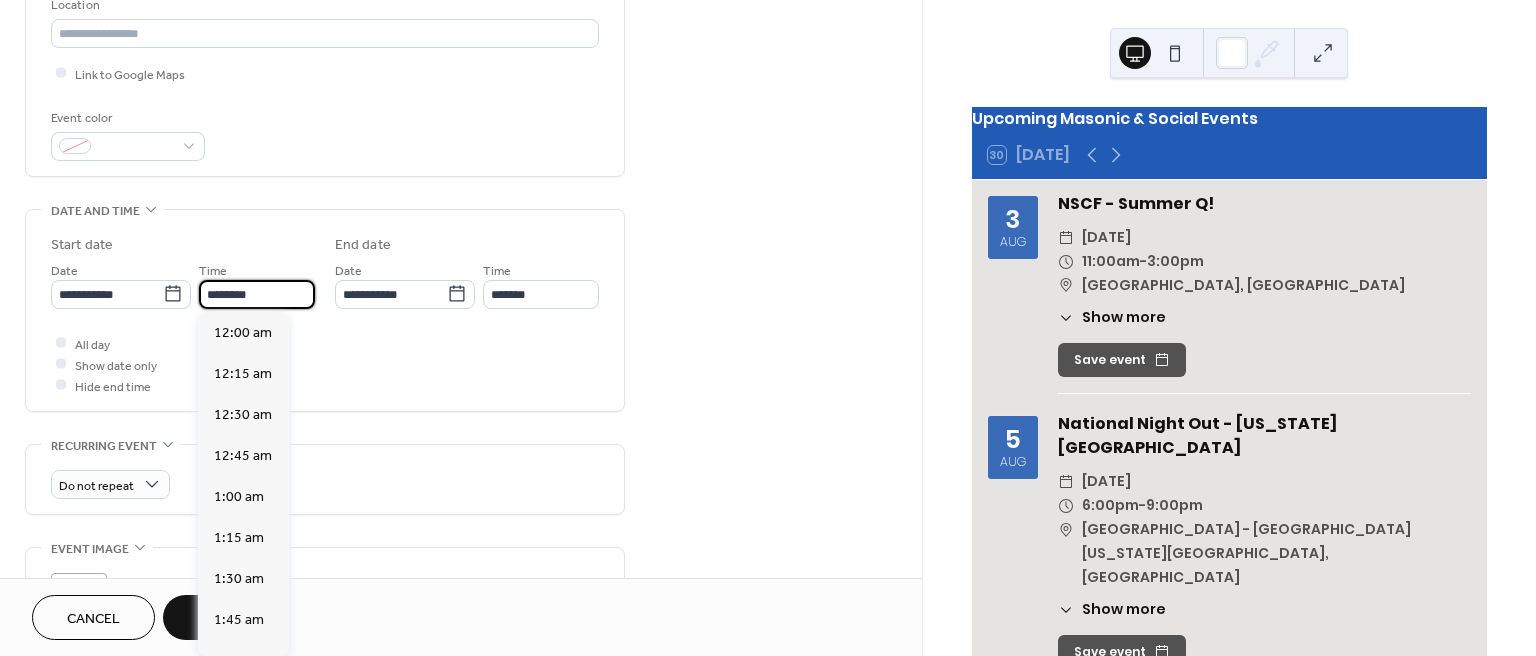 click on "********" at bounding box center (257, 294) 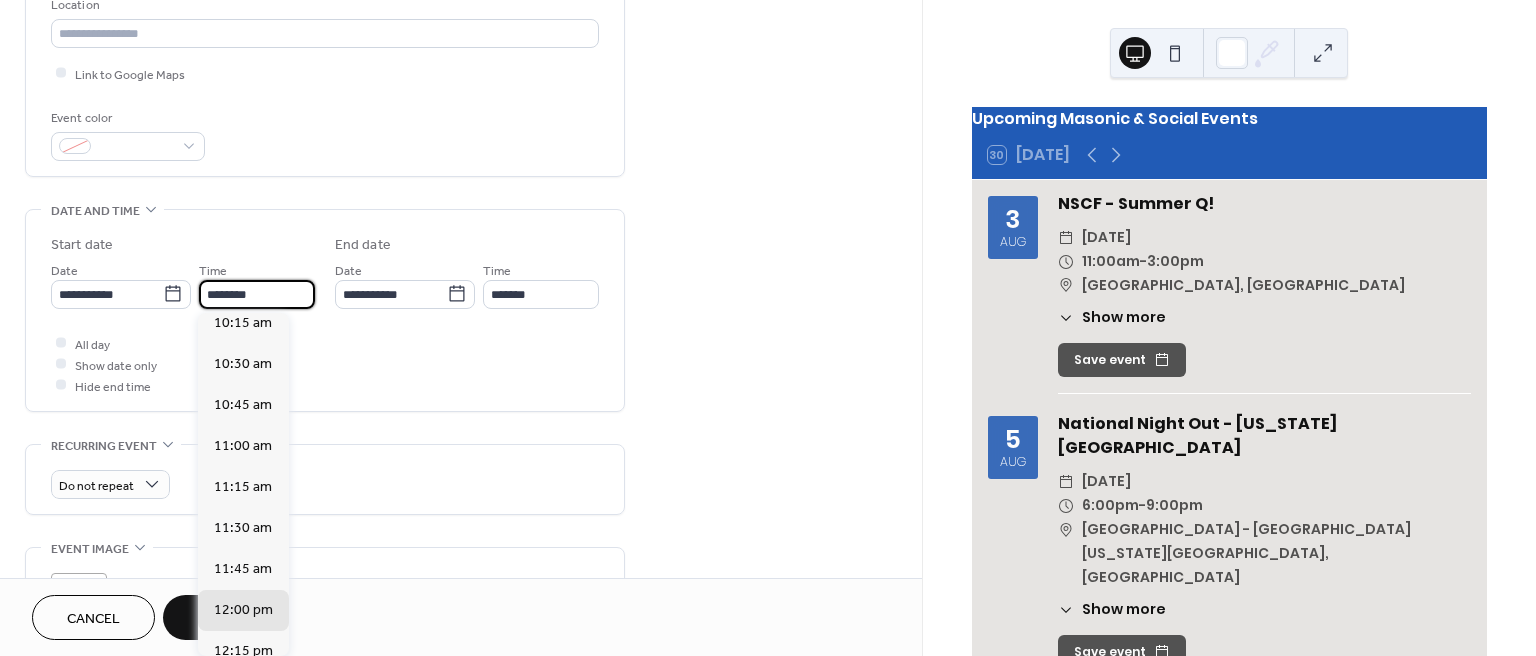 scroll, scrollTop: 1690, scrollLeft: 0, axis: vertical 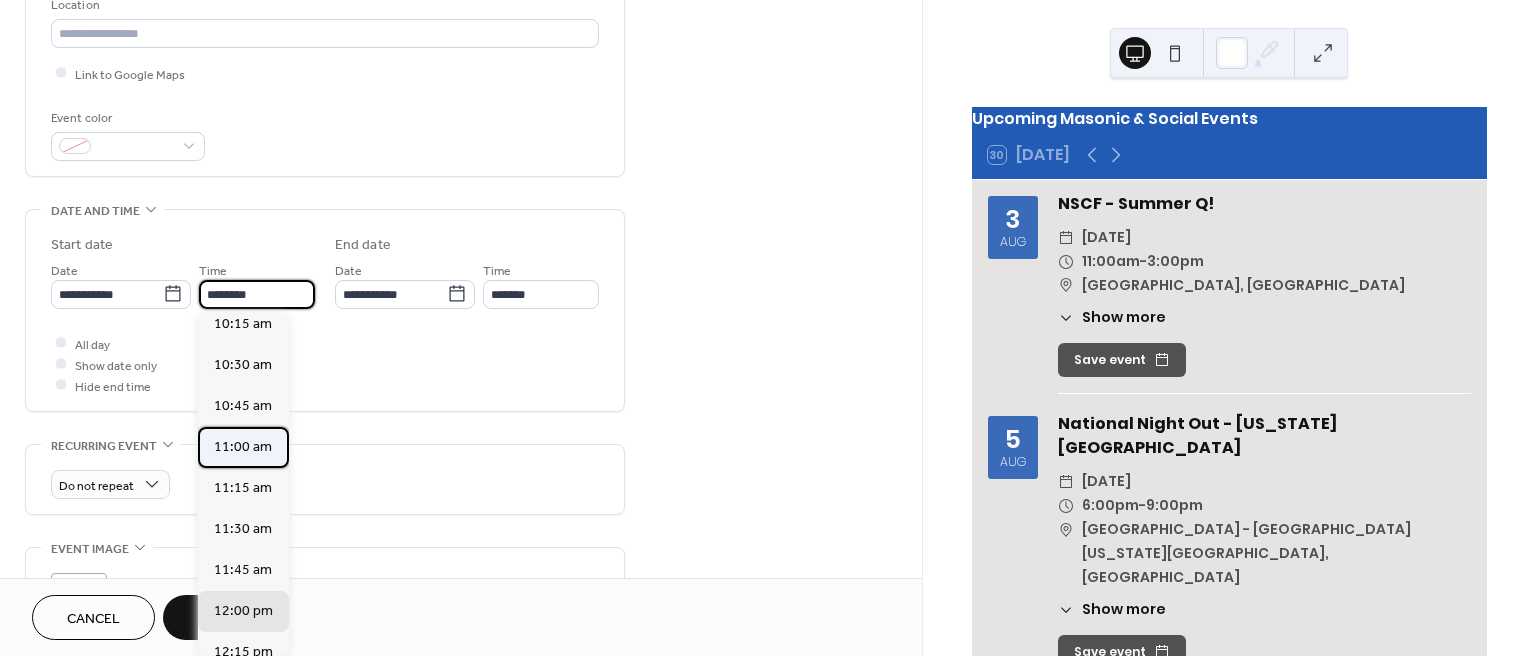 click on "11:00 am" at bounding box center [243, 447] 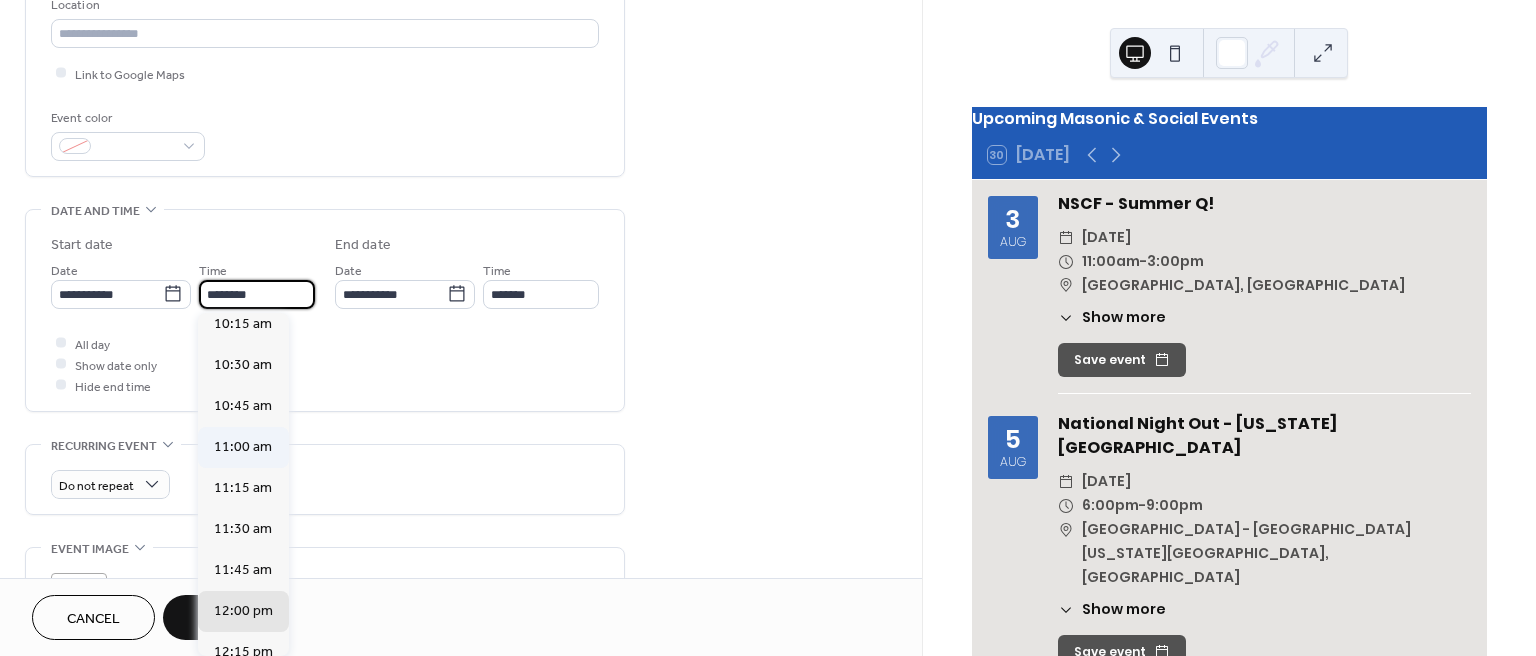 type on "********" 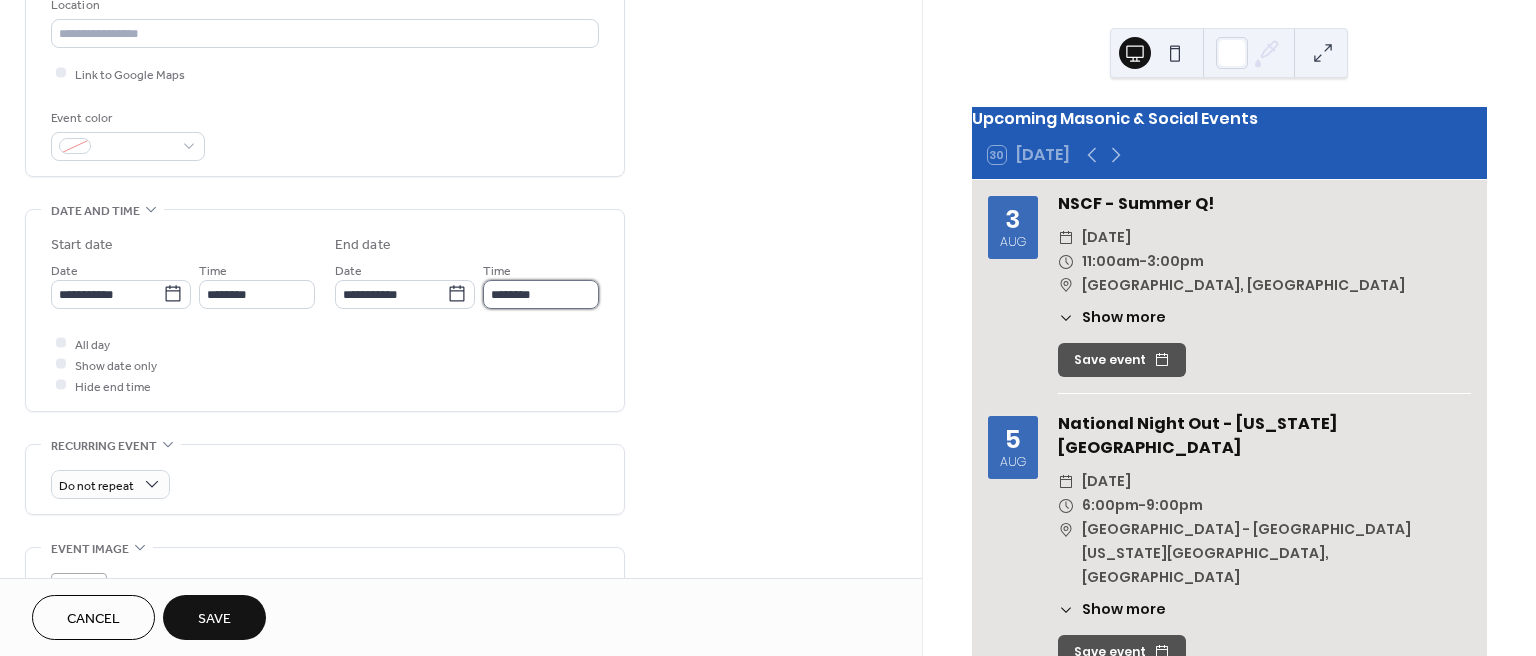 click on "********" at bounding box center [541, 294] 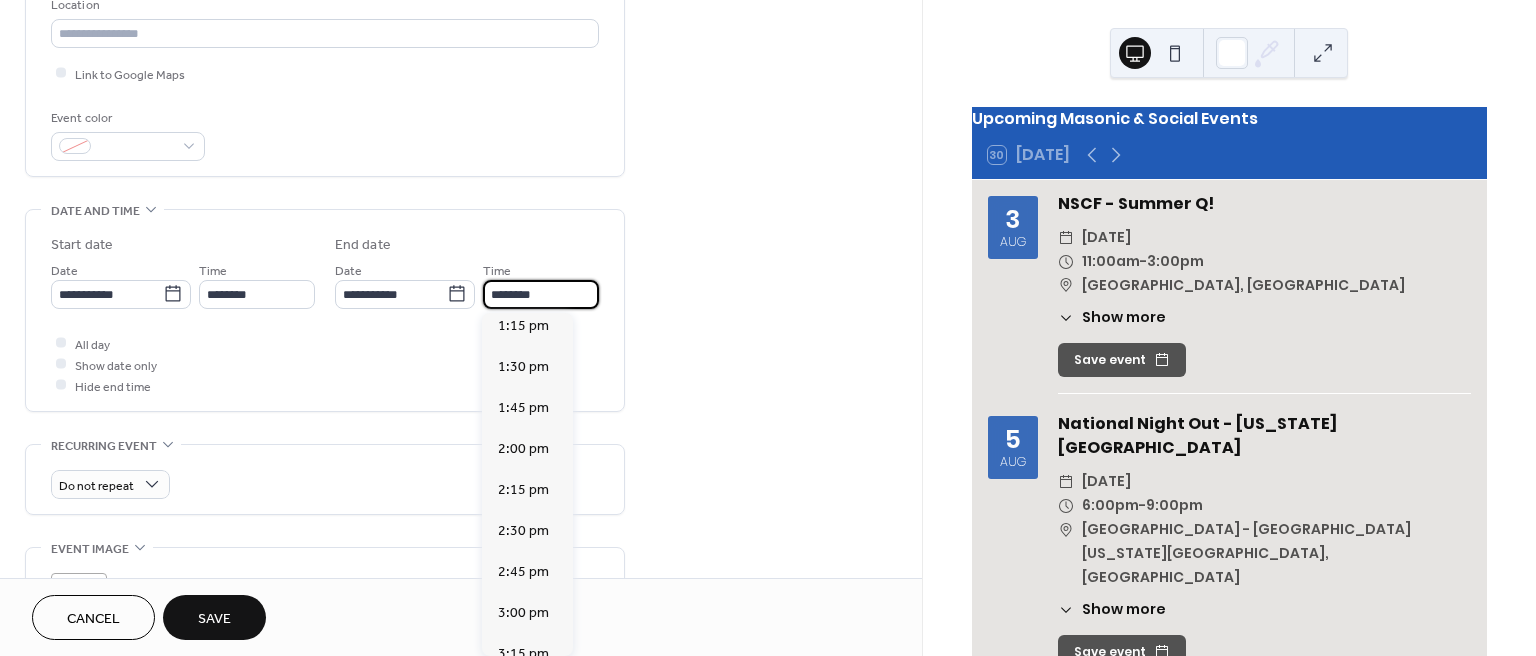 scroll, scrollTop: 336, scrollLeft: 0, axis: vertical 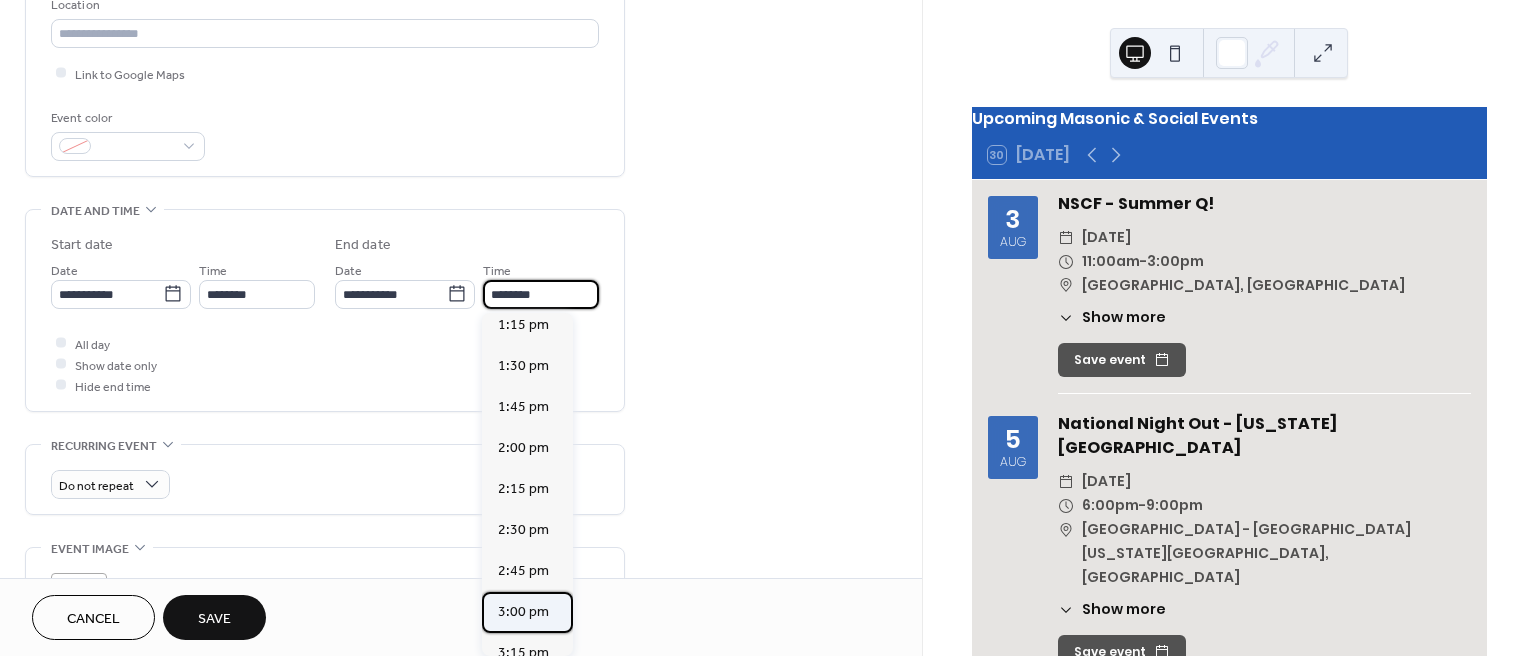 click on "3:00 pm" at bounding box center (523, 612) 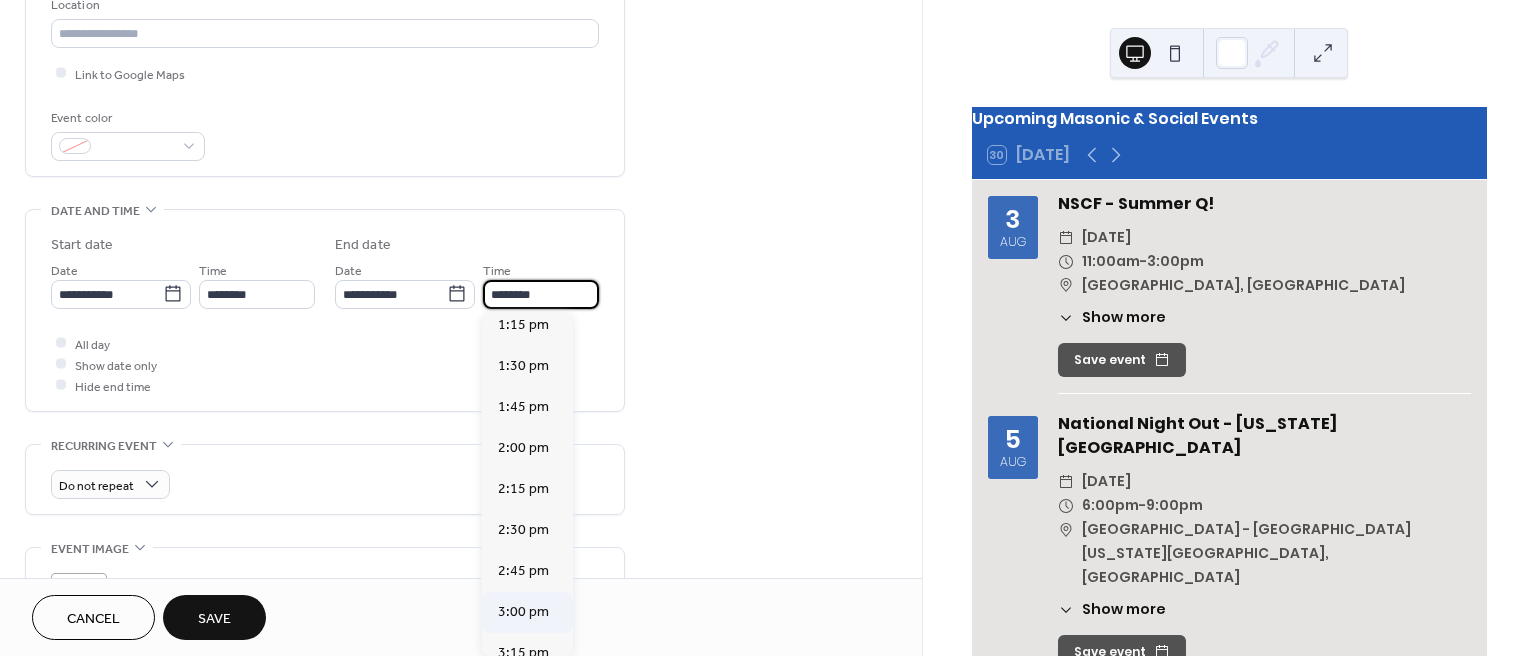 type on "*******" 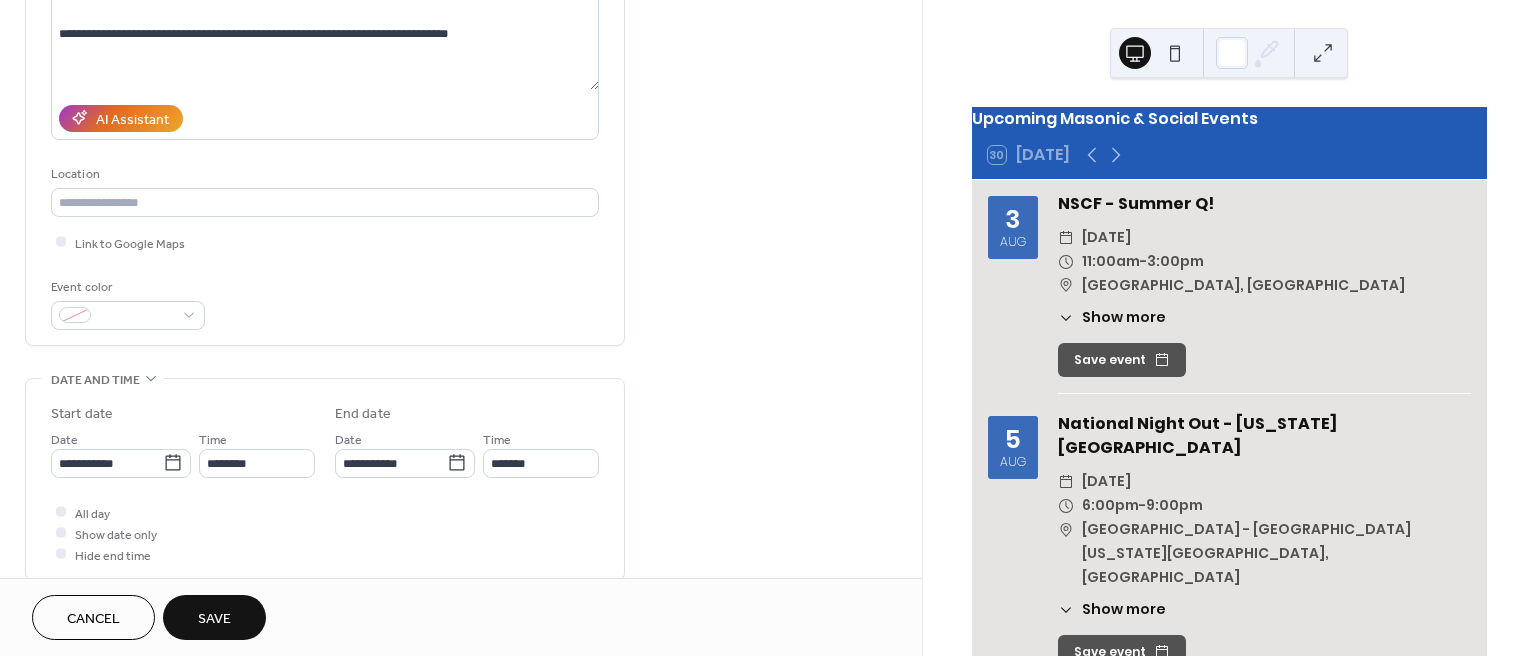 scroll, scrollTop: 262, scrollLeft: 0, axis: vertical 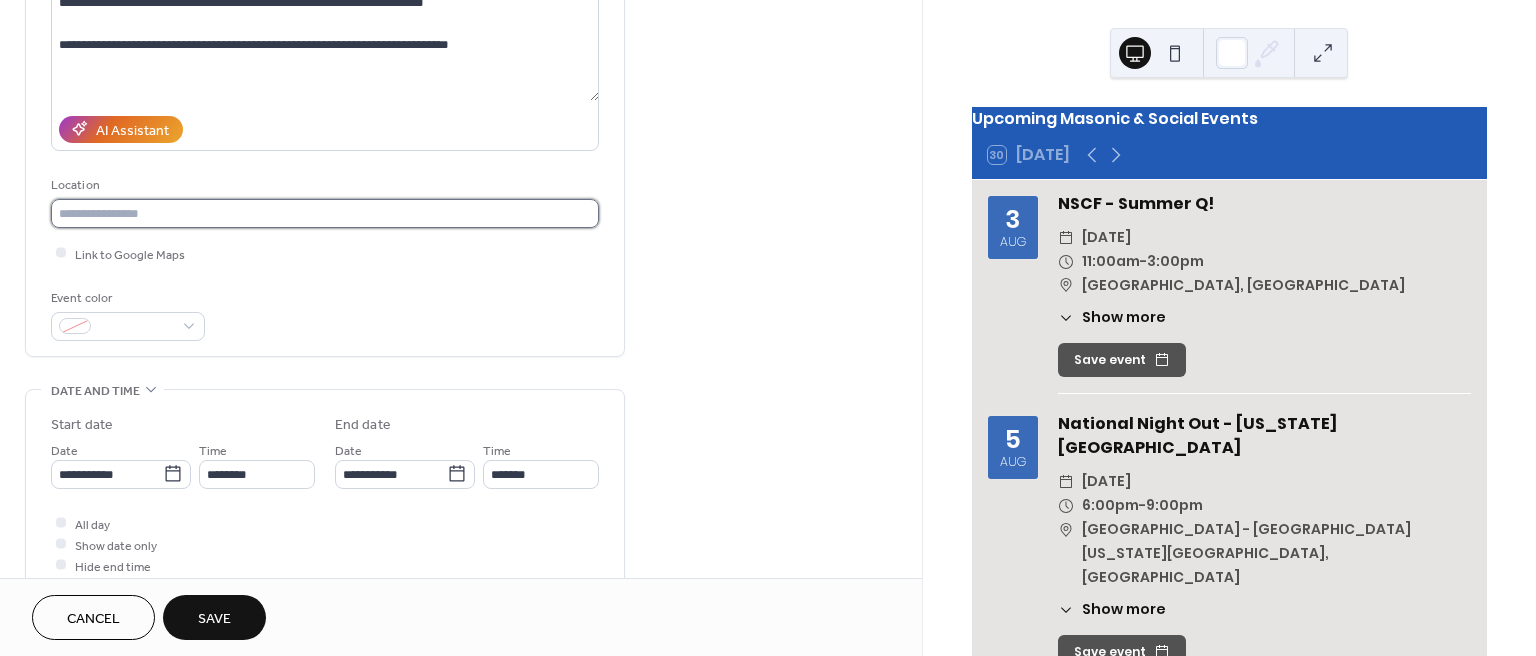 click at bounding box center [325, 213] 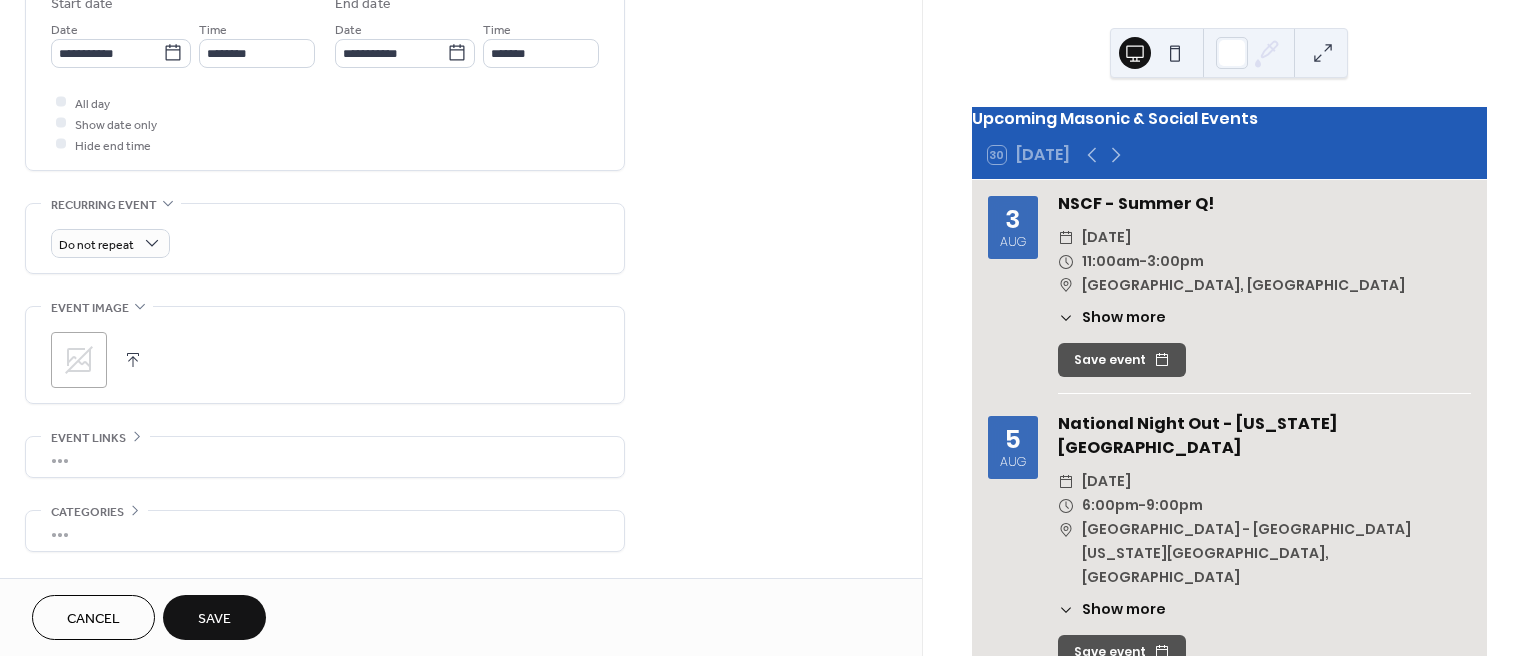 scroll, scrollTop: 757, scrollLeft: 0, axis: vertical 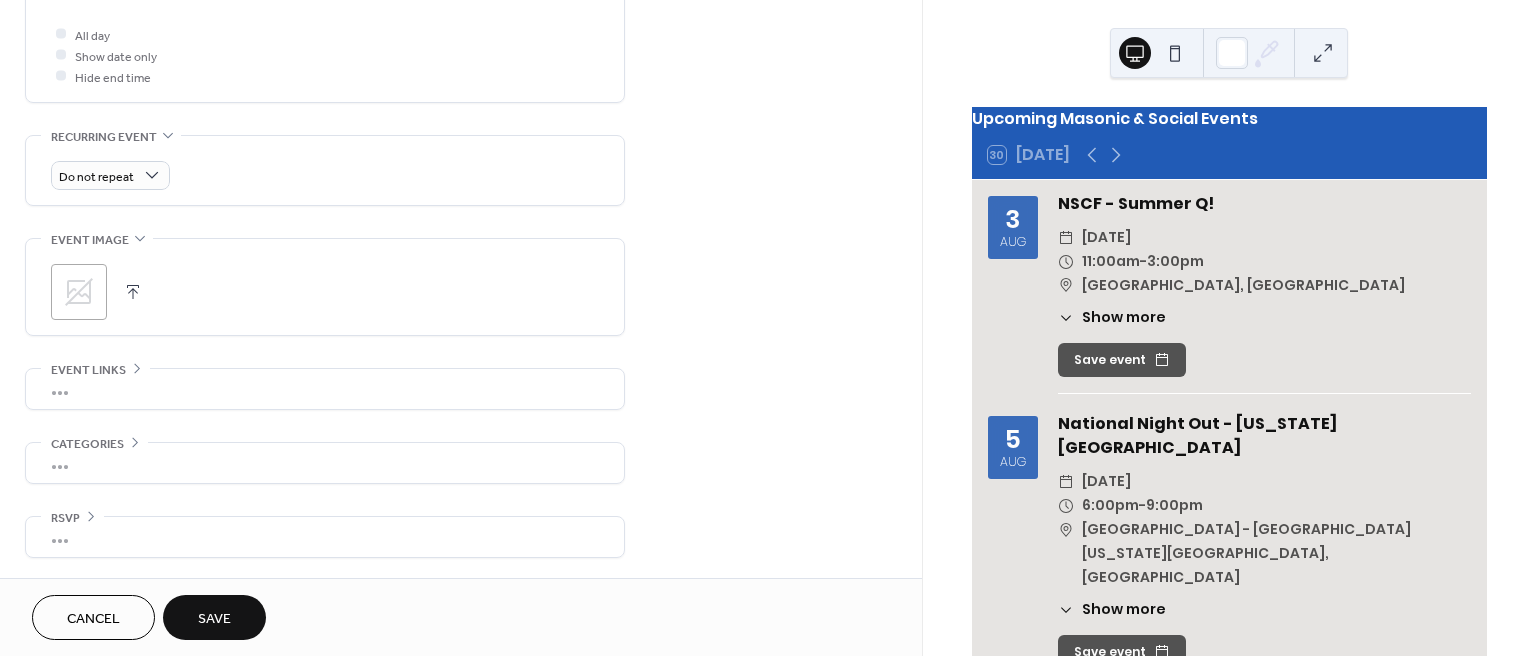 type on "**********" 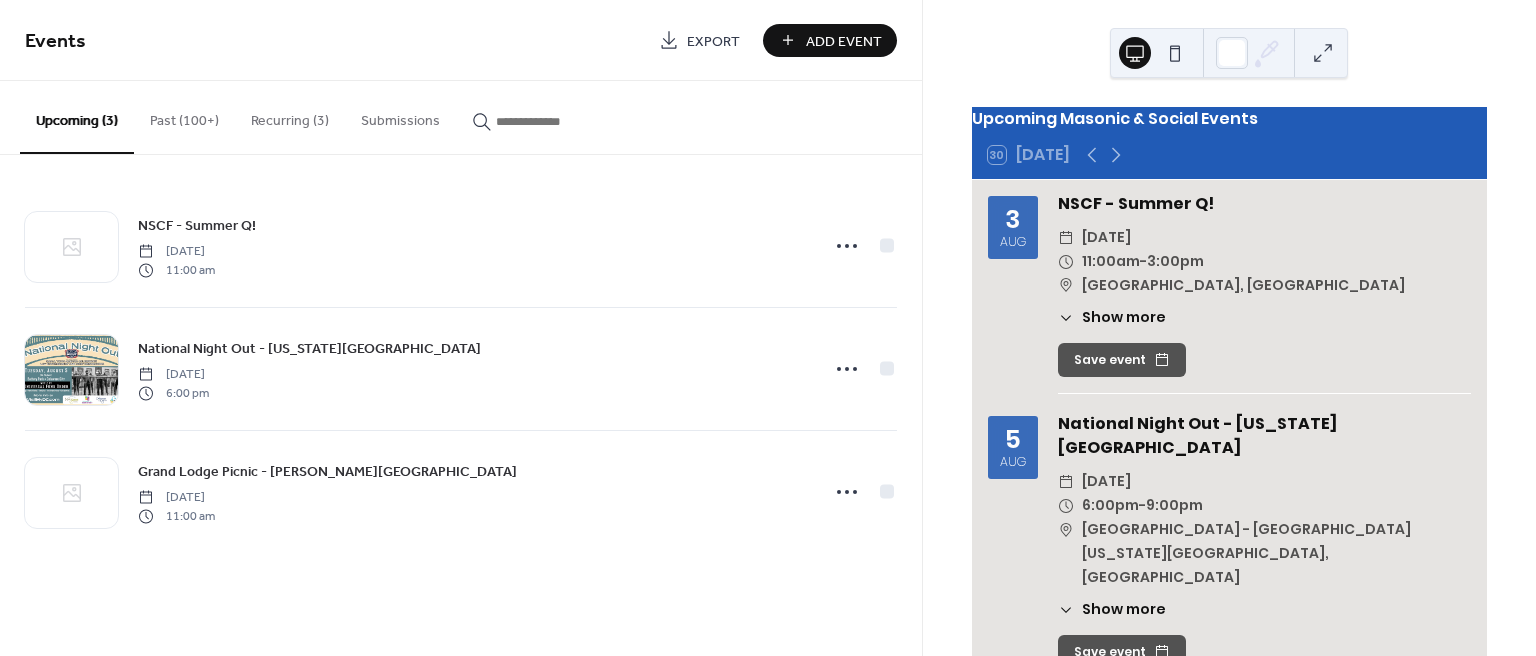 click on "Add Event" at bounding box center (844, 41) 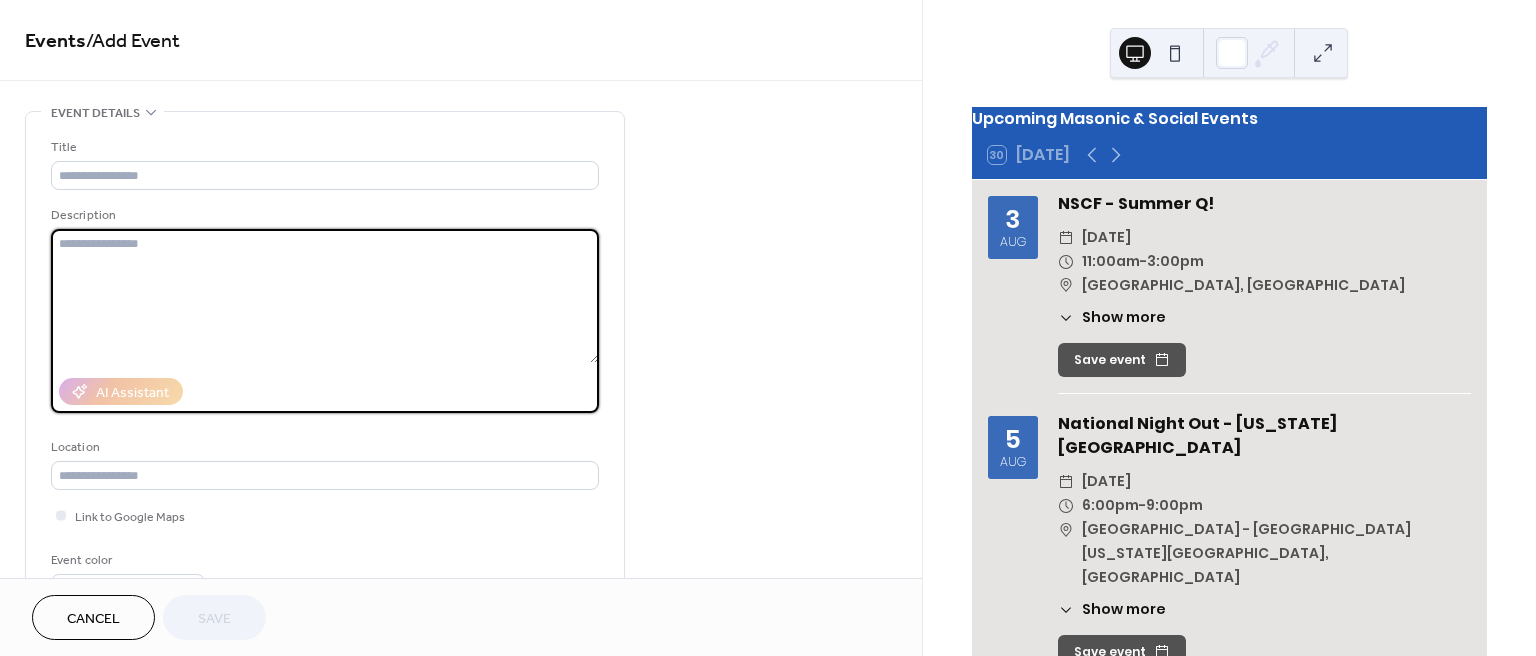 click at bounding box center [325, 296] 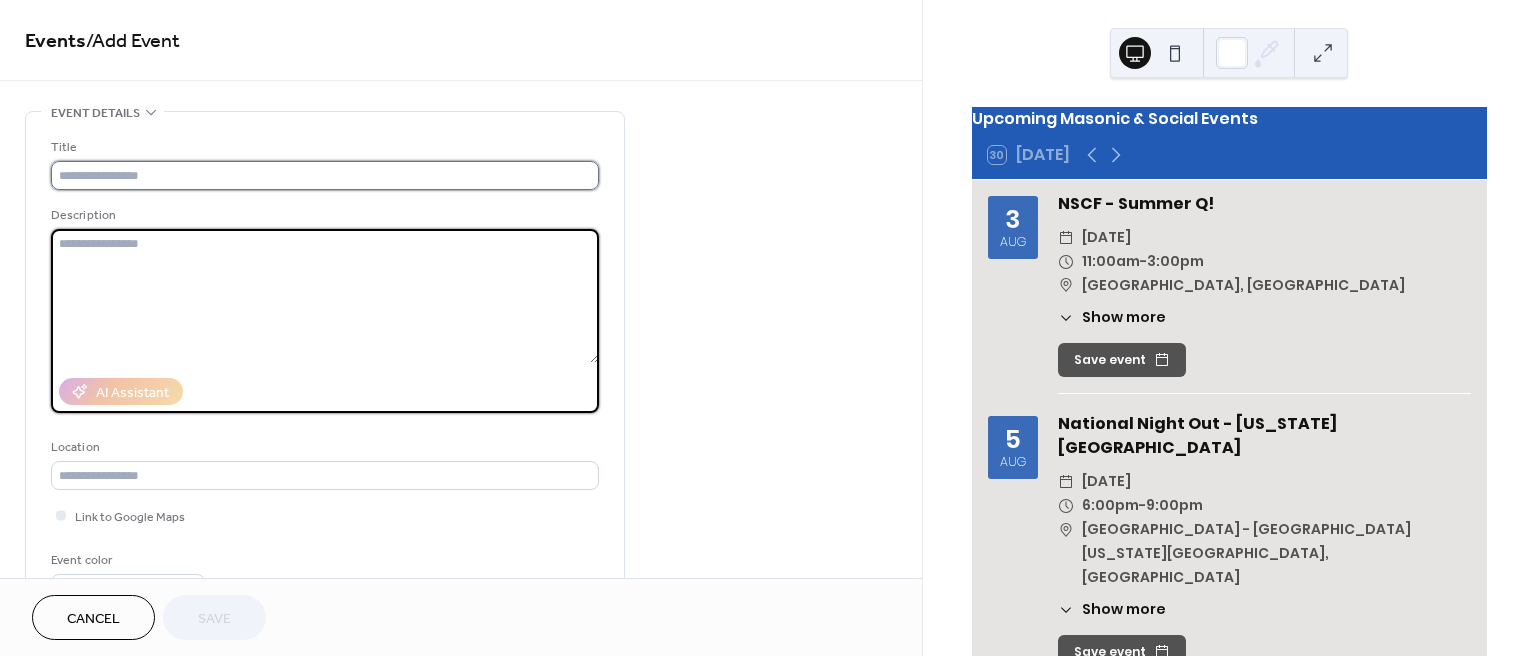 click at bounding box center [325, 175] 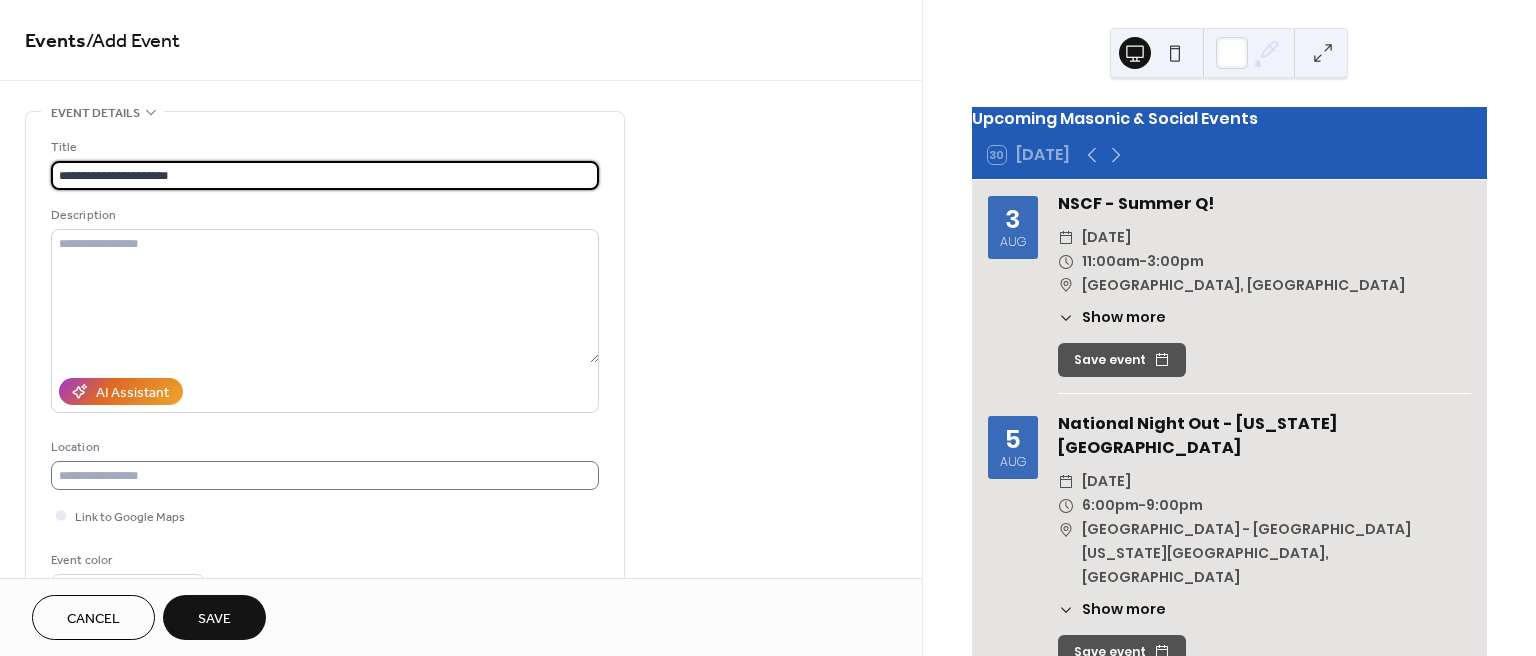 type on "**********" 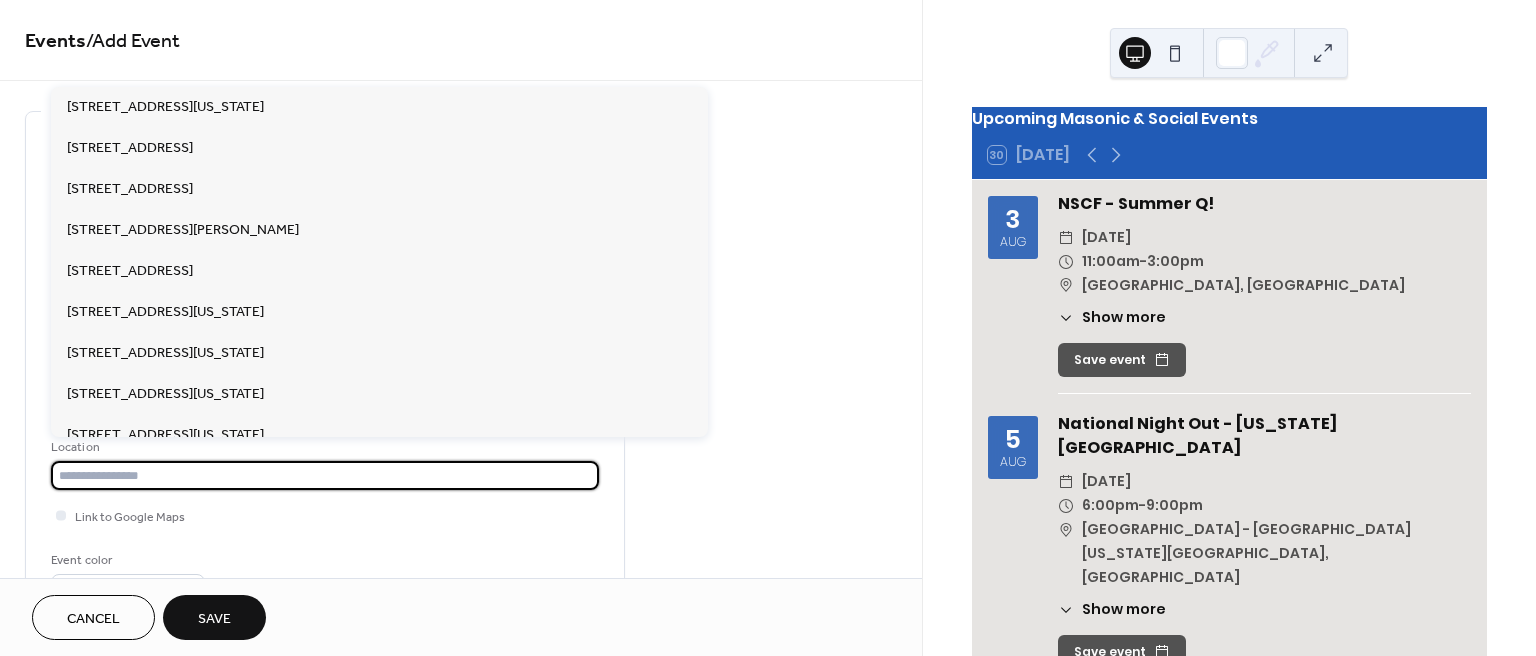 click at bounding box center (325, 475) 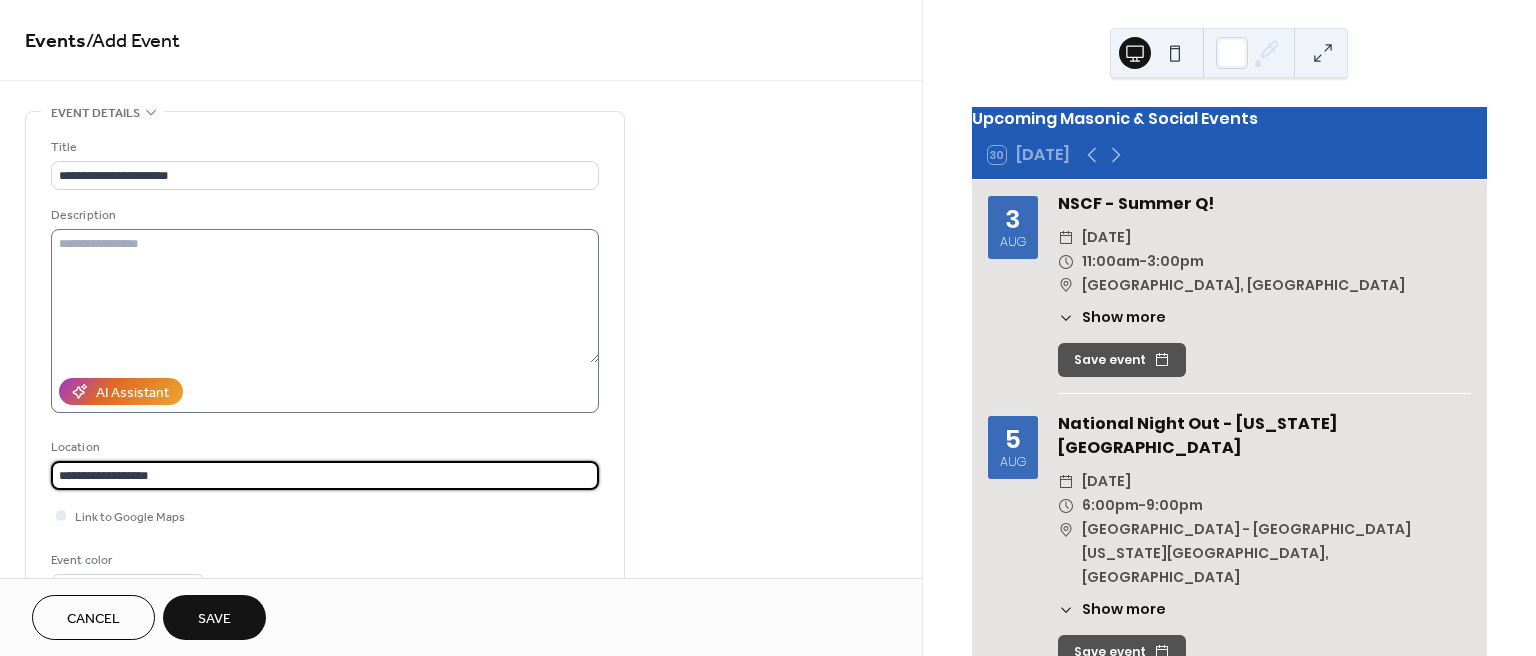 paste on "**********" 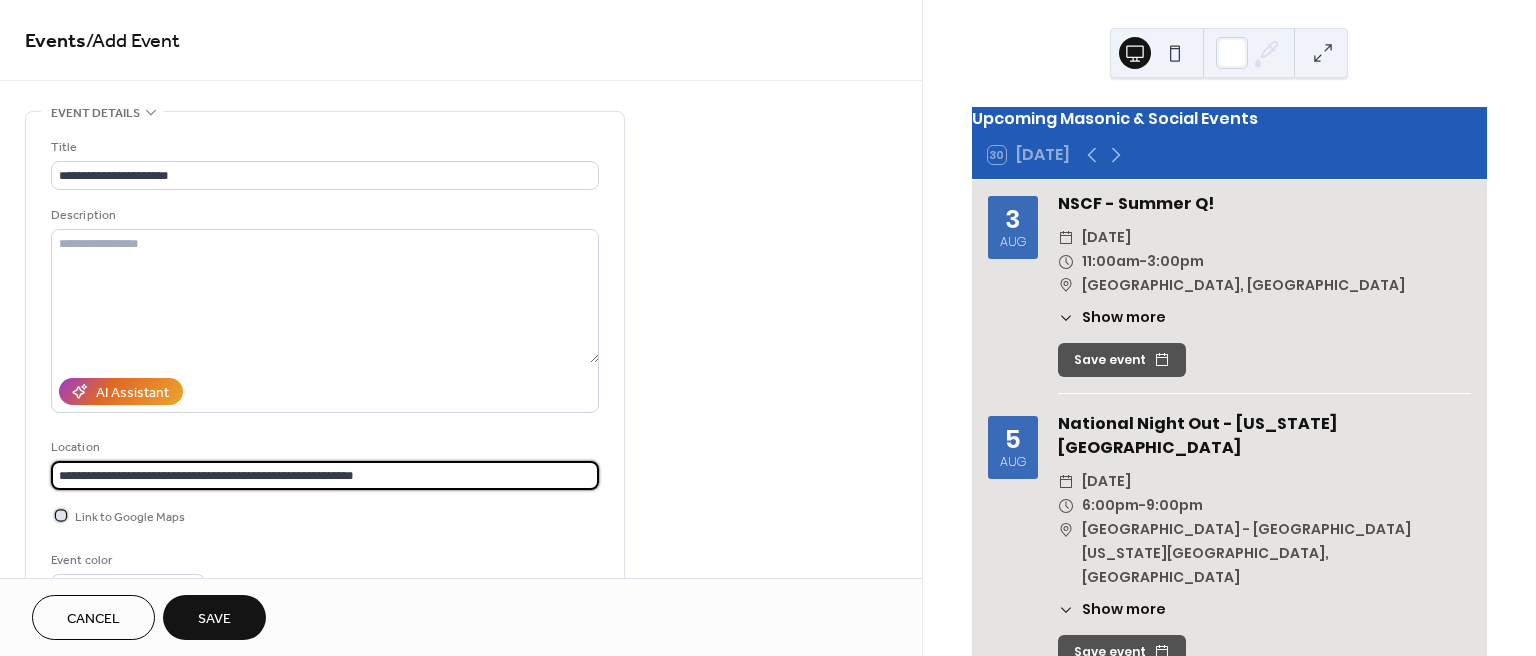 click on "Link to Google Maps" at bounding box center [130, 517] 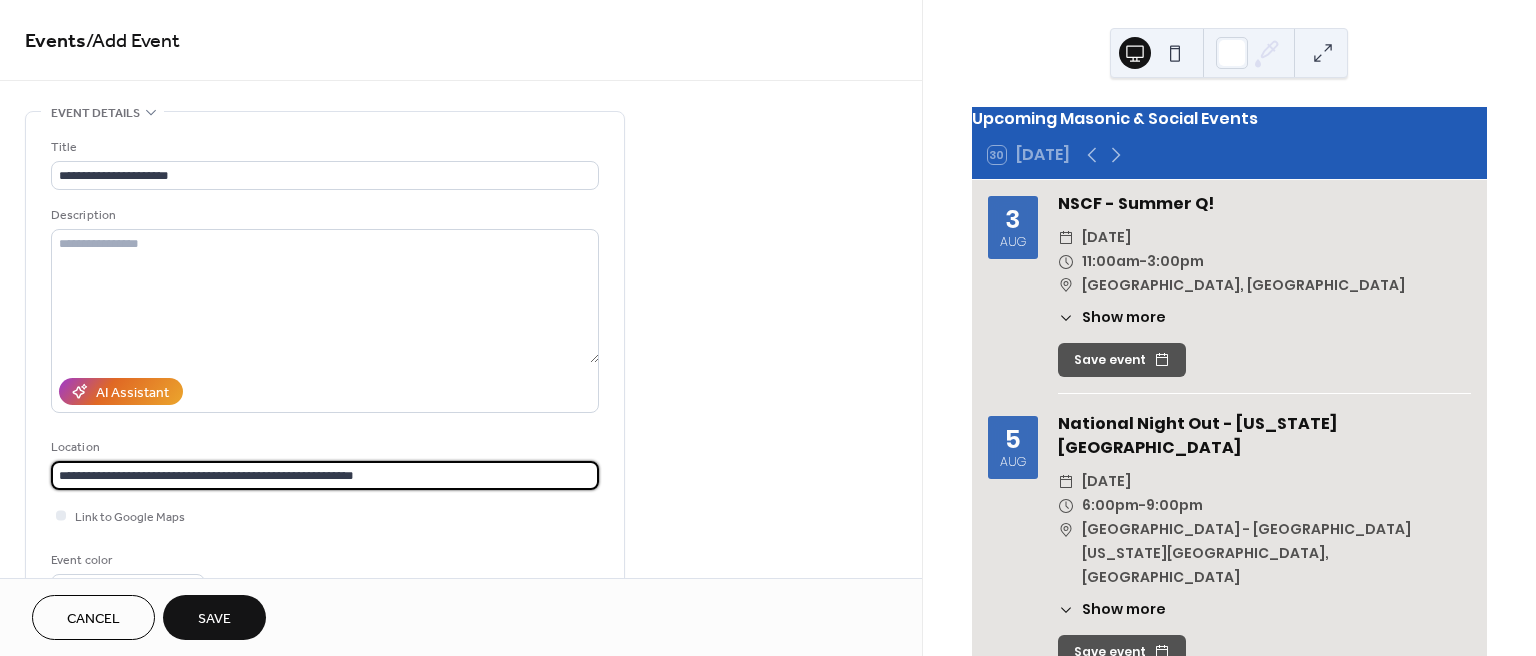 drag, startPoint x: 149, startPoint y: 472, endPoint x: 13, endPoint y: 466, distance: 136.1323 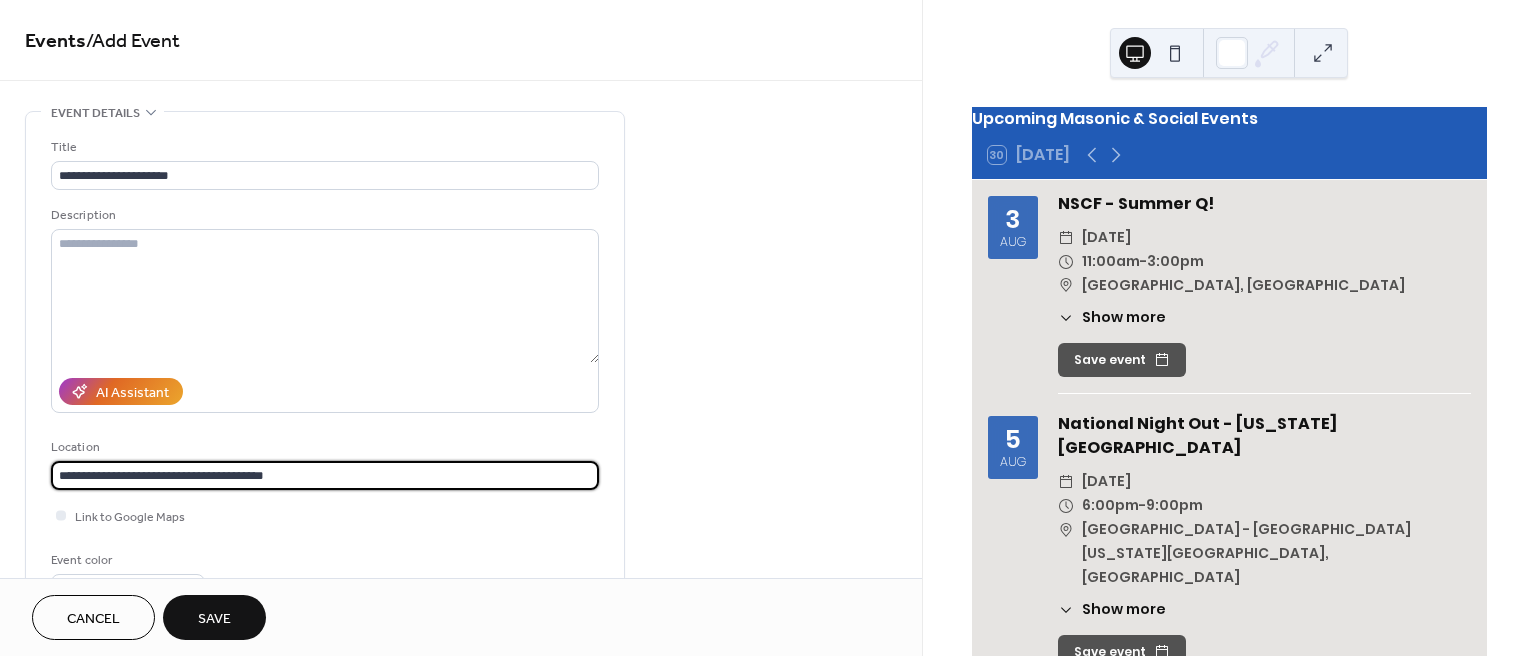 type on "**********" 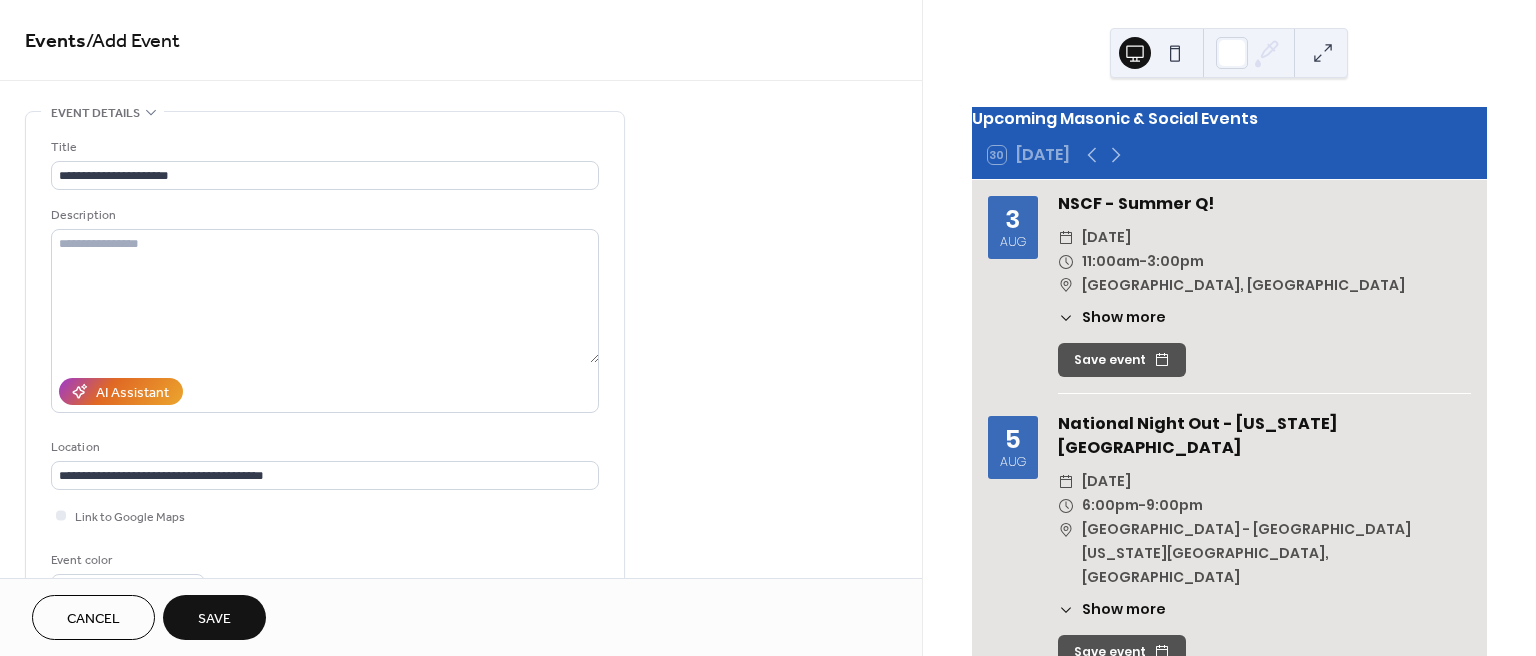 click on "**********" at bounding box center (325, 370) 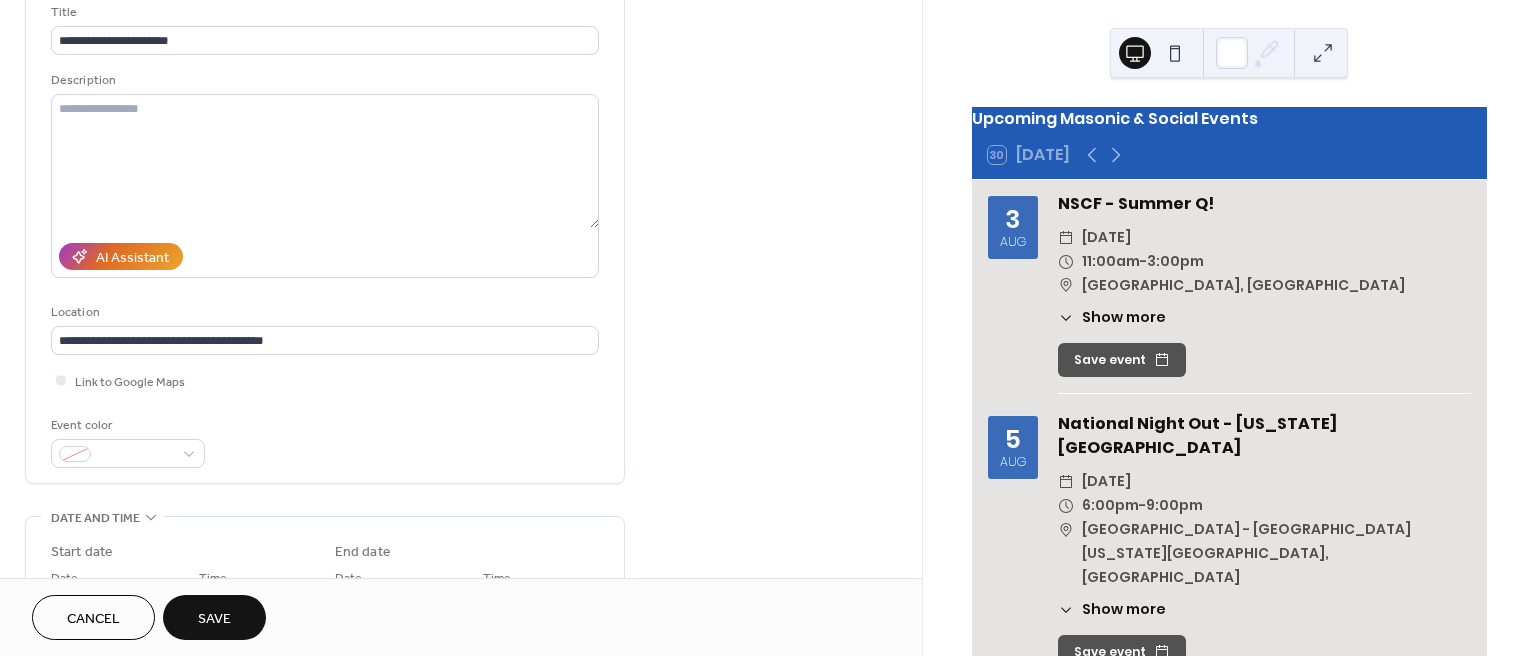 scroll, scrollTop: 0, scrollLeft: 0, axis: both 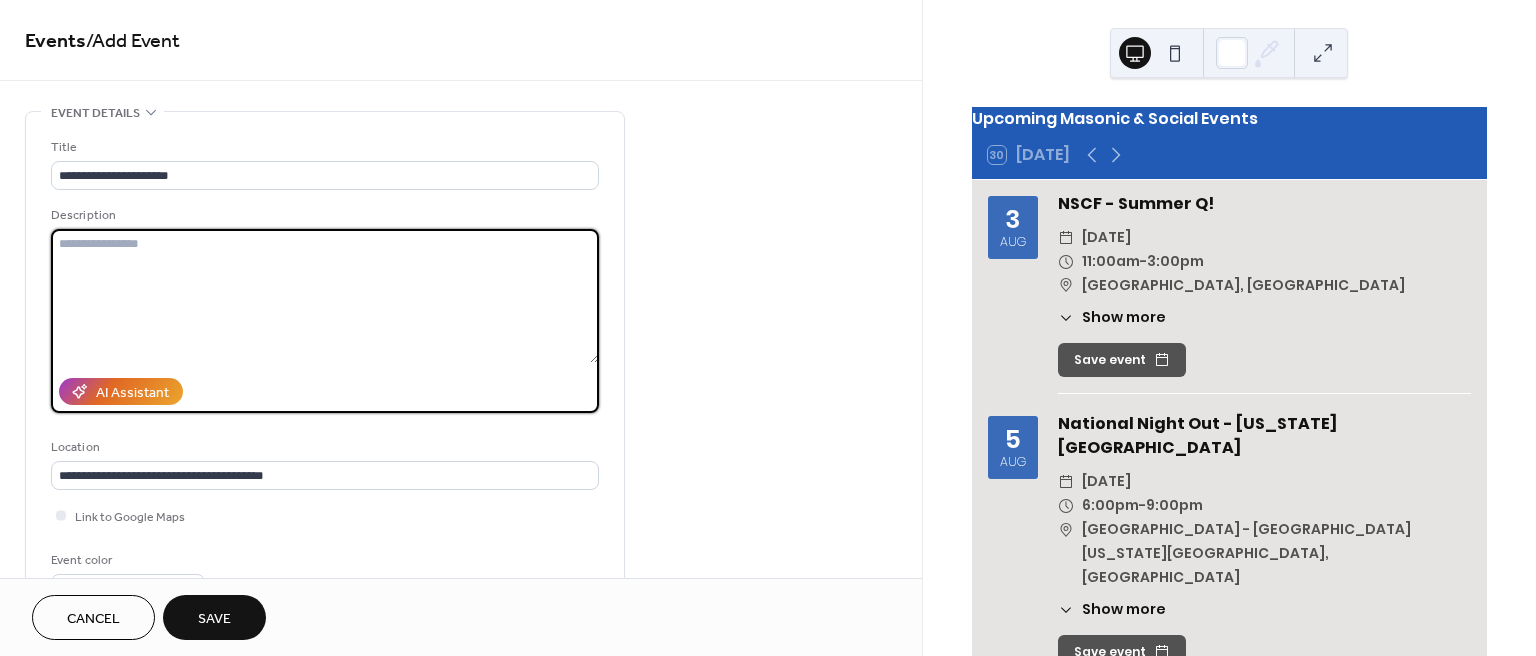 click at bounding box center [325, 296] 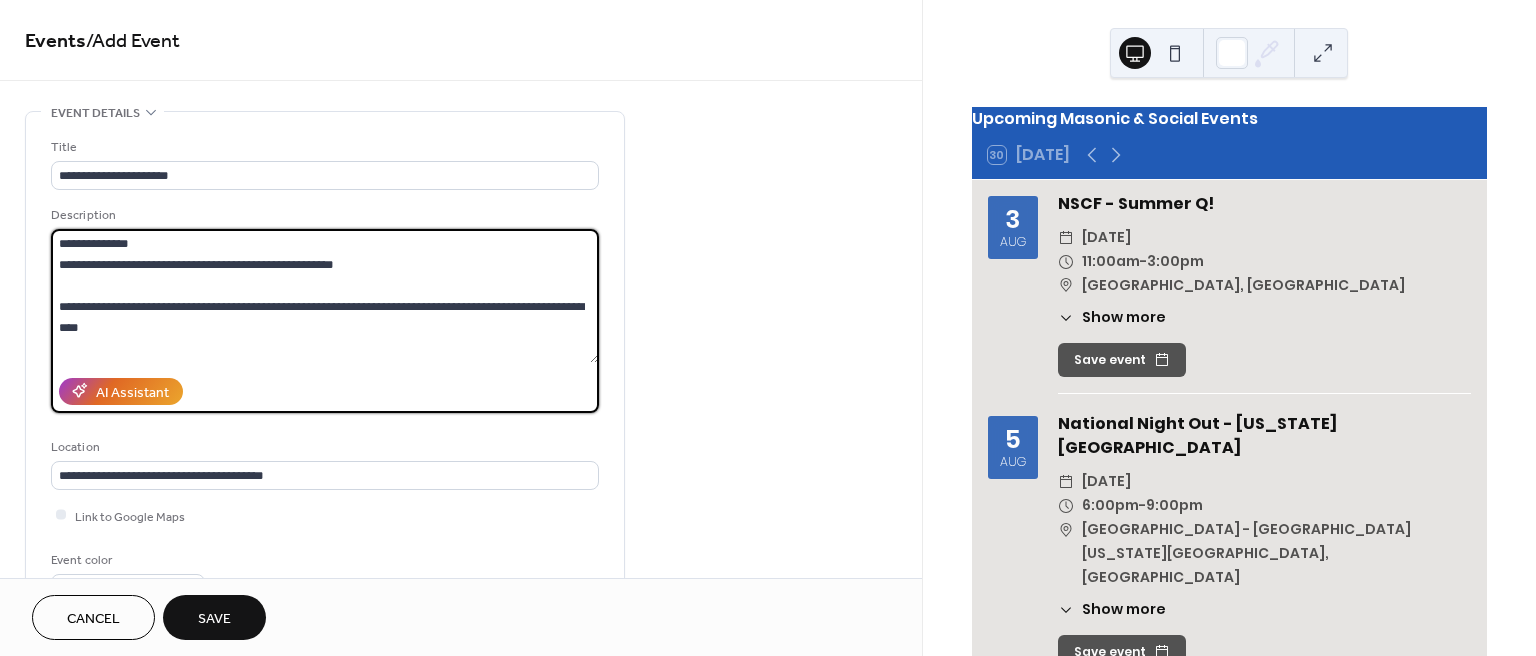 type on "**********" 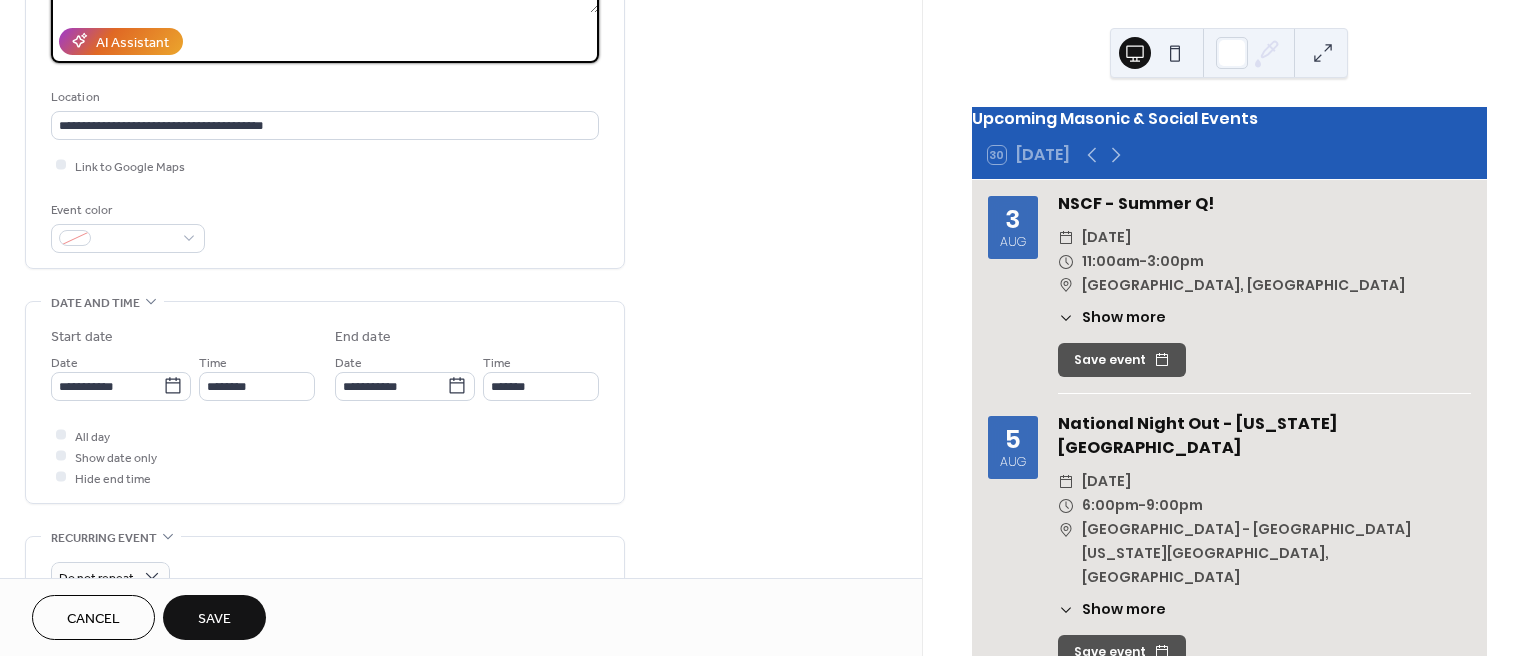 scroll, scrollTop: 458, scrollLeft: 0, axis: vertical 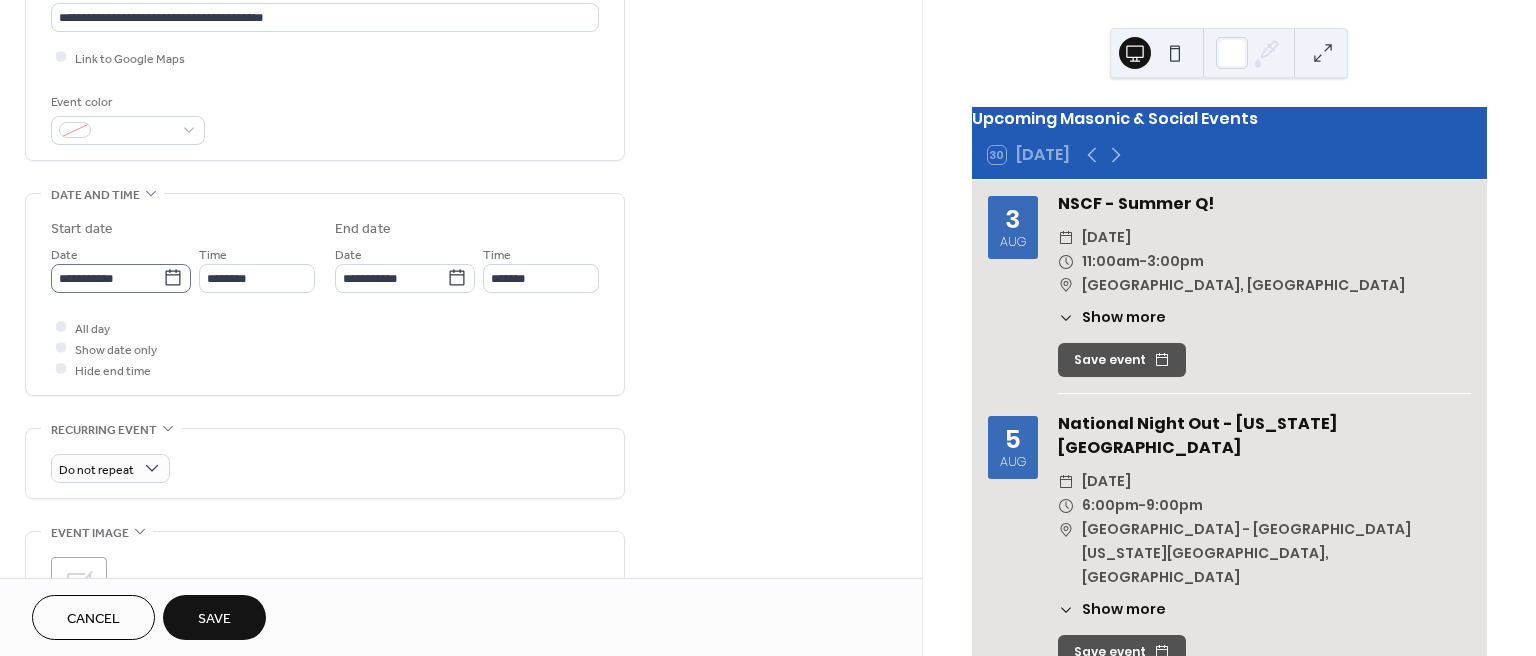 click 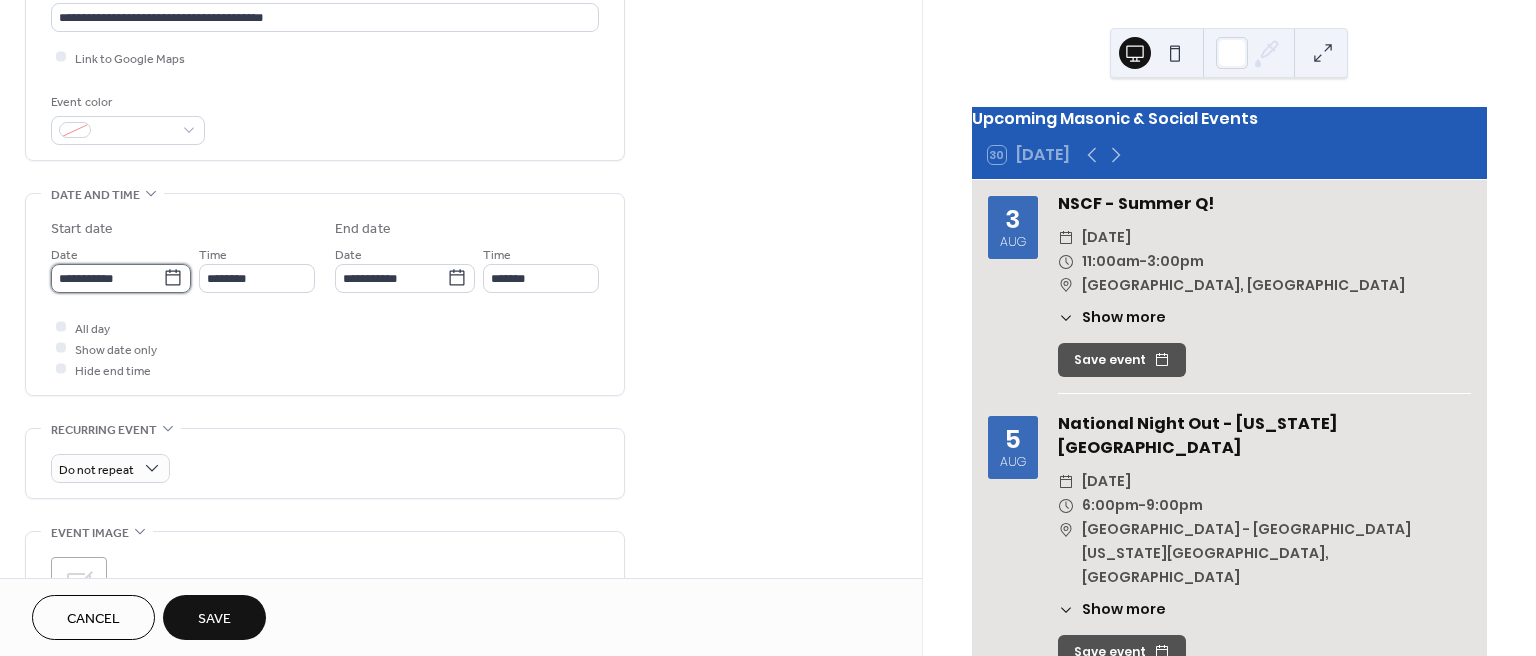 click on "**********" at bounding box center [107, 278] 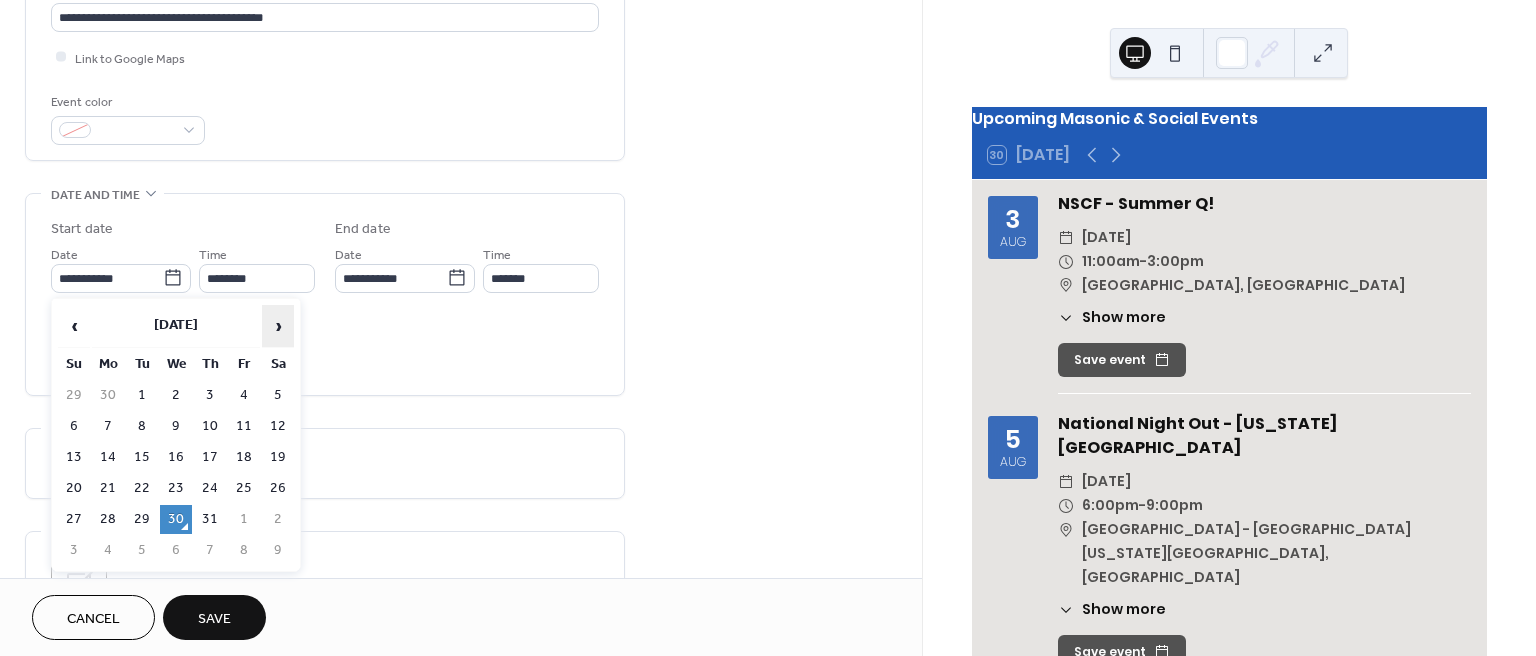 click on "›" at bounding box center (278, 326) 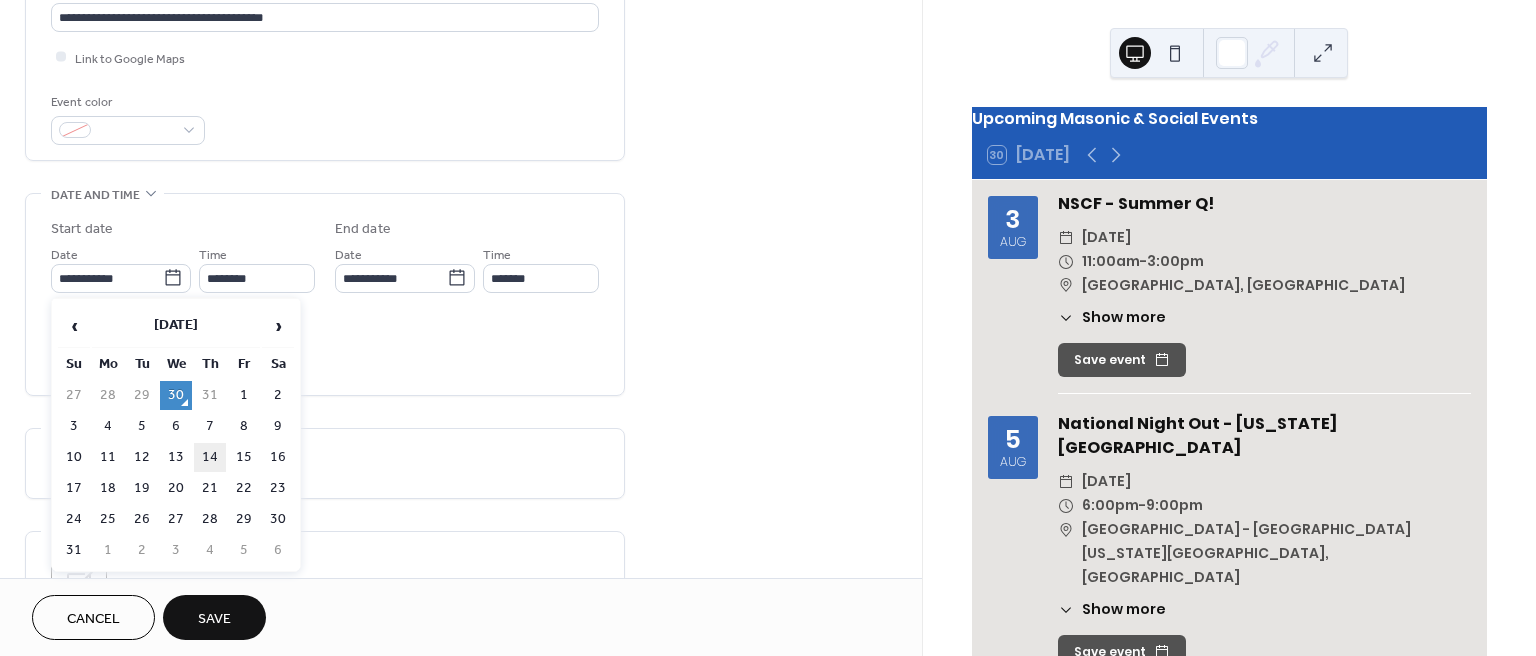 click on "14" at bounding box center [210, 457] 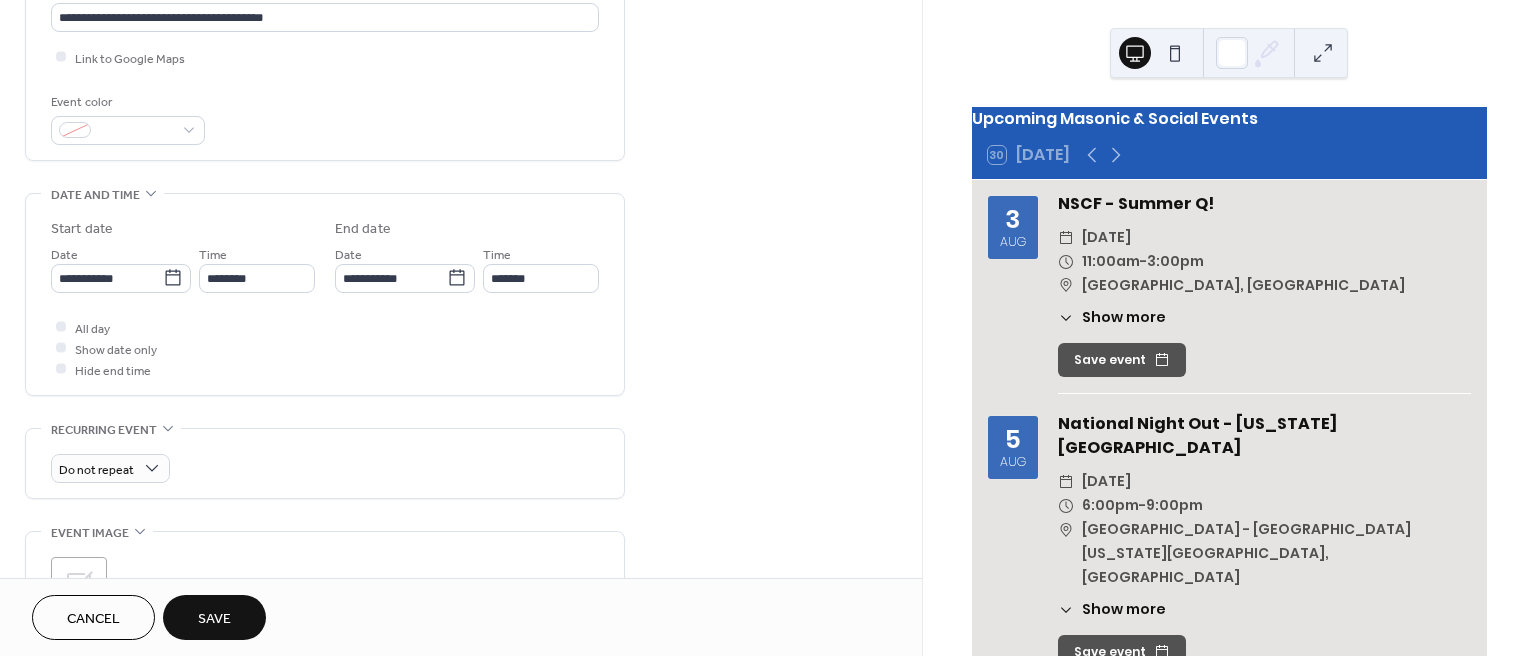 type on "**********" 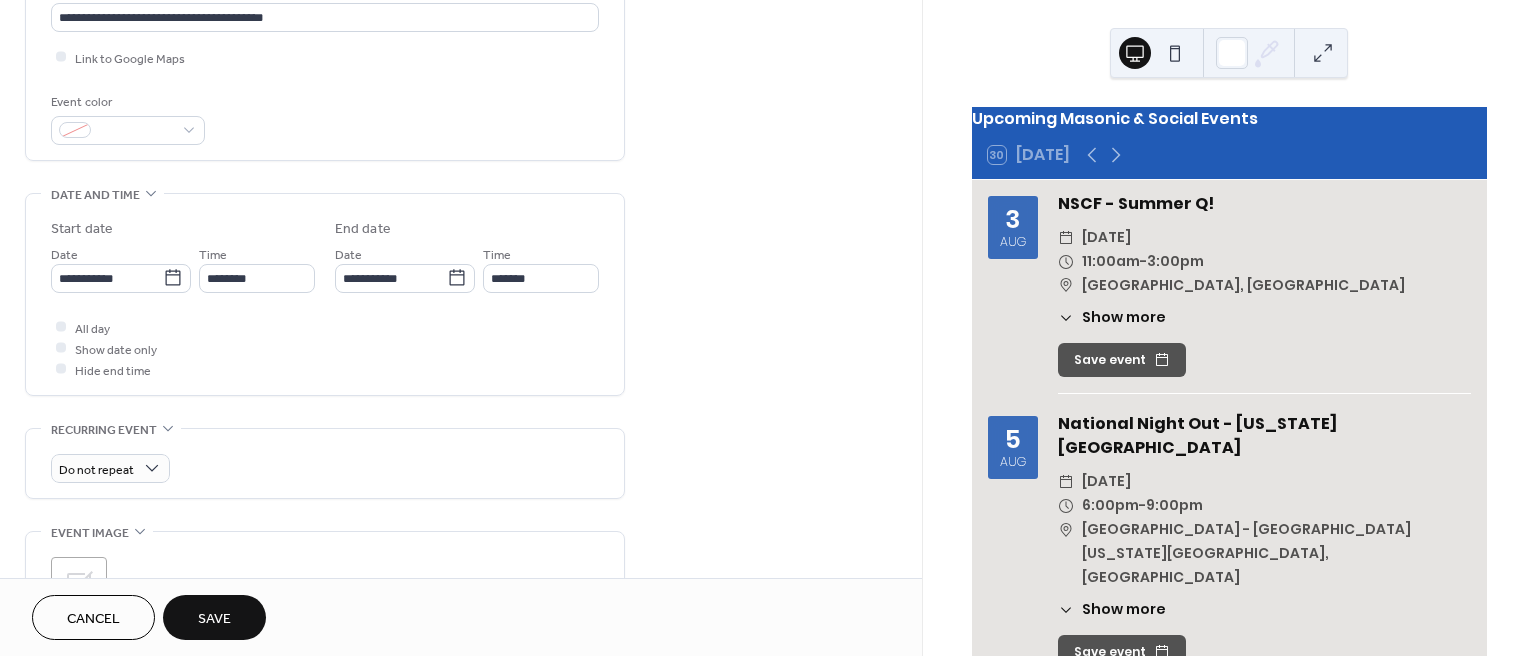type on "**********" 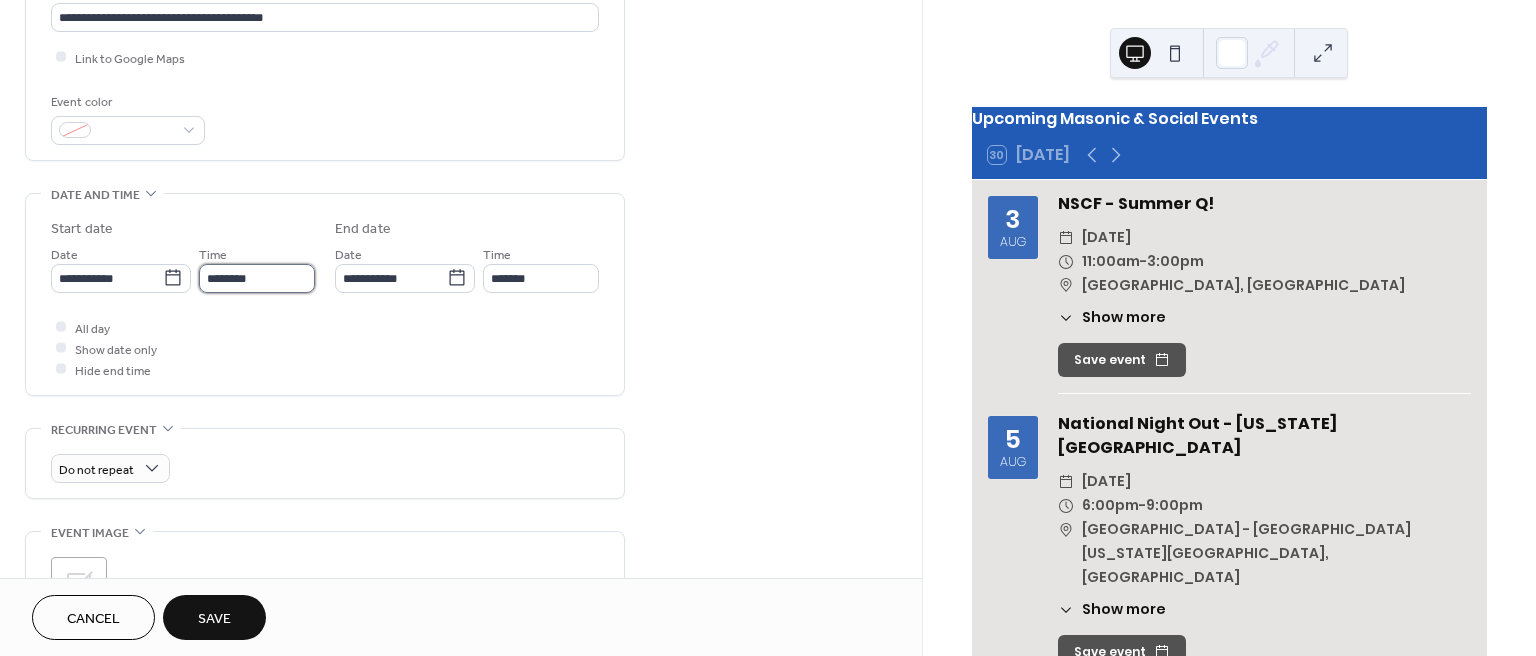 click on "********" at bounding box center [257, 278] 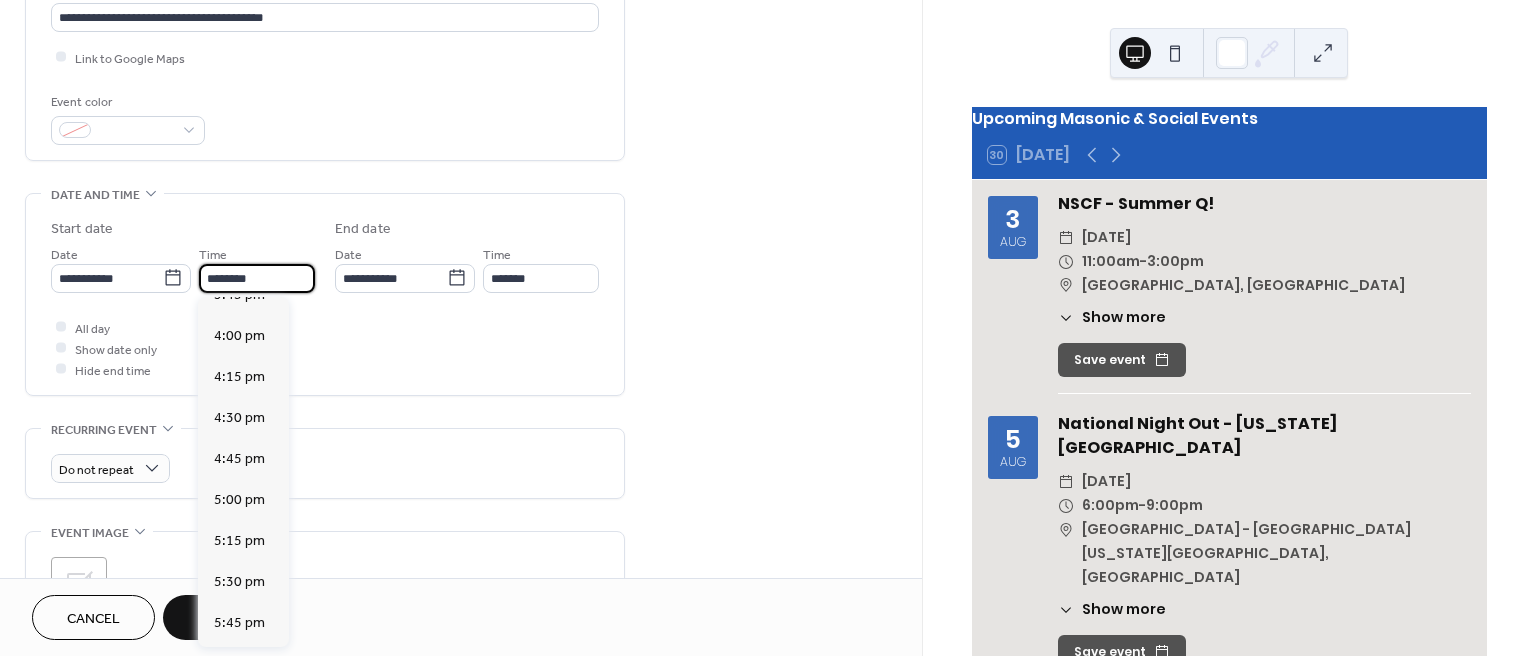 scroll, scrollTop: 2610, scrollLeft: 0, axis: vertical 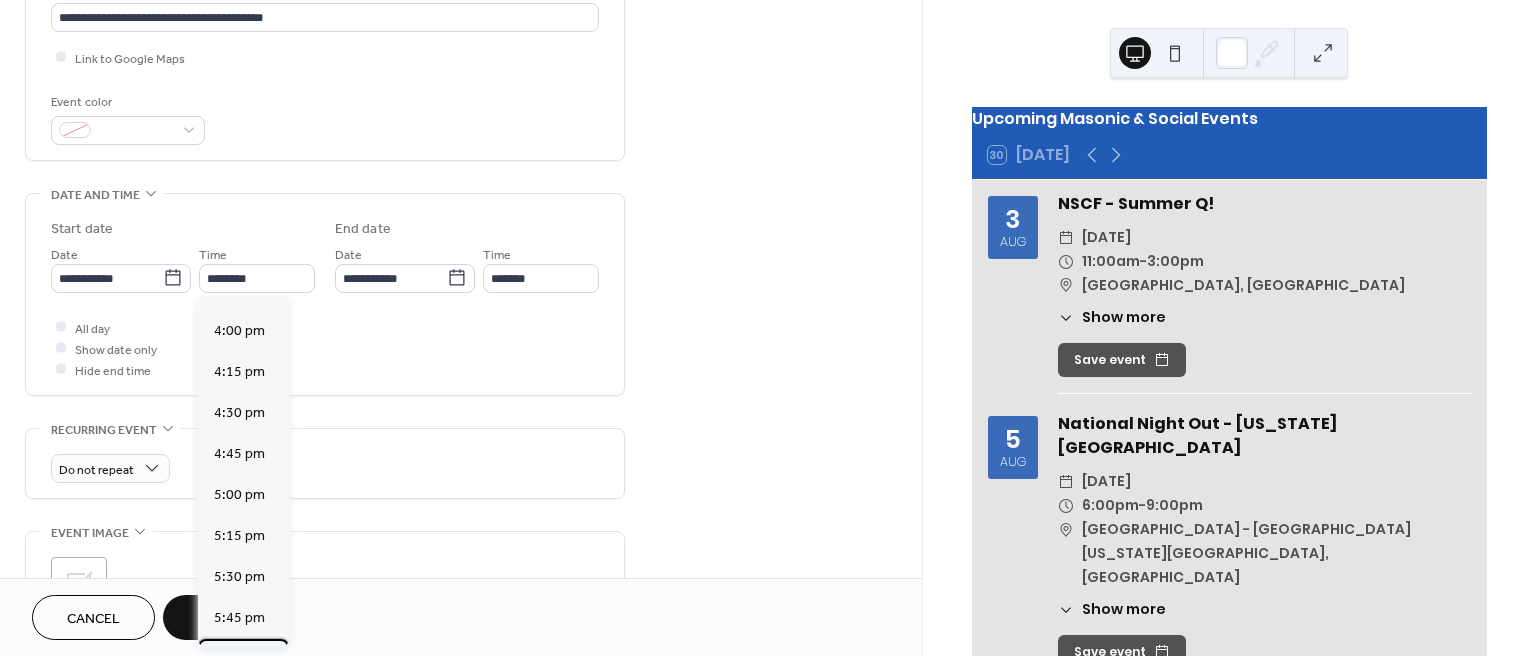 click on "6:00 pm" at bounding box center (239, 658) 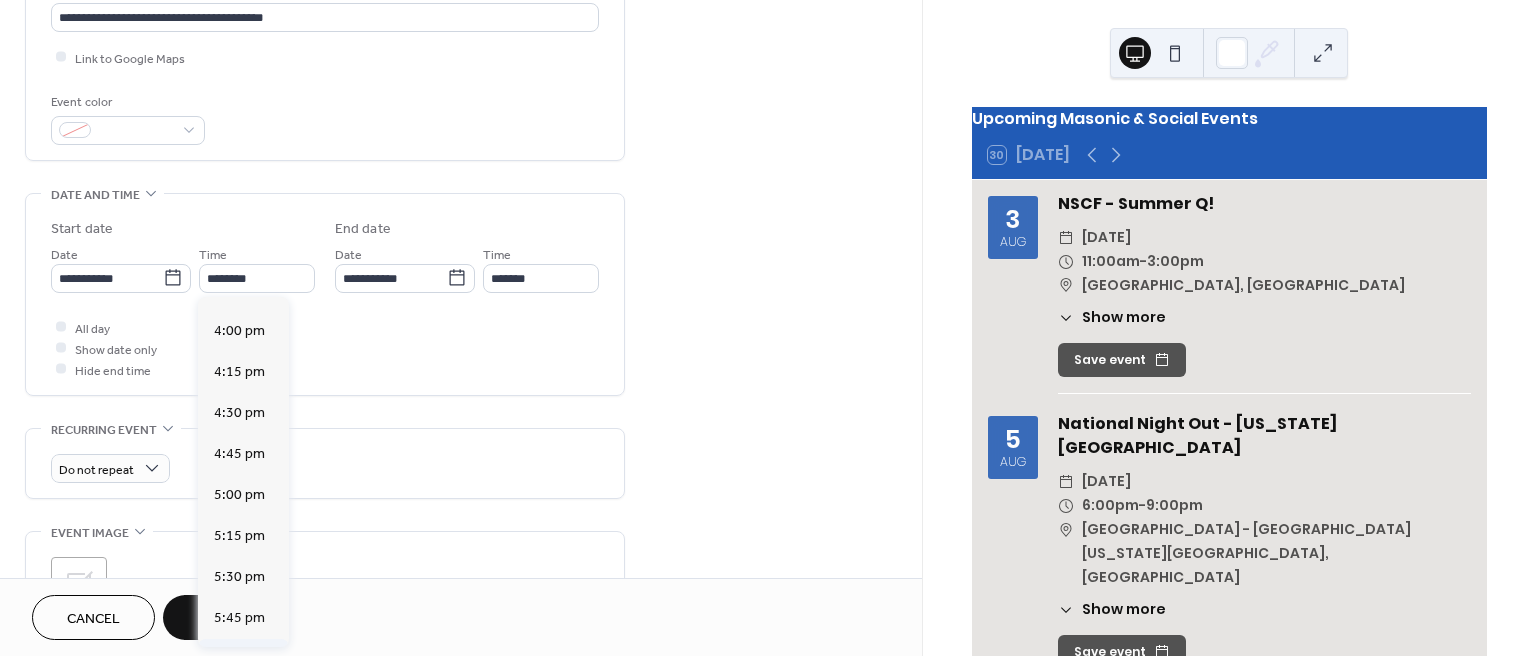type on "*******" 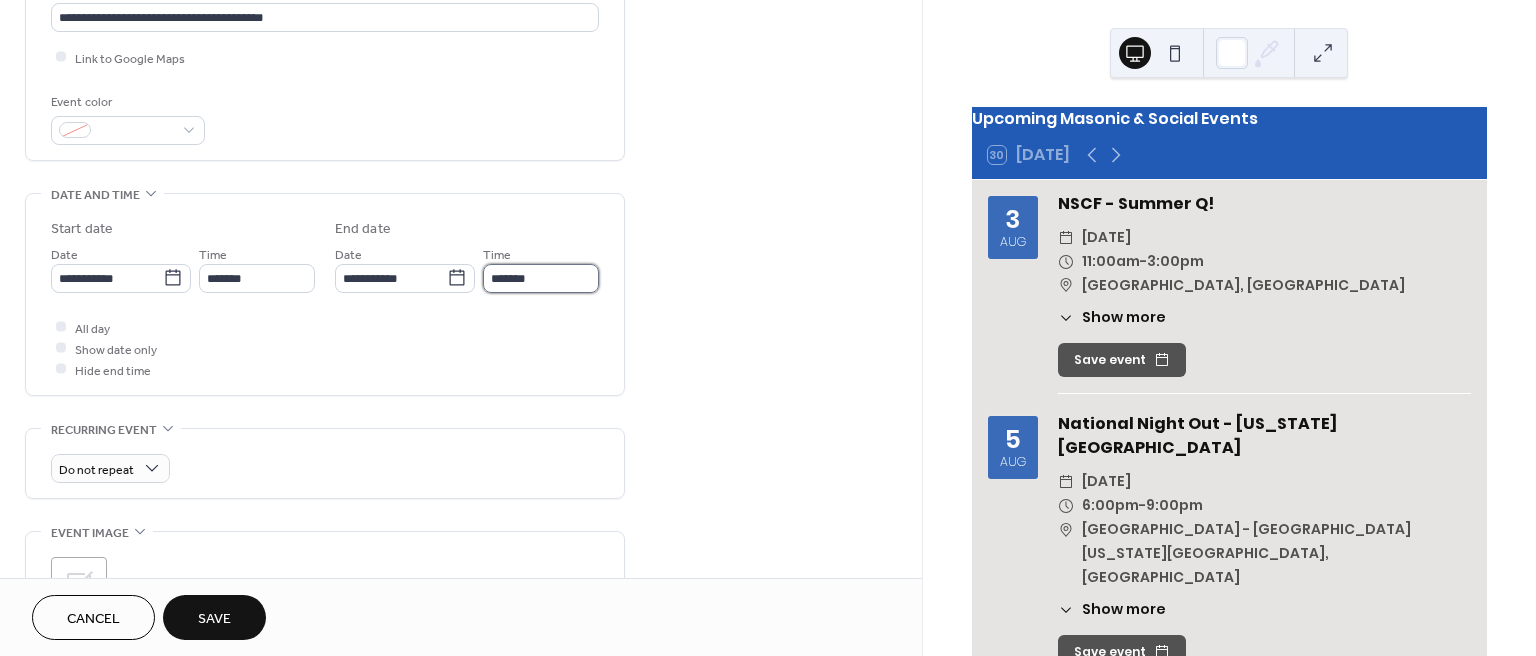 click on "*******" at bounding box center [541, 278] 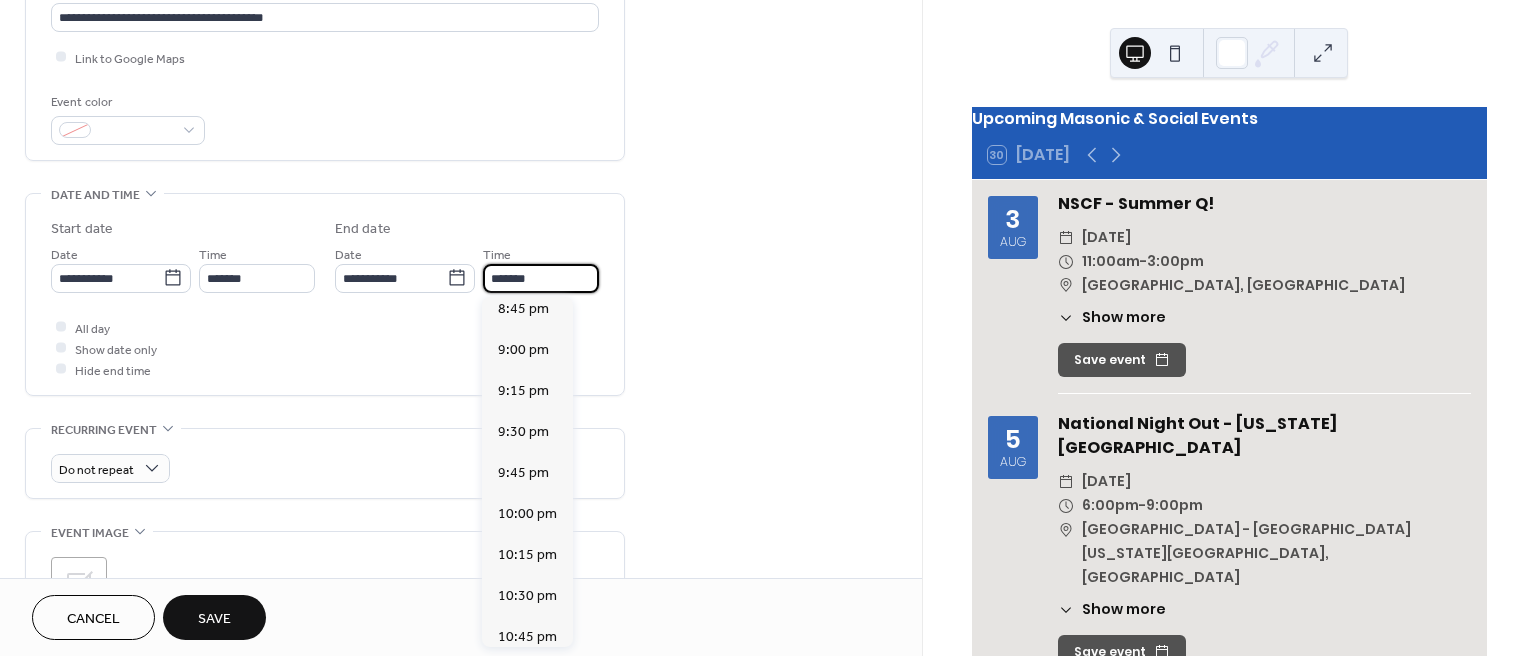 scroll, scrollTop: 422, scrollLeft: 0, axis: vertical 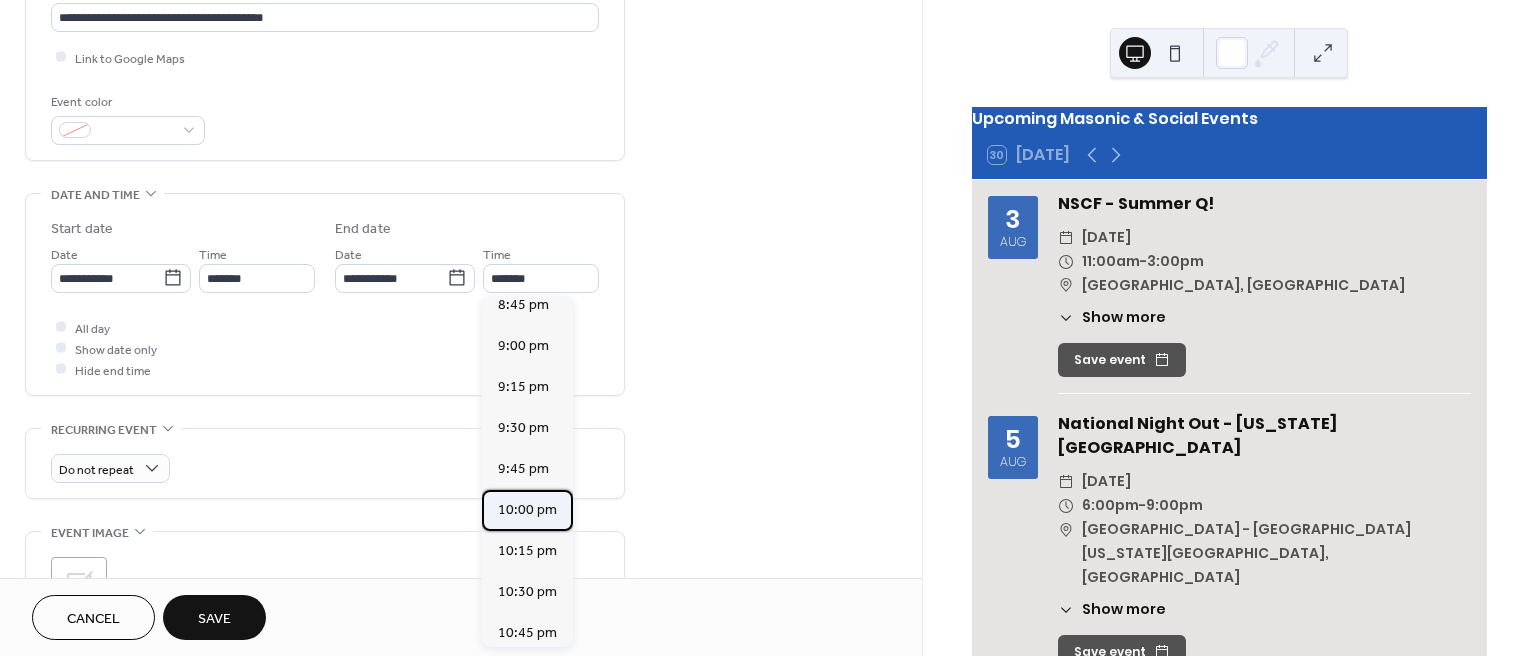 click on "10:00 pm" at bounding box center (527, 509) 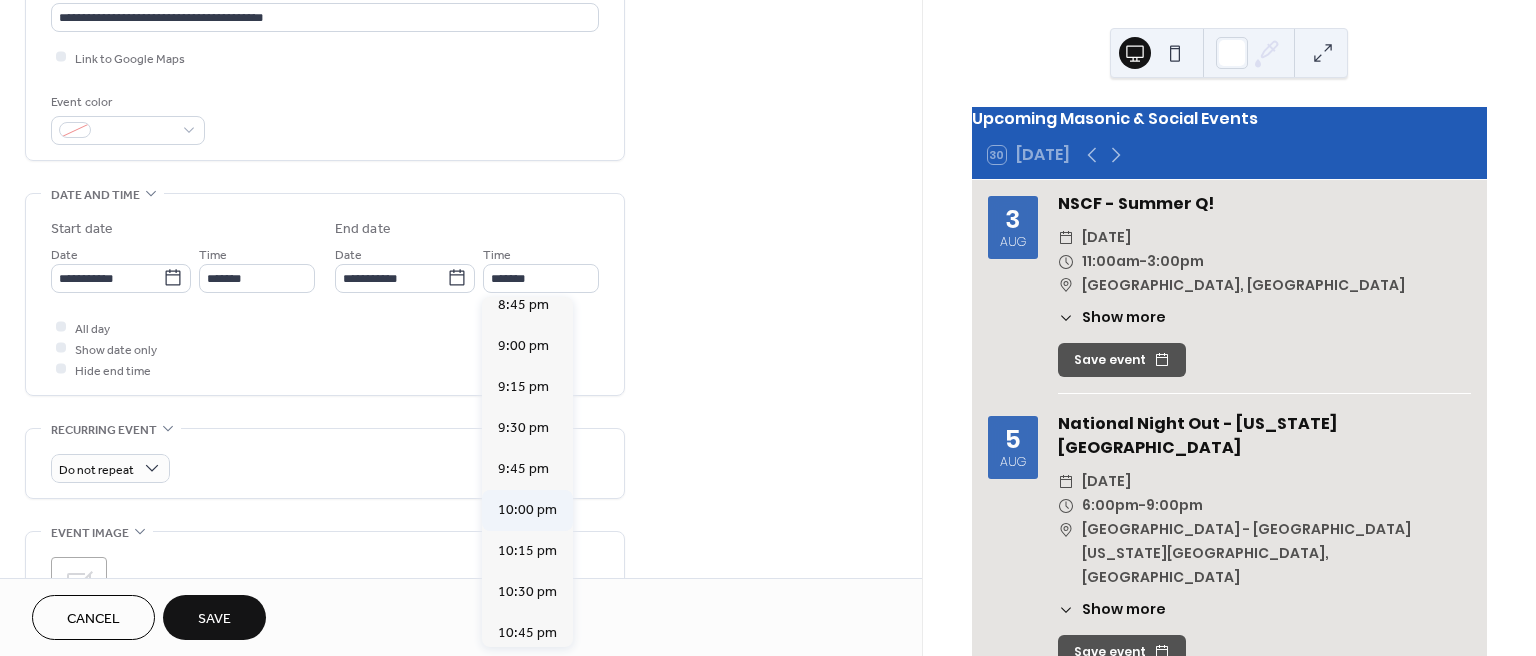 type on "********" 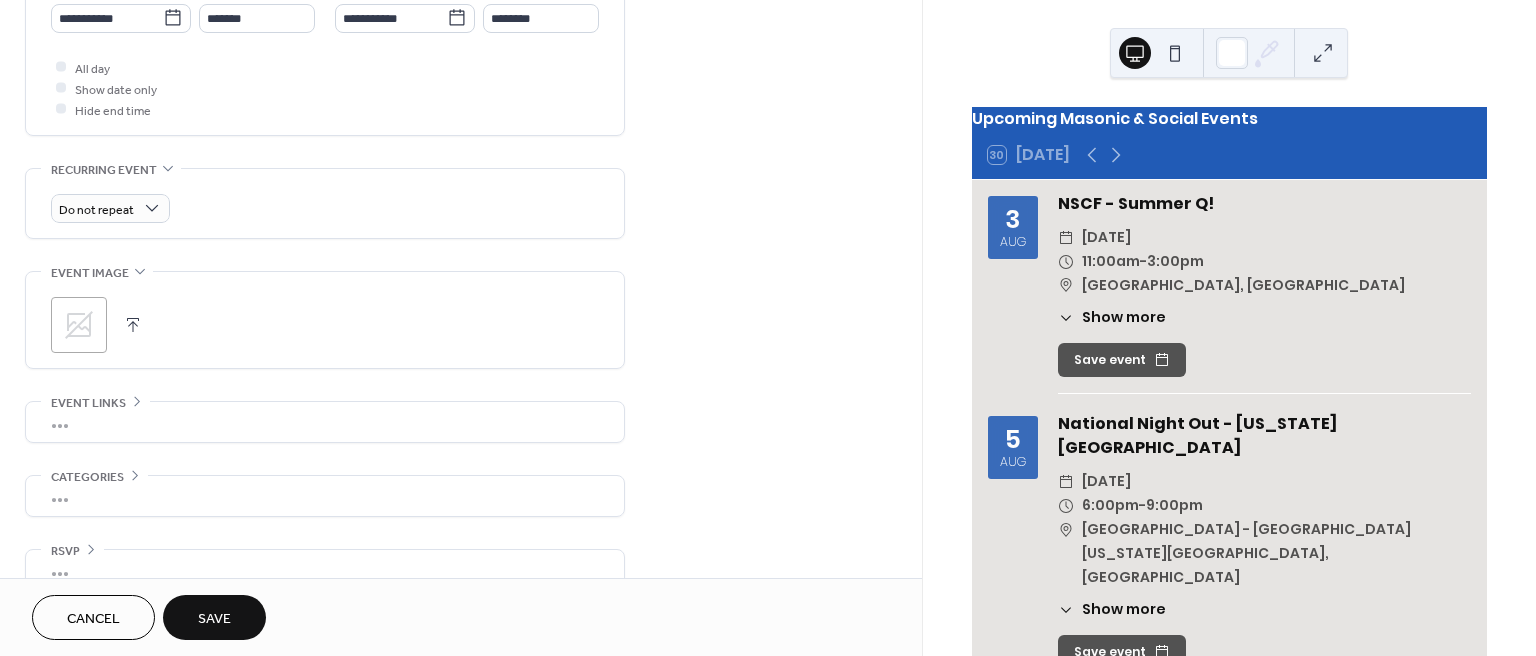 scroll, scrollTop: 757, scrollLeft: 0, axis: vertical 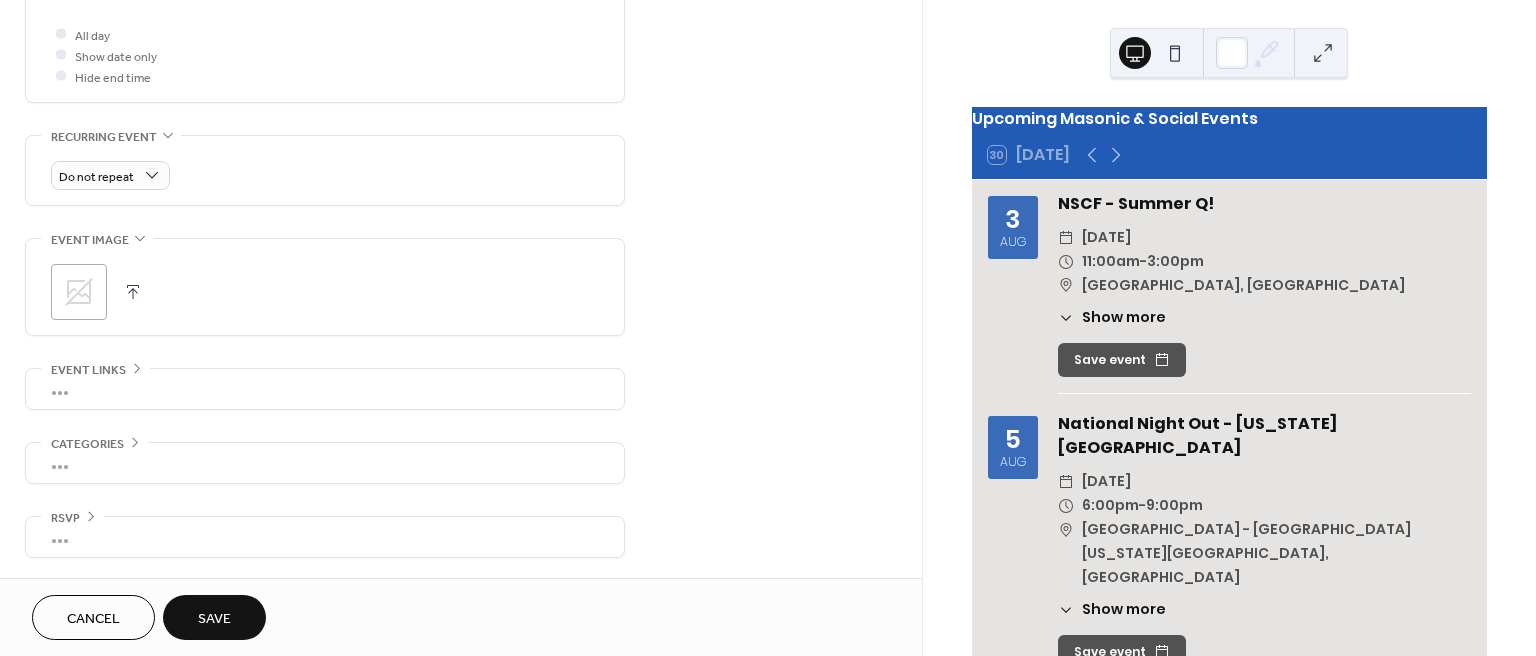 click at bounding box center [133, 292] 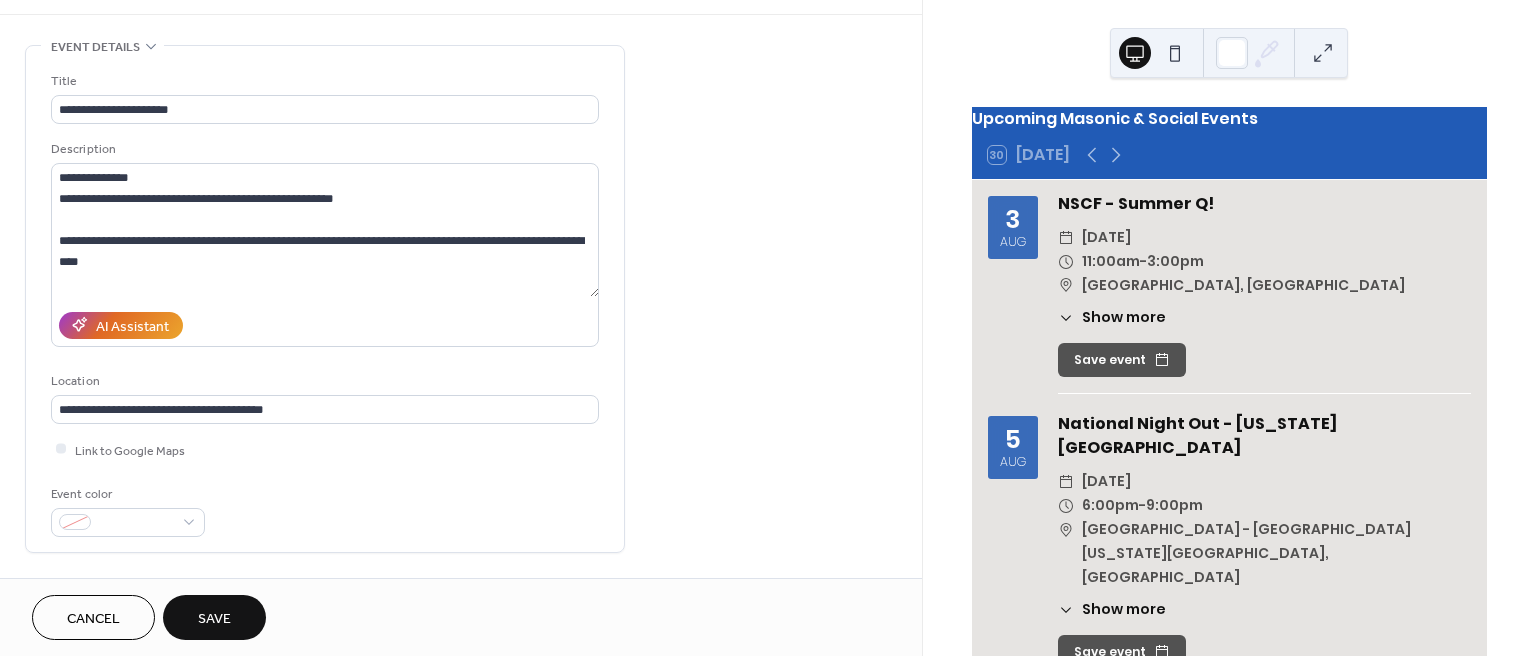 scroll, scrollTop: 15, scrollLeft: 0, axis: vertical 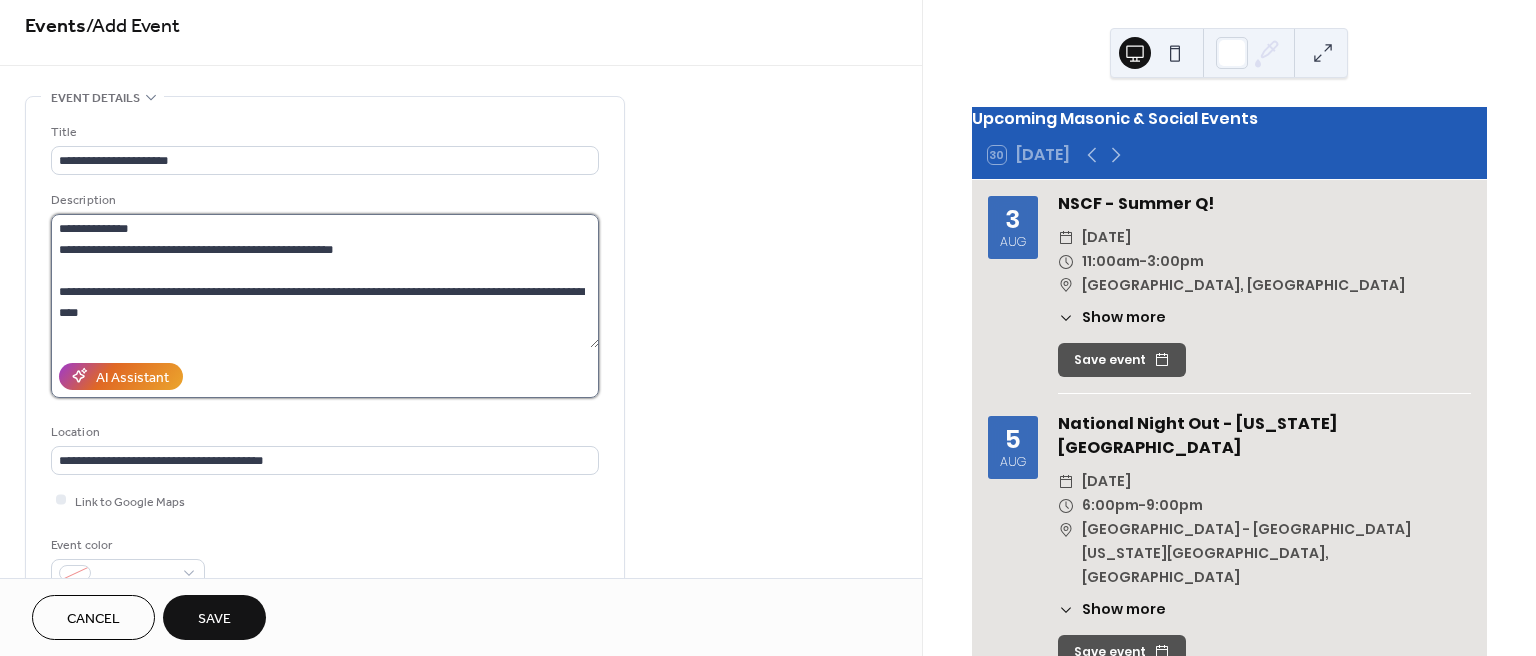 click on "**********" at bounding box center (325, 281) 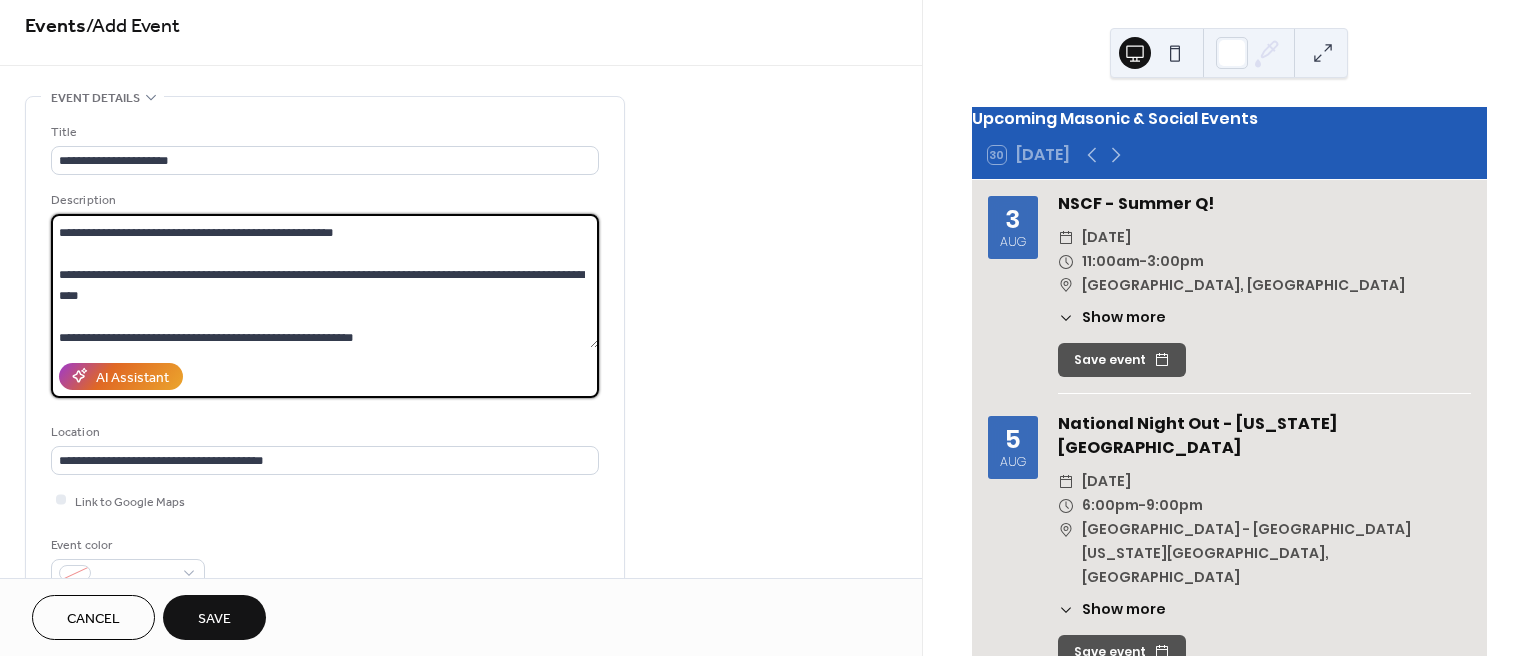 scroll, scrollTop: 21, scrollLeft: 0, axis: vertical 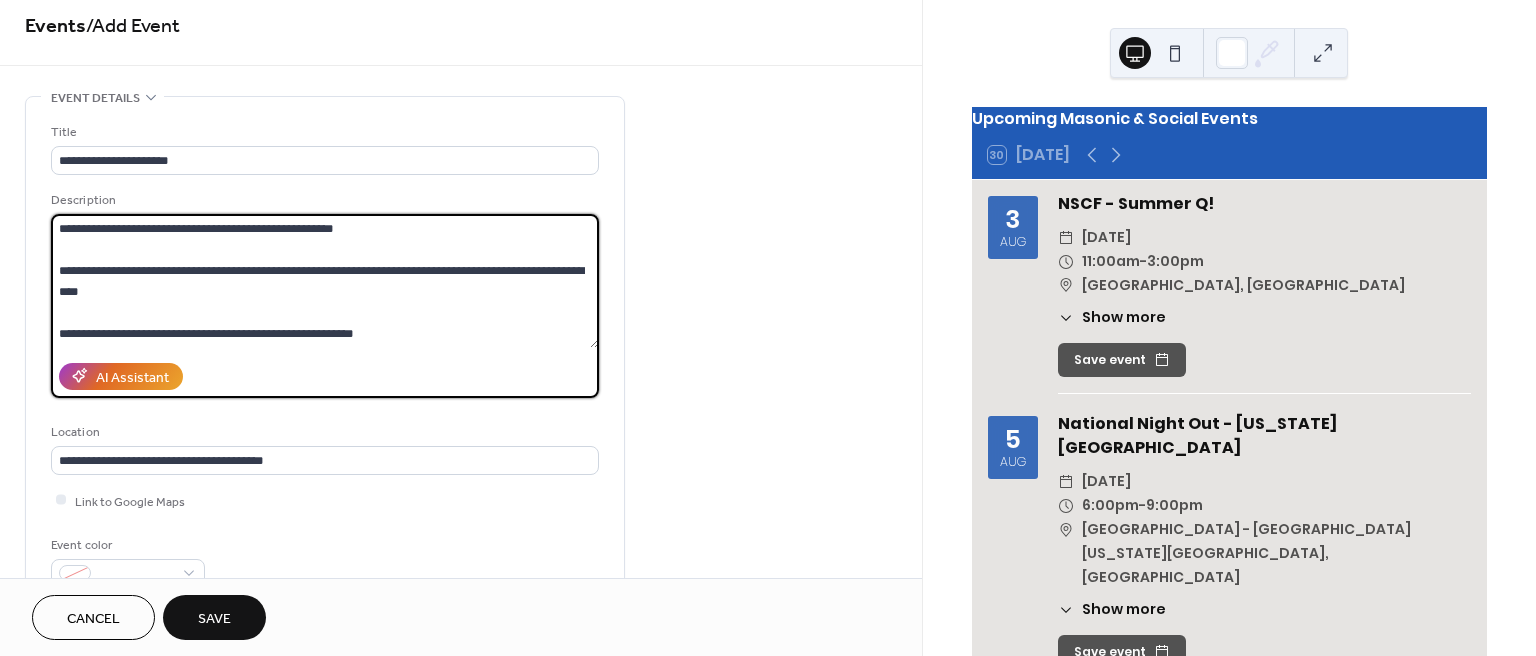 type on "**********" 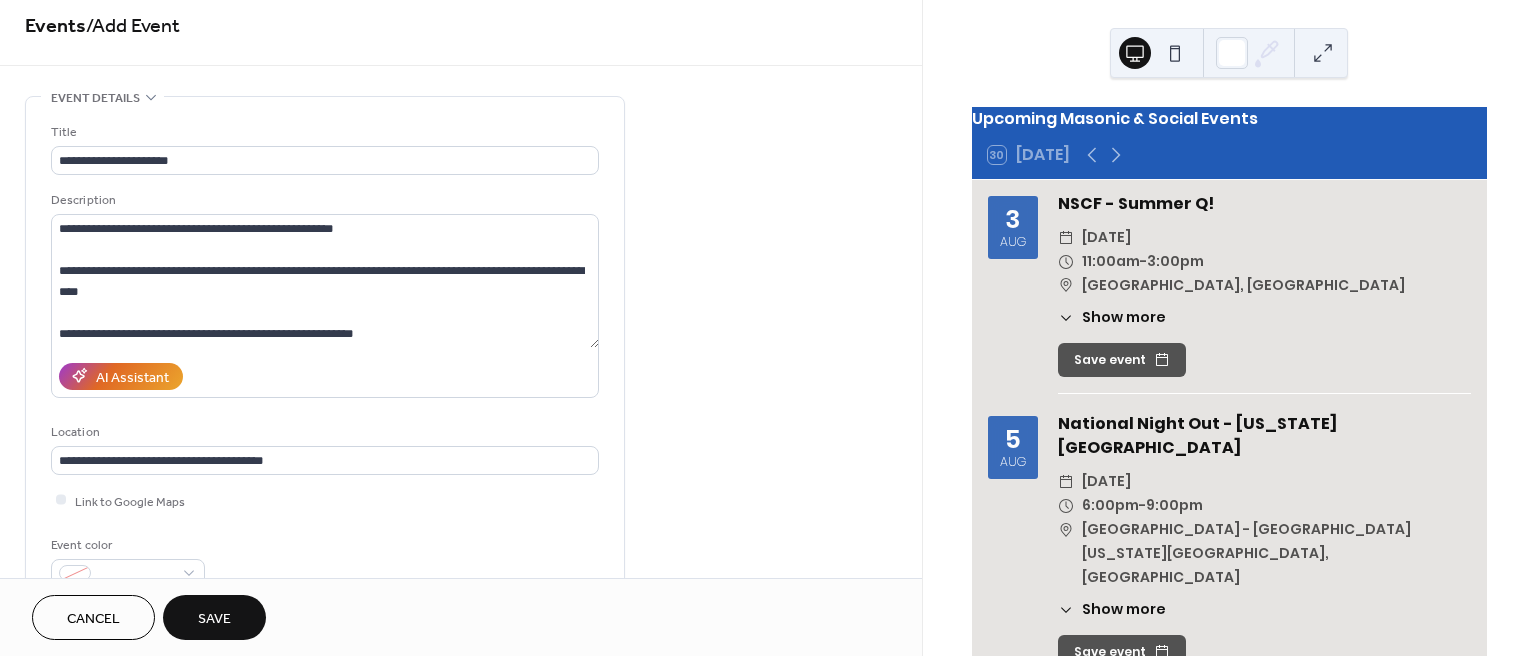 click on "**********" at bounding box center (325, 355) 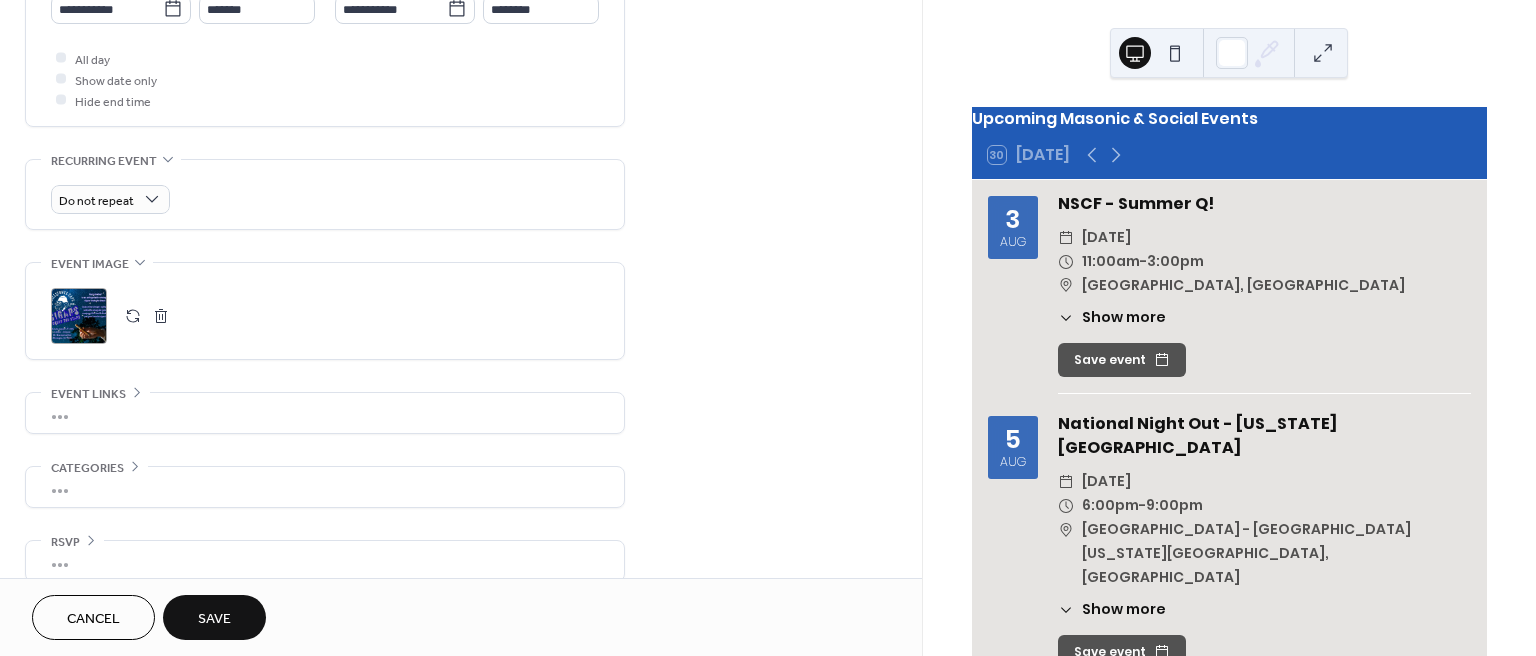 scroll, scrollTop: 757, scrollLeft: 0, axis: vertical 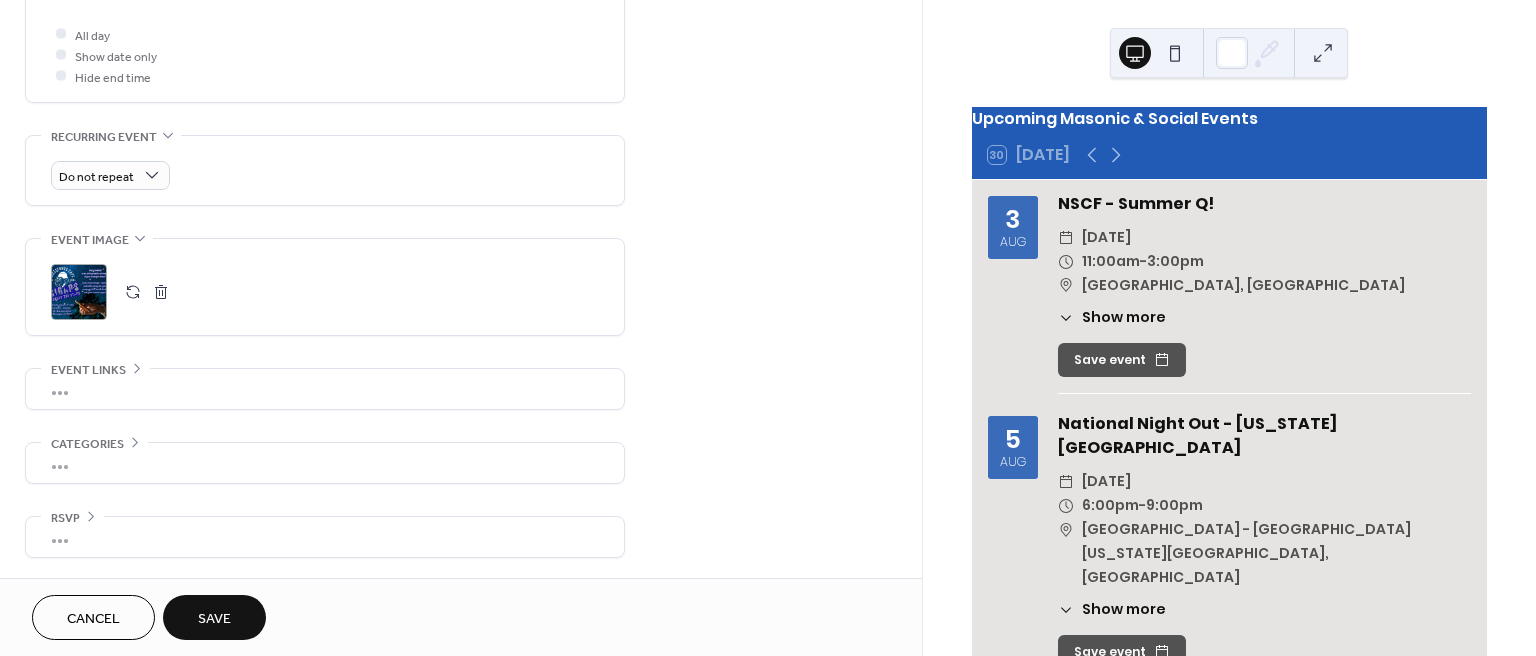 click on "Save" at bounding box center [214, 619] 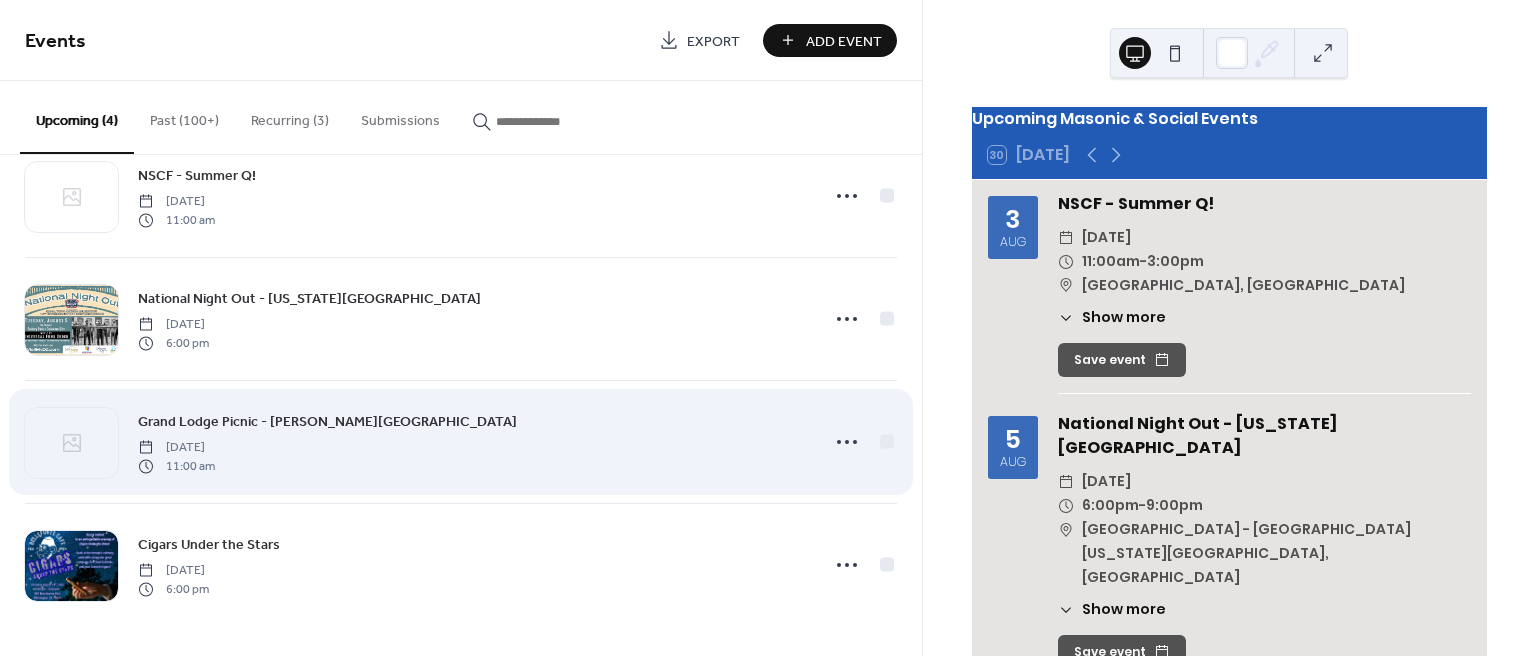 scroll, scrollTop: 0, scrollLeft: 0, axis: both 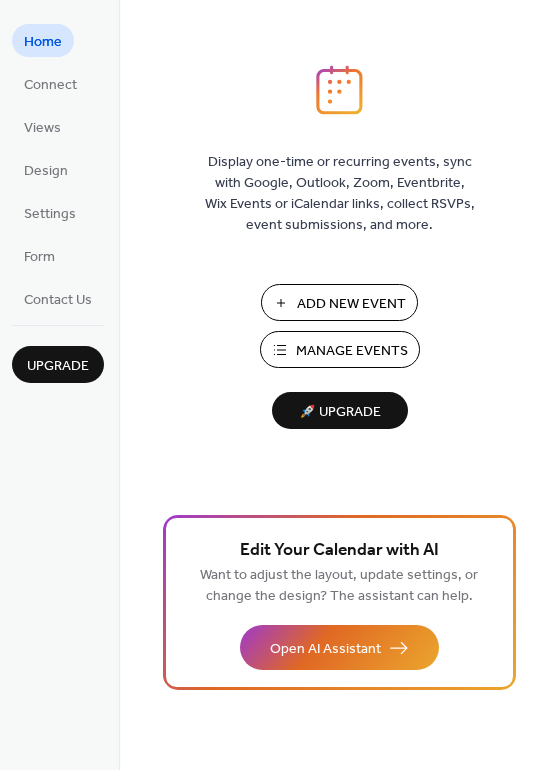 click on "Display one-time or recurring events, sync with Google, Outlook, Zoom, Eventbrite, Wix Events or iCalendar links, collect RSVPs, event submissions, and more." at bounding box center [340, 194] 